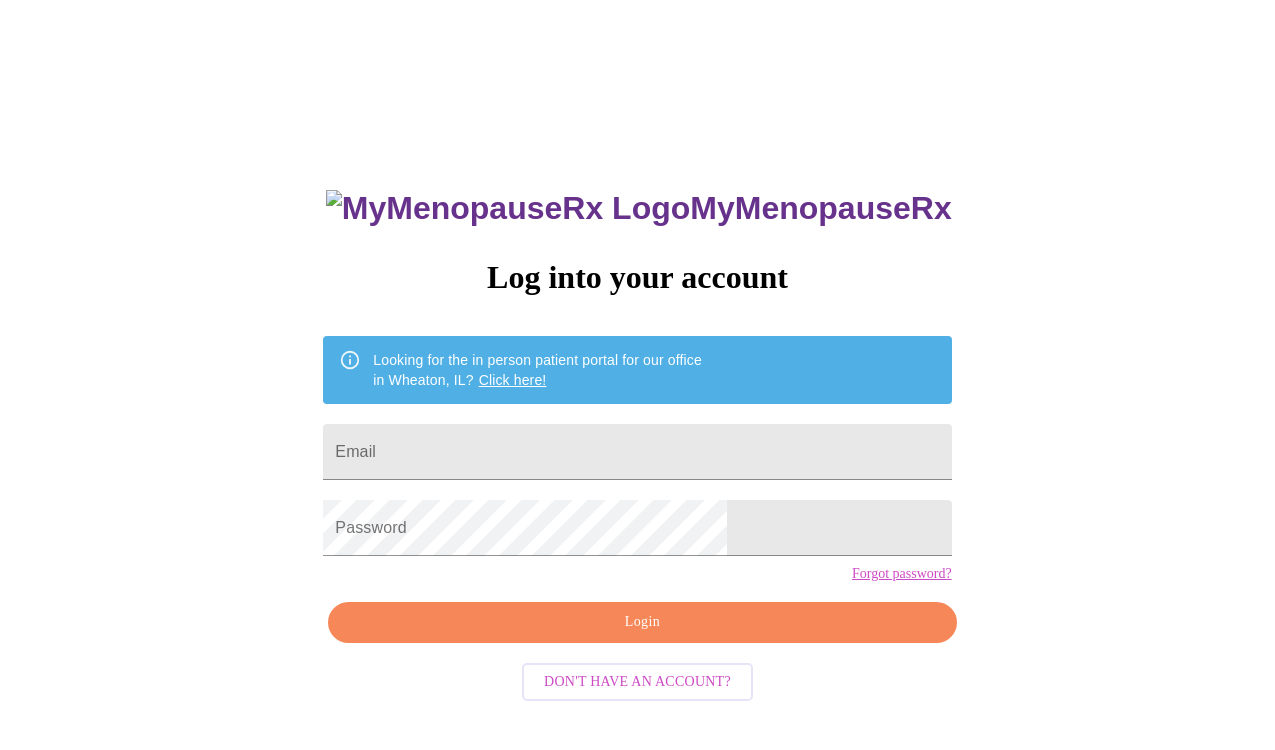 scroll, scrollTop: 0, scrollLeft: 0, axis: both 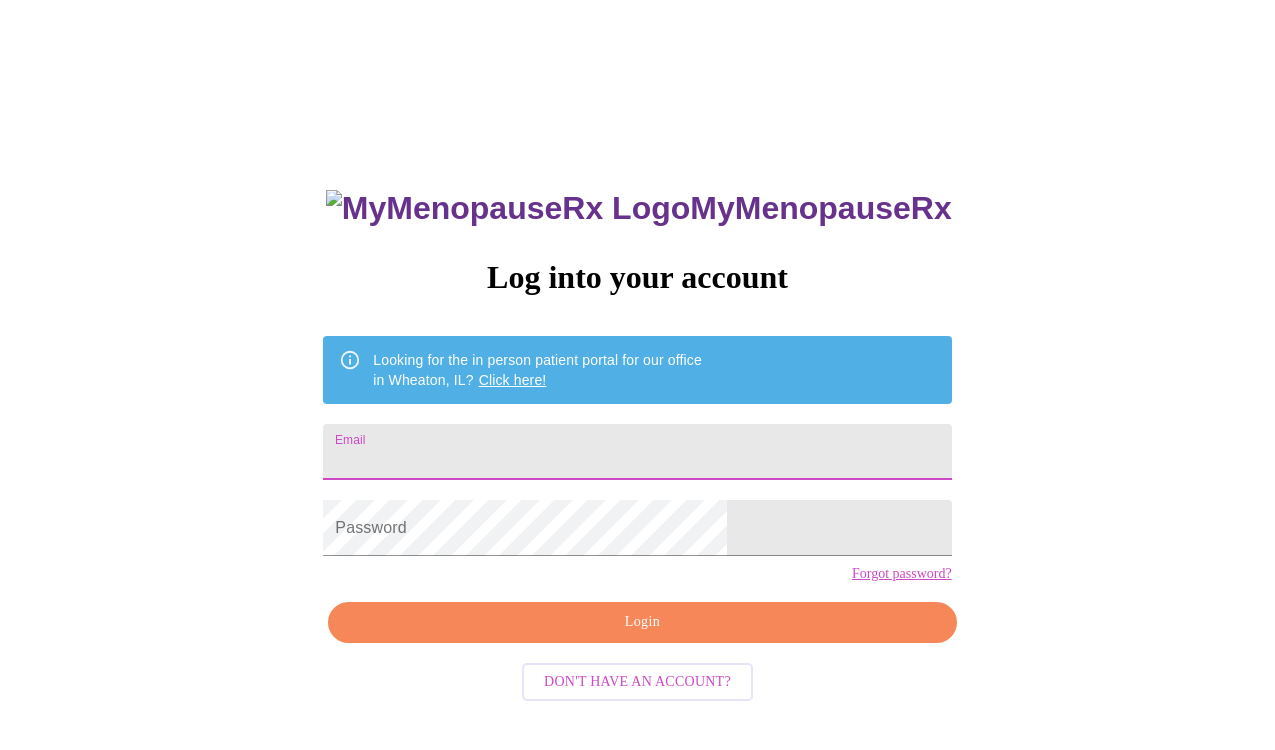 click on "Email" at bounding box center (637, 452) 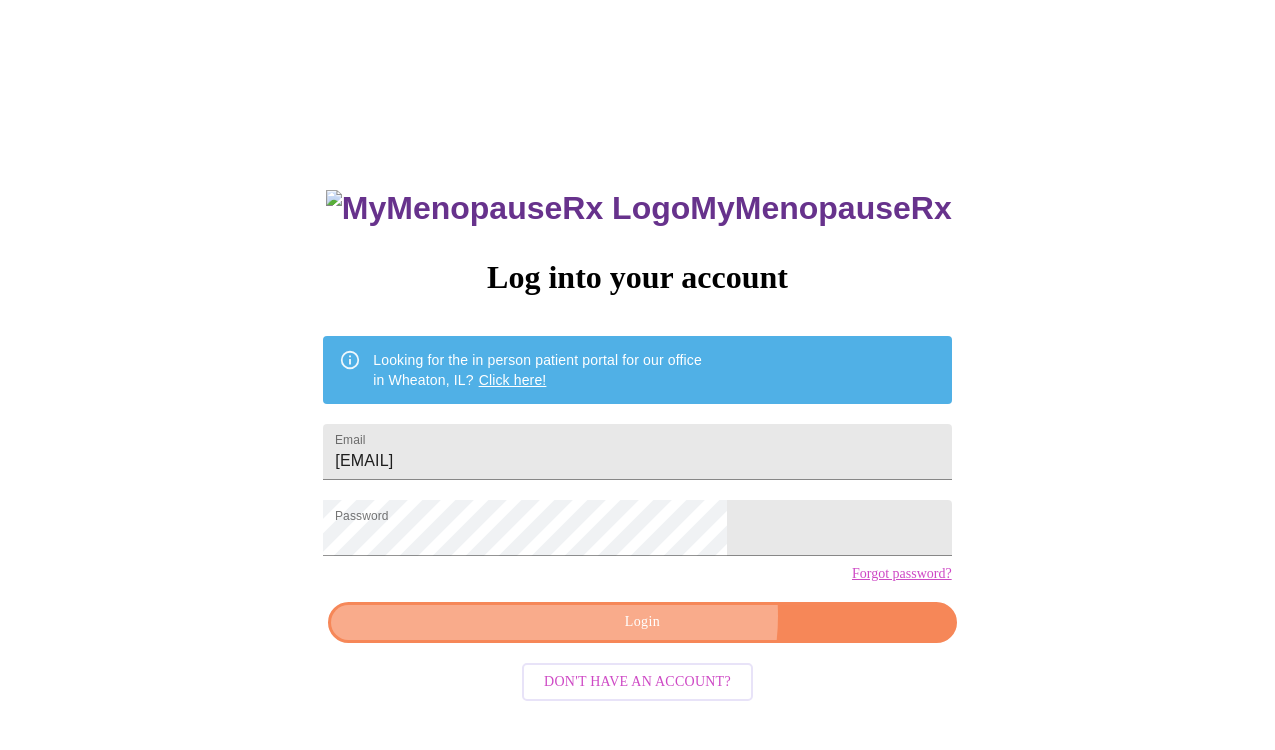 click on "Login" at bounding box center [642, 622] 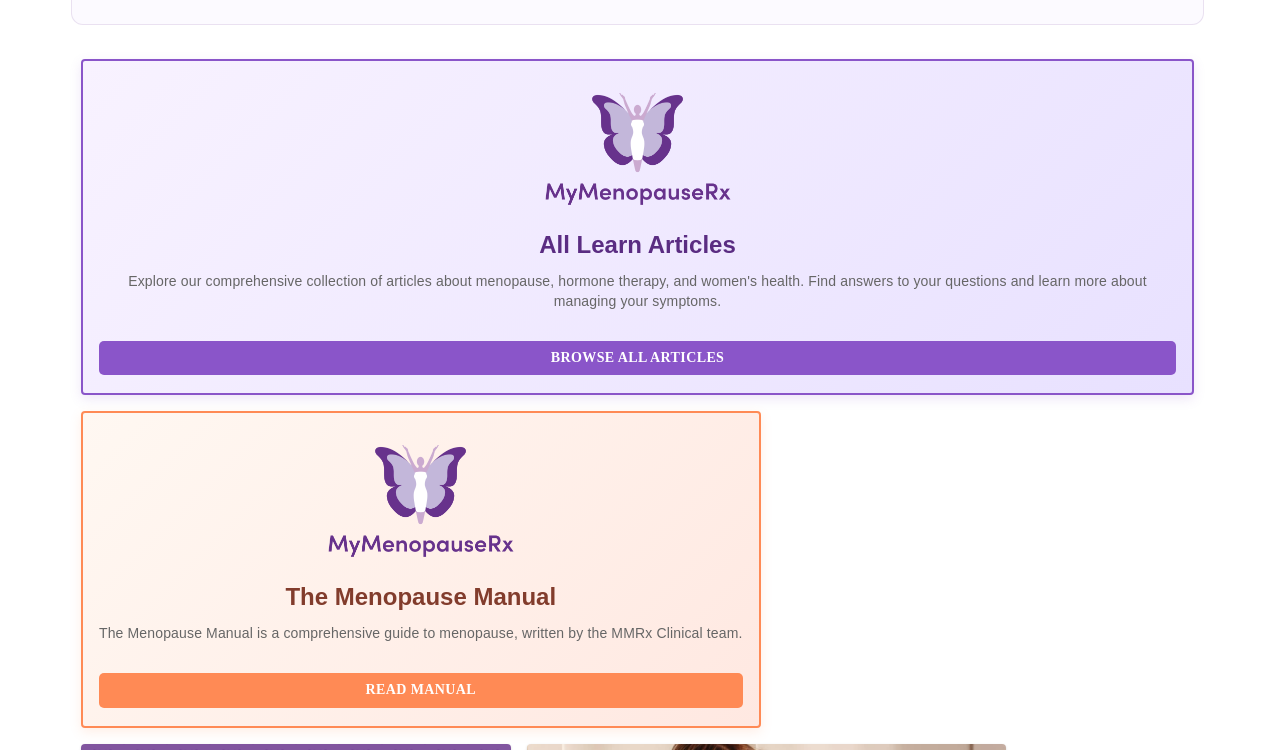 scroll, scrollTop: 344, scrollLeft: 0, axis: vertical 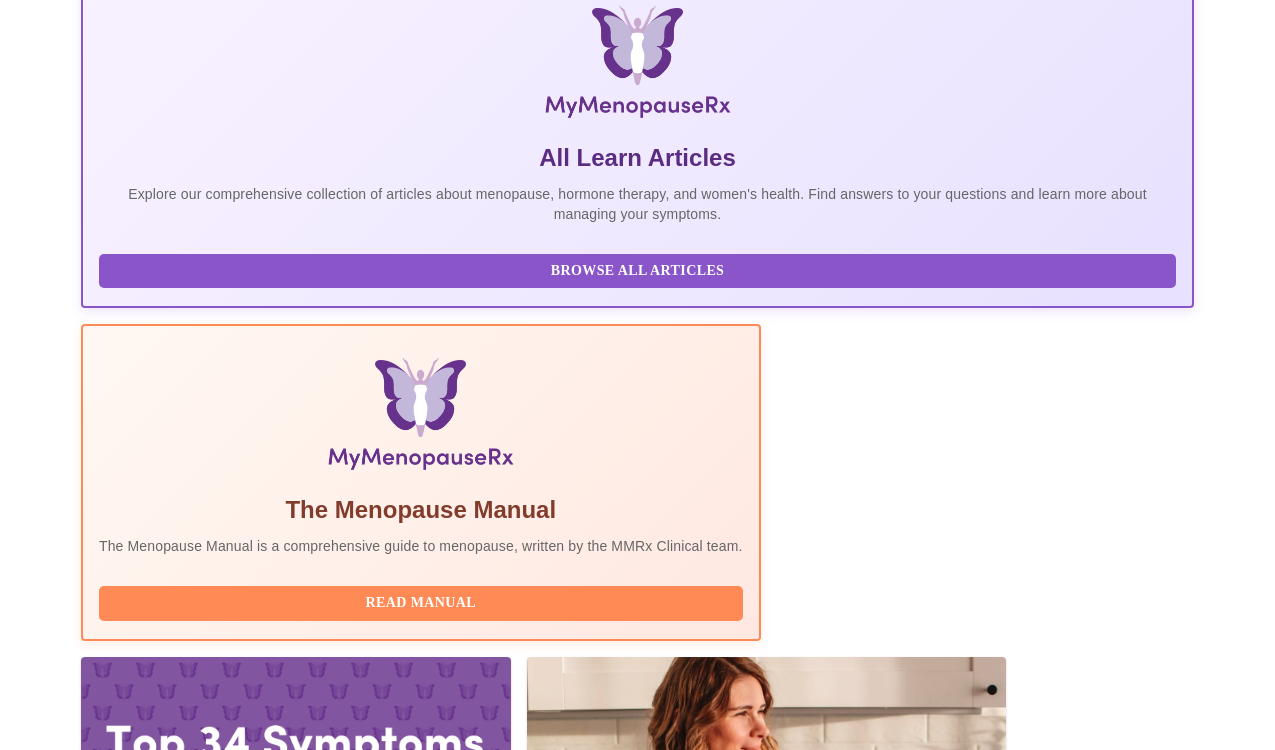 click on "View Appointment" at bounding box center [1089, 2235] 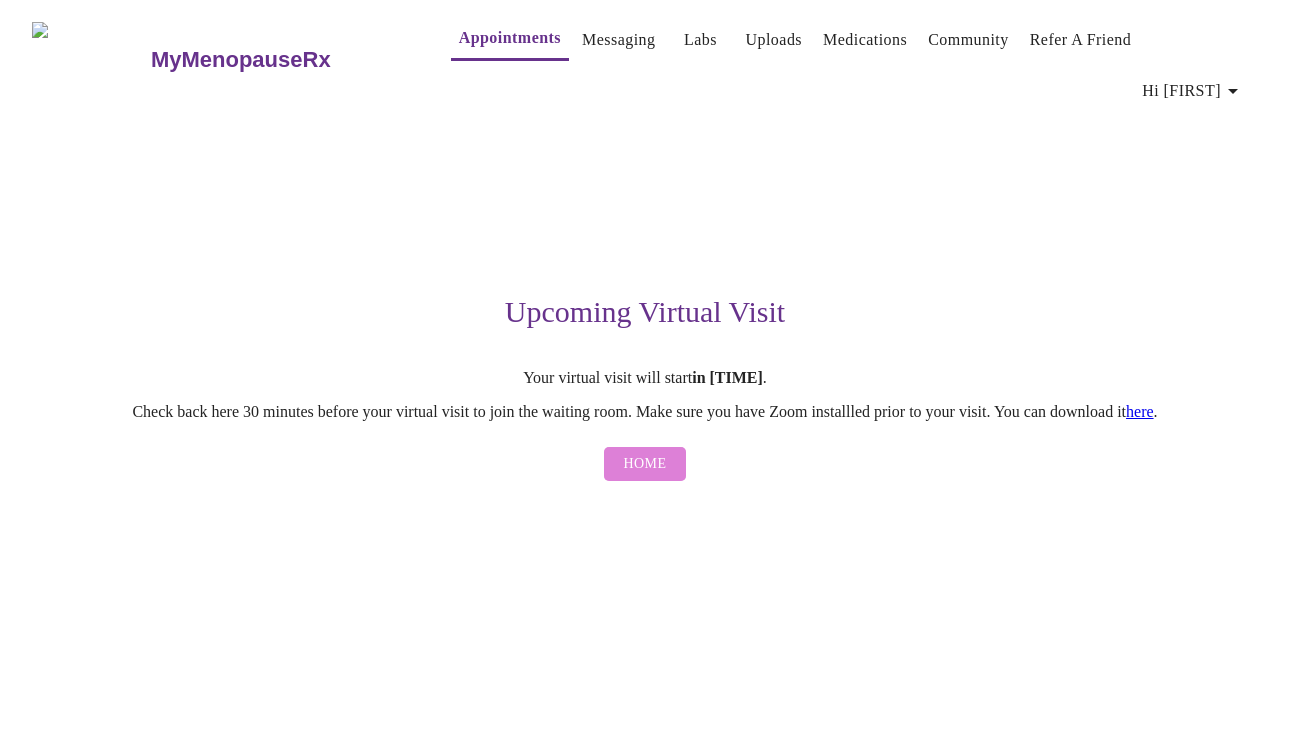 click on "Home" at bounding box center [645, 464] 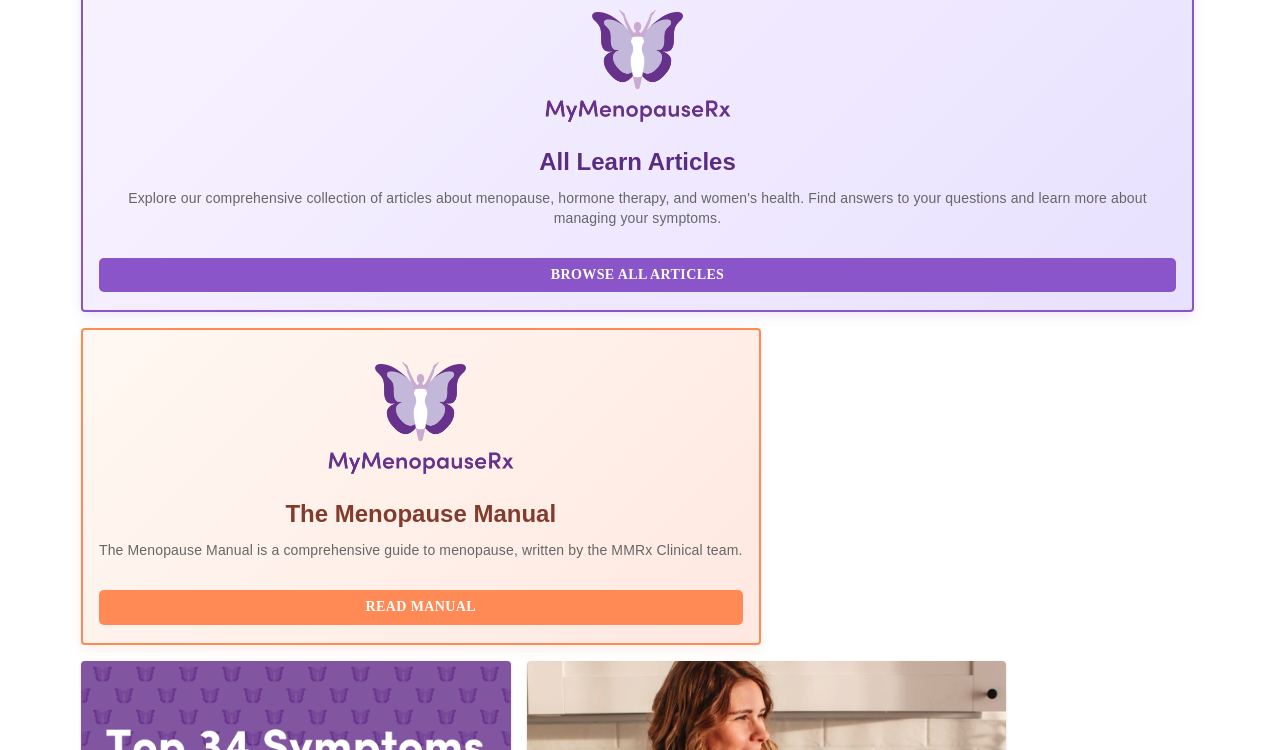 scroll, scrollTop: 342, scrollLeft: 0, axis: vertical 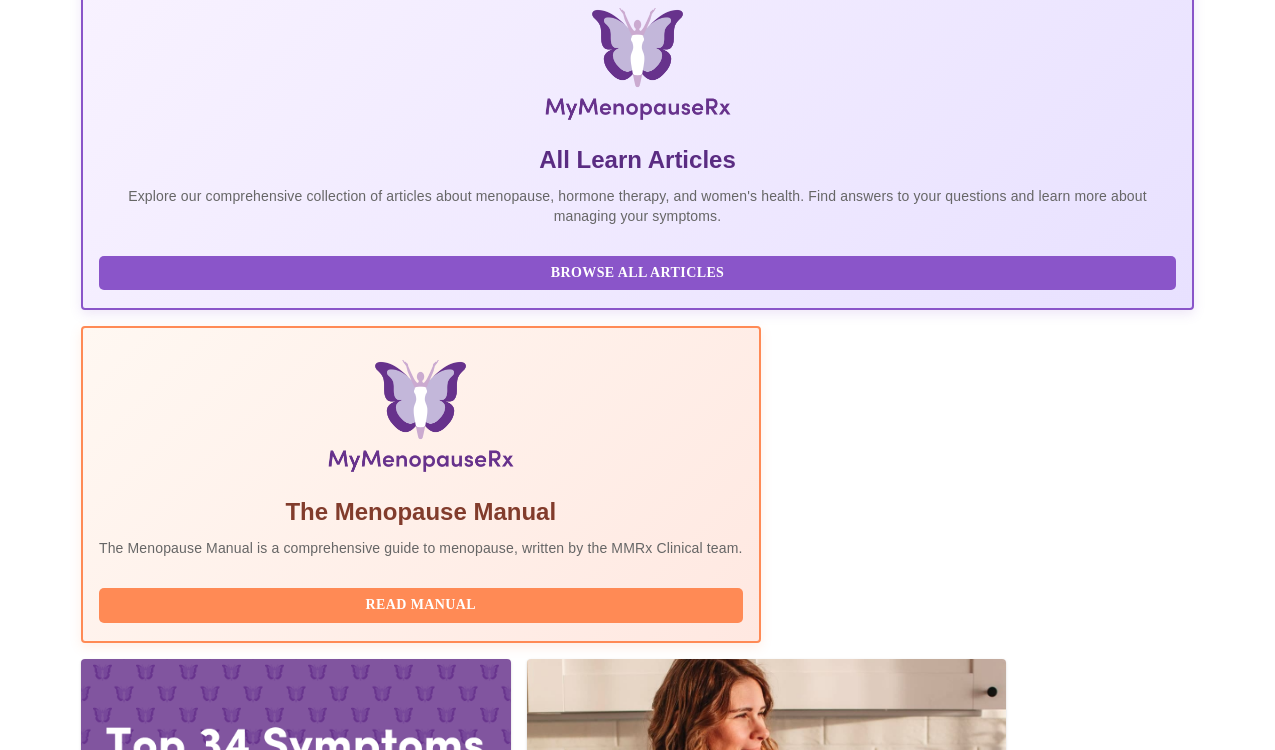 click at bounding box center (296, 780) 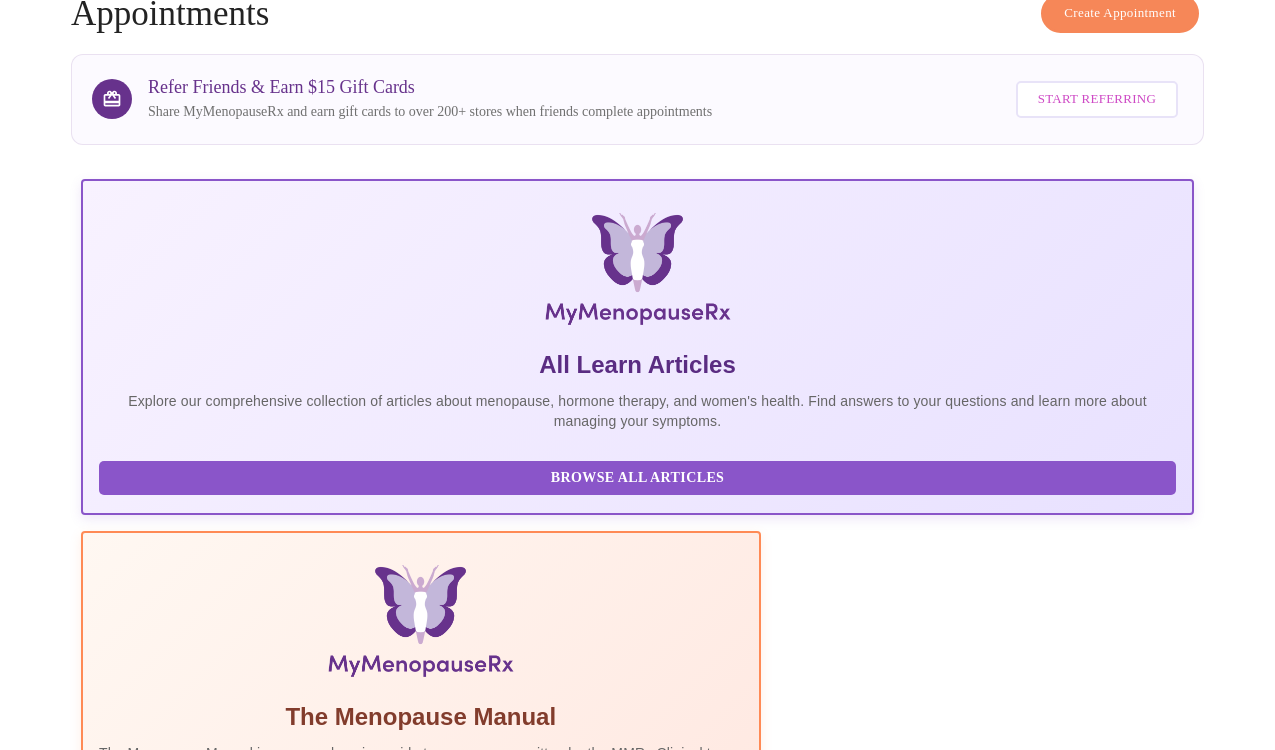 scroll, scrollTop: 138, scrollLeft: 0, axis: vertical 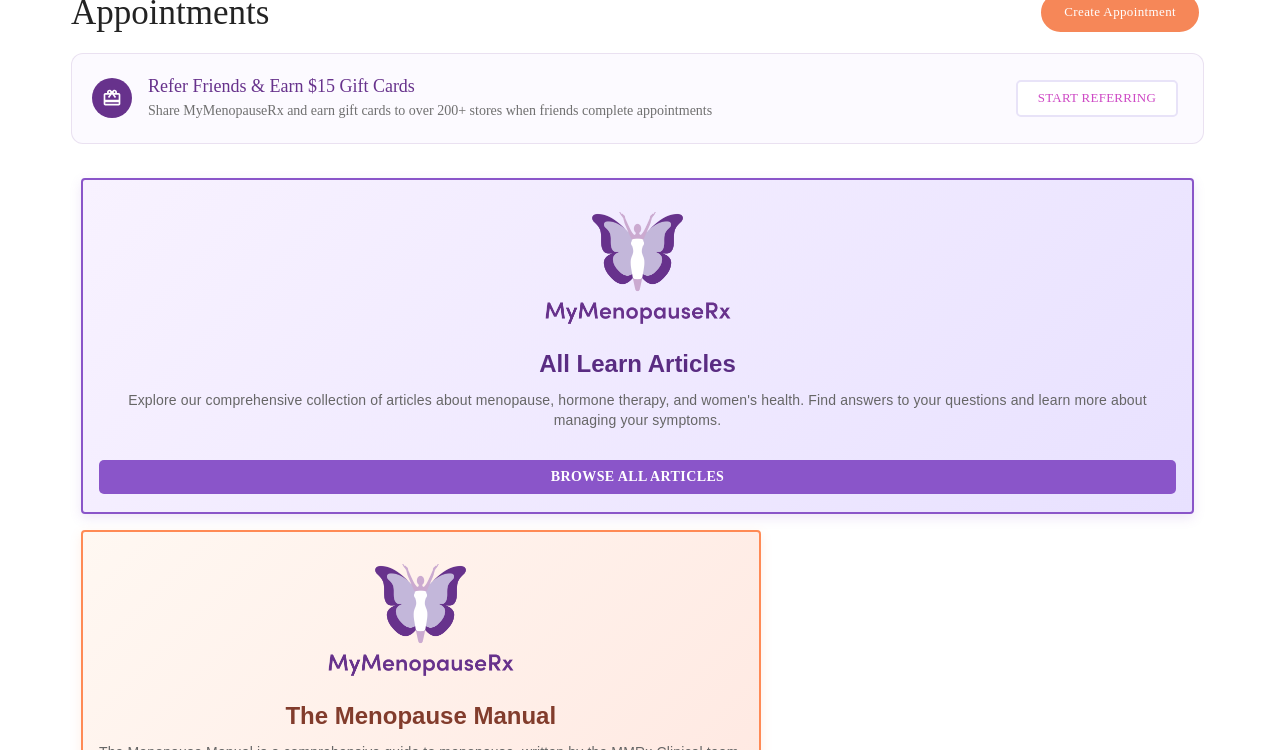click at bounding box center [296, 984] 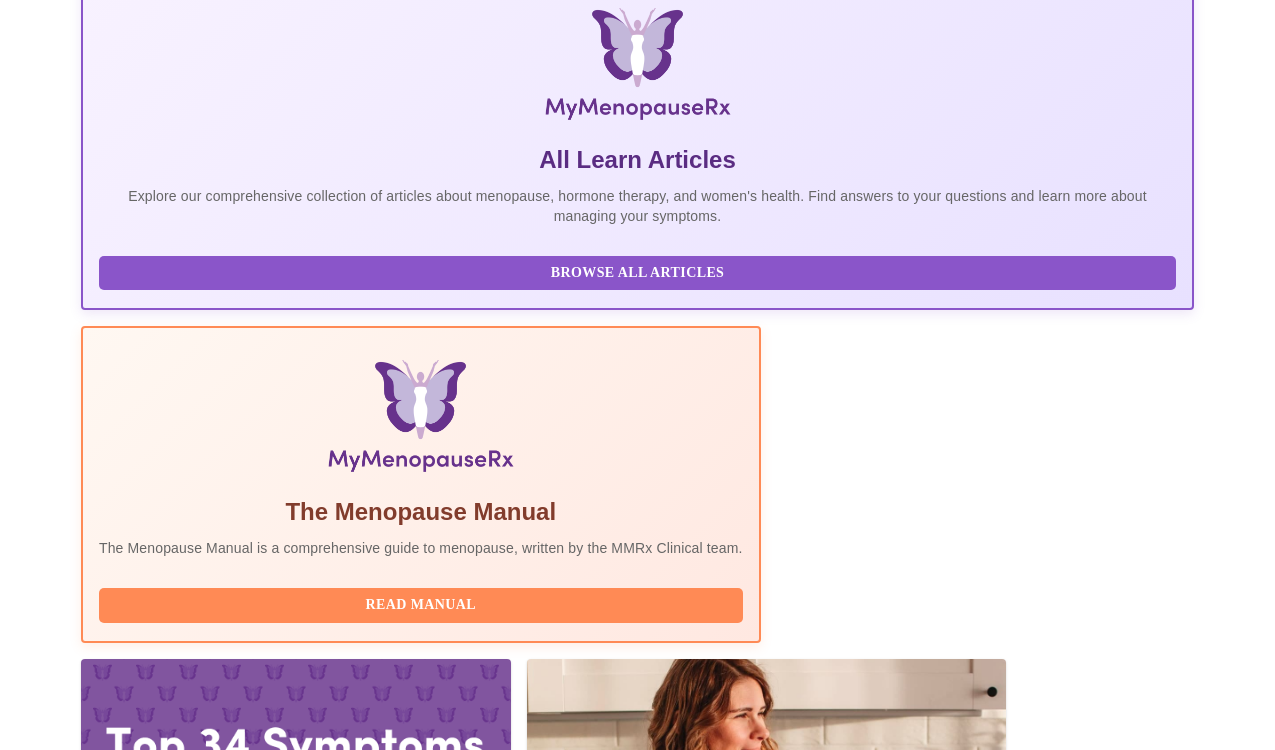 scroll, scrollTop: 343, scrollLeft: 0, axis: vertical 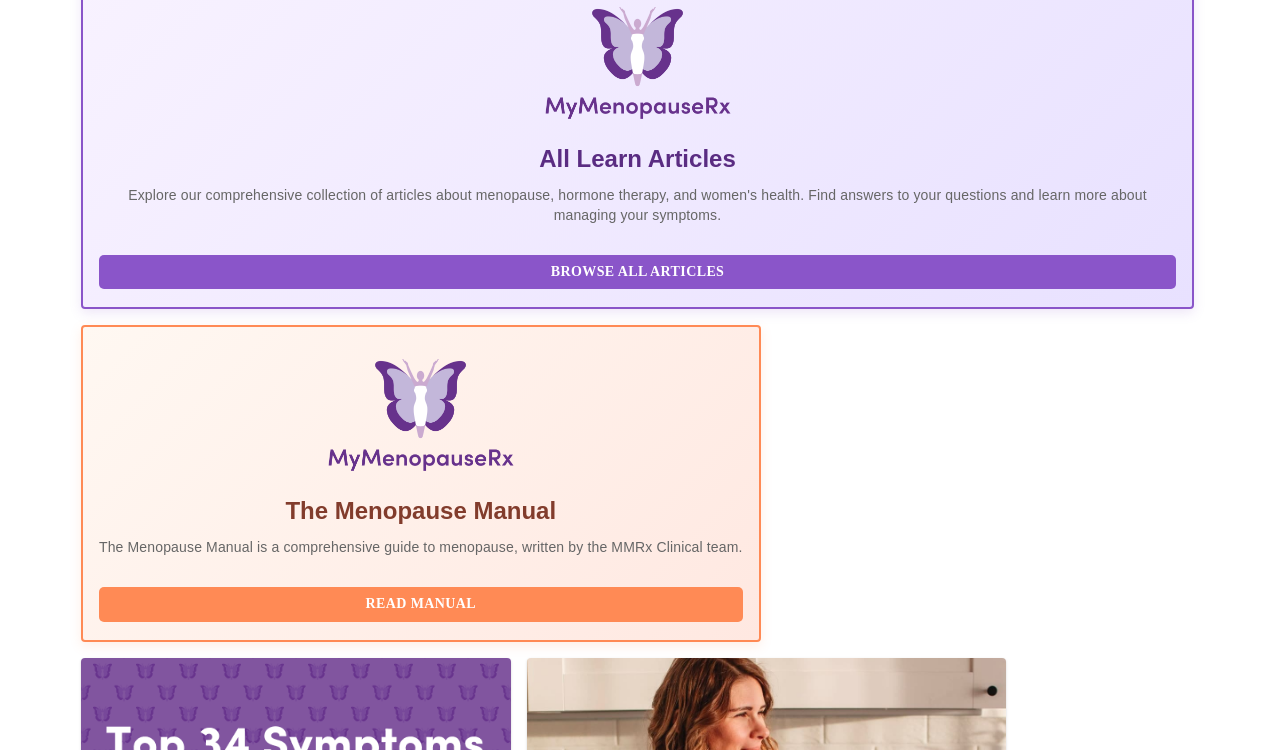 click at bounding box center (427, 2136) 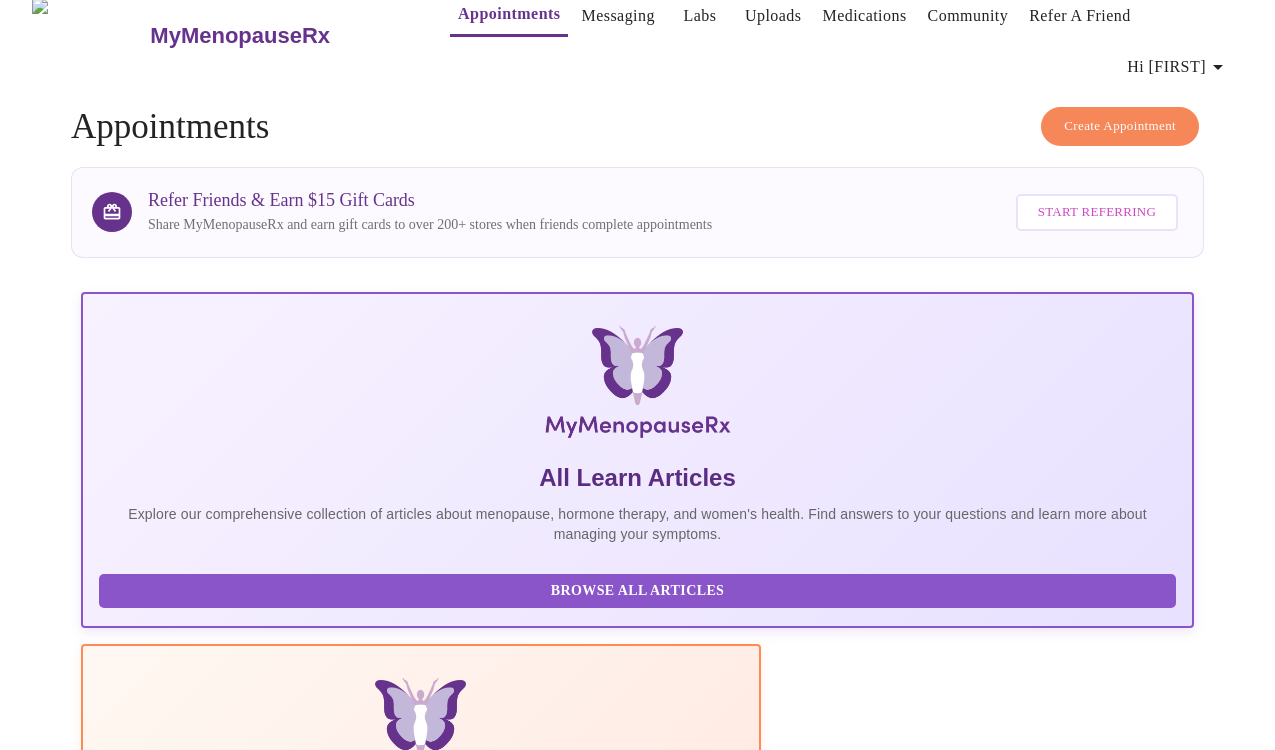 scroll, scrollTop: 0, scrollLeft: 0, axis: both 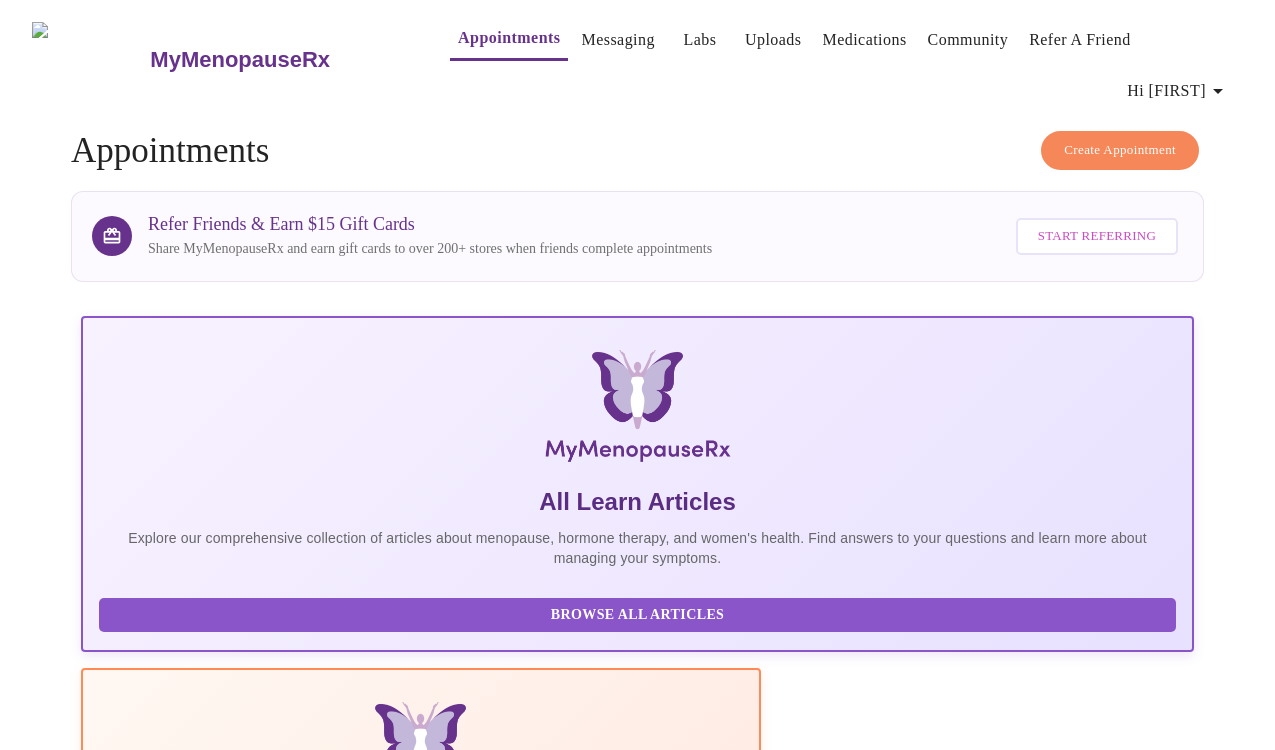 click on "Hi [FIRST]" at bounding box center (1178, 91) 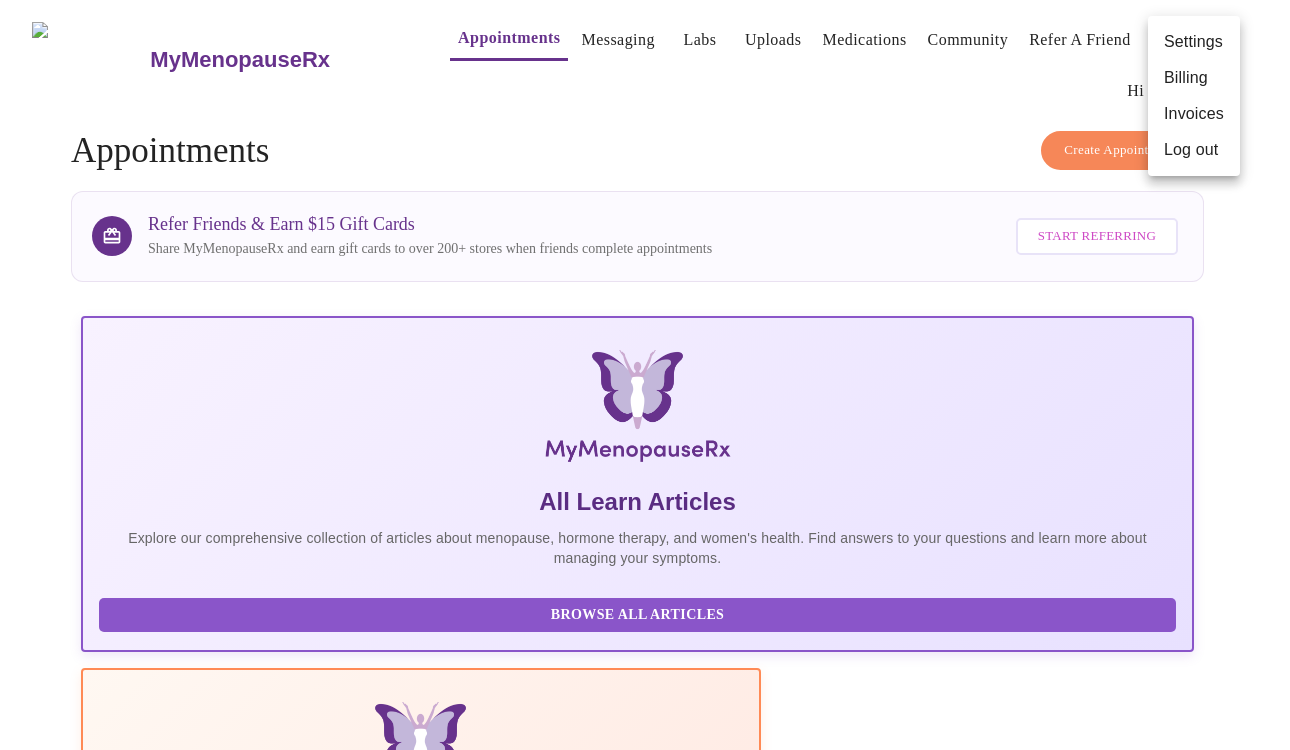 click on "Billing" at bounding box center [1194, 78] 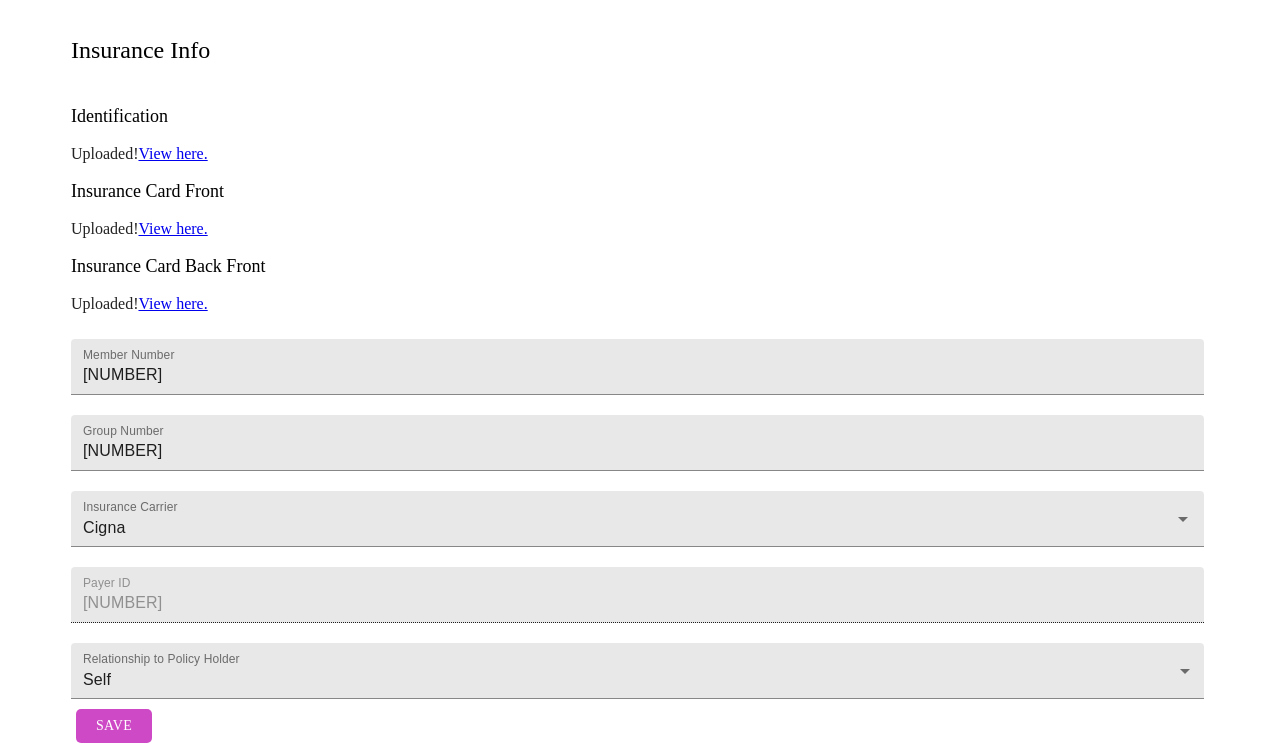 scroll, scrollTop: 368, scrollLeft: 0, axis: vertical 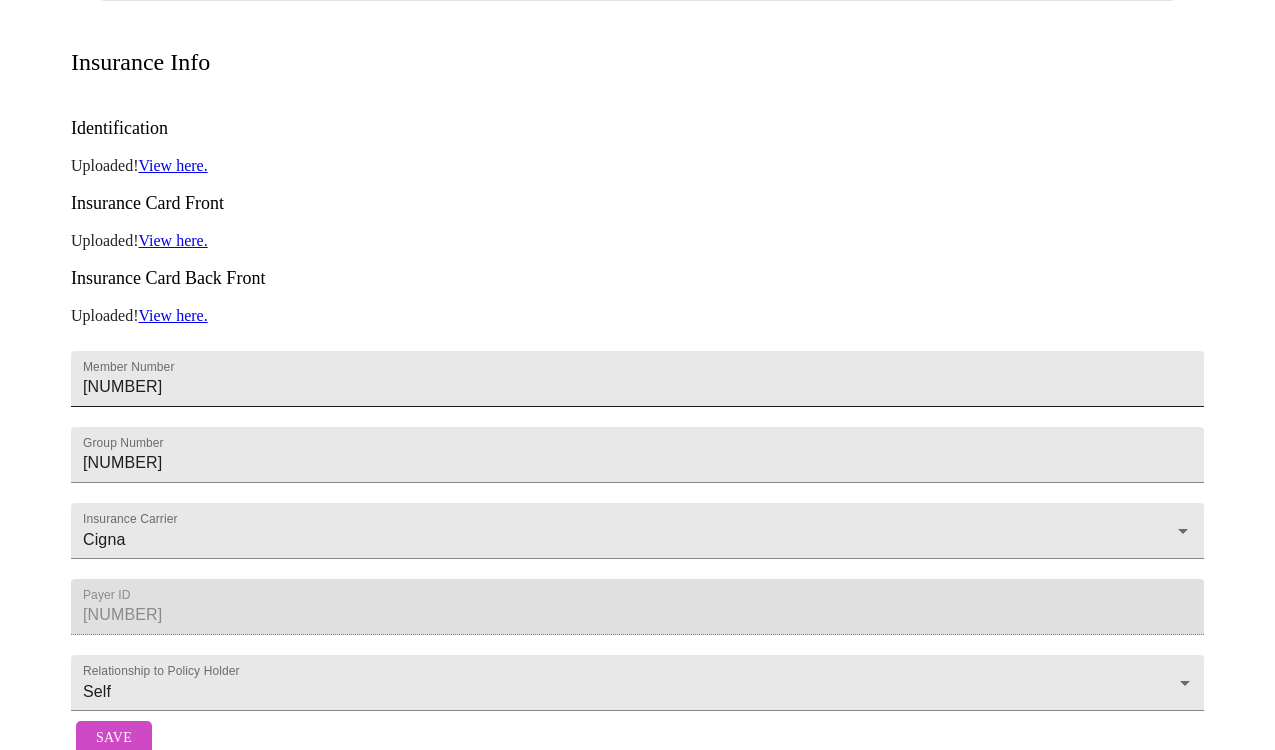 click on "[NUMBER]" at bounding box center (637, 379) 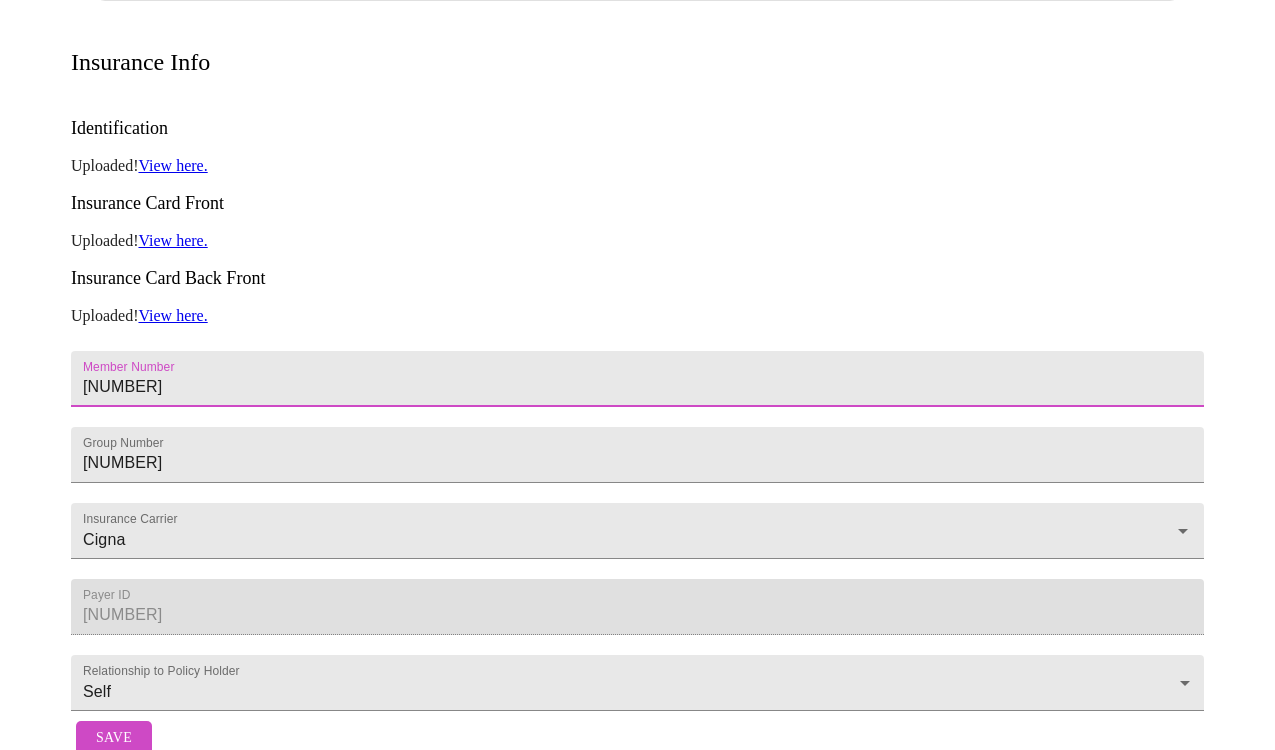 drag, startPoint x: 204, startPoint y: 280, endPoint x: 30, endPoint y: 271, distance: 174.2326 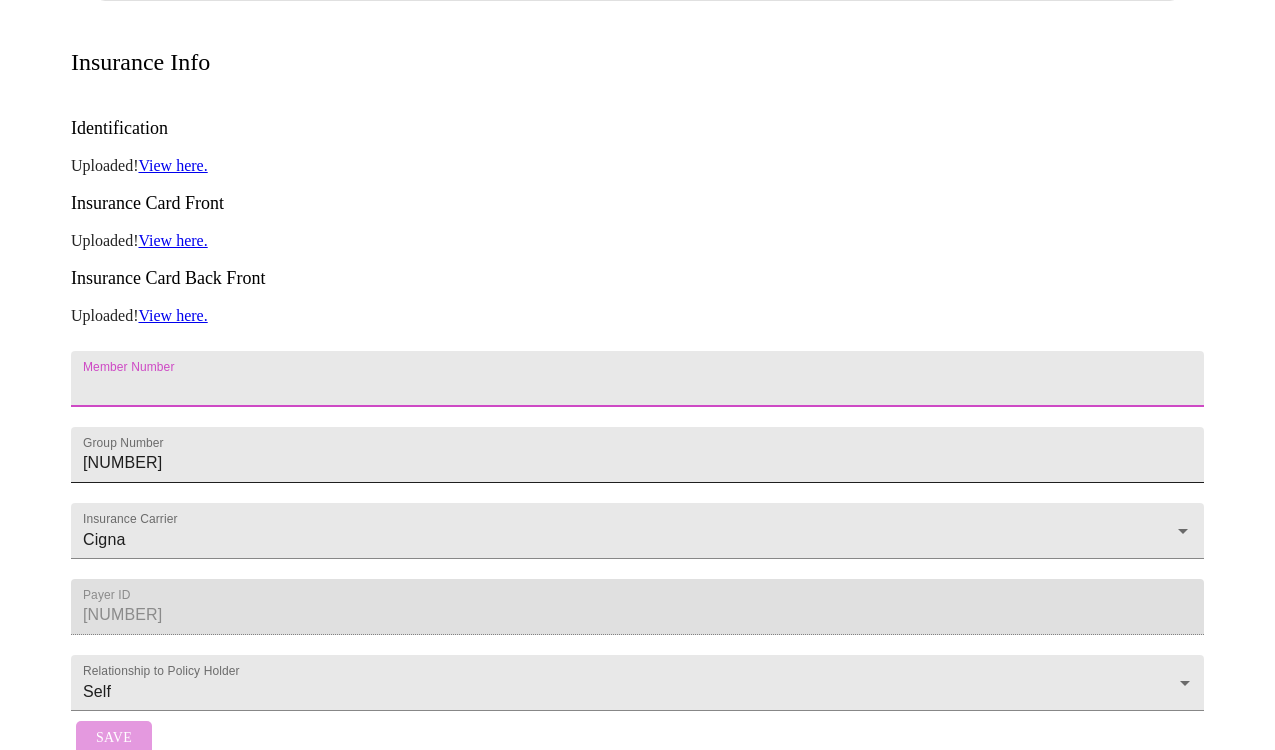 type 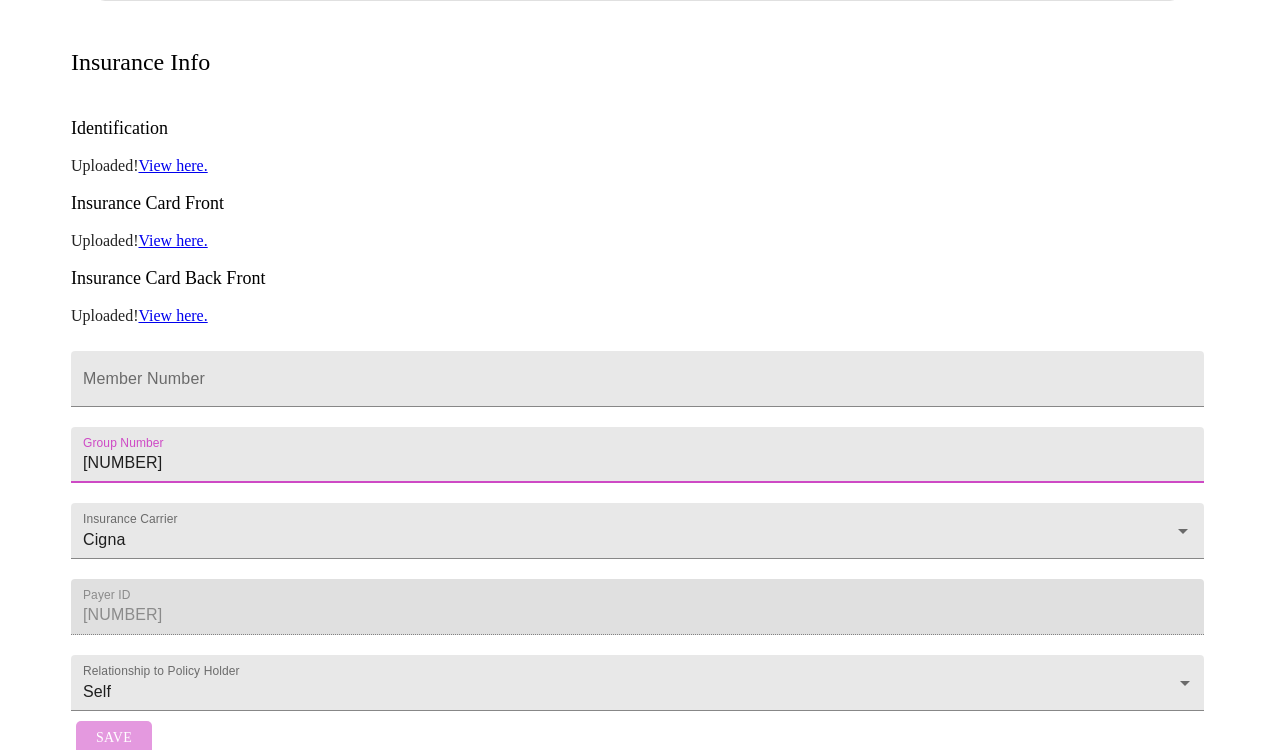 drag, startPoint x: 160, startPoint y: 372, endPoint x: 22, endPoint y: 372, distance: 138 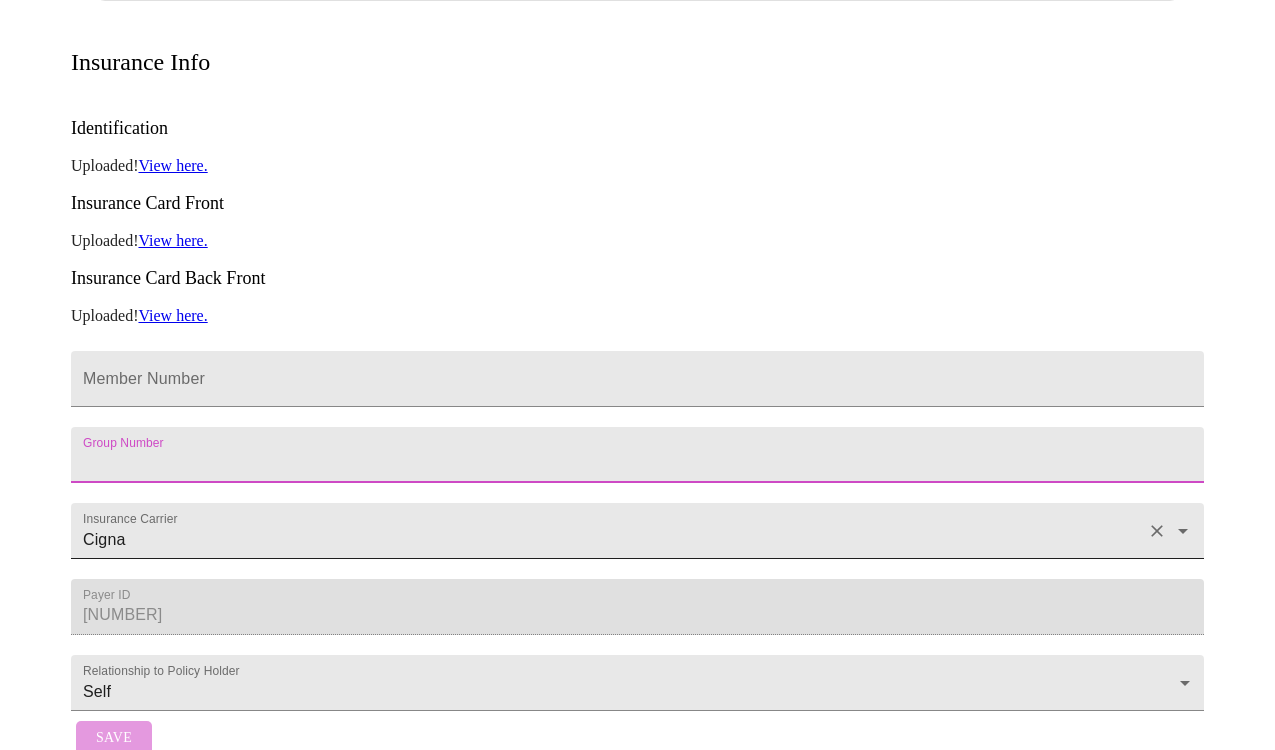type 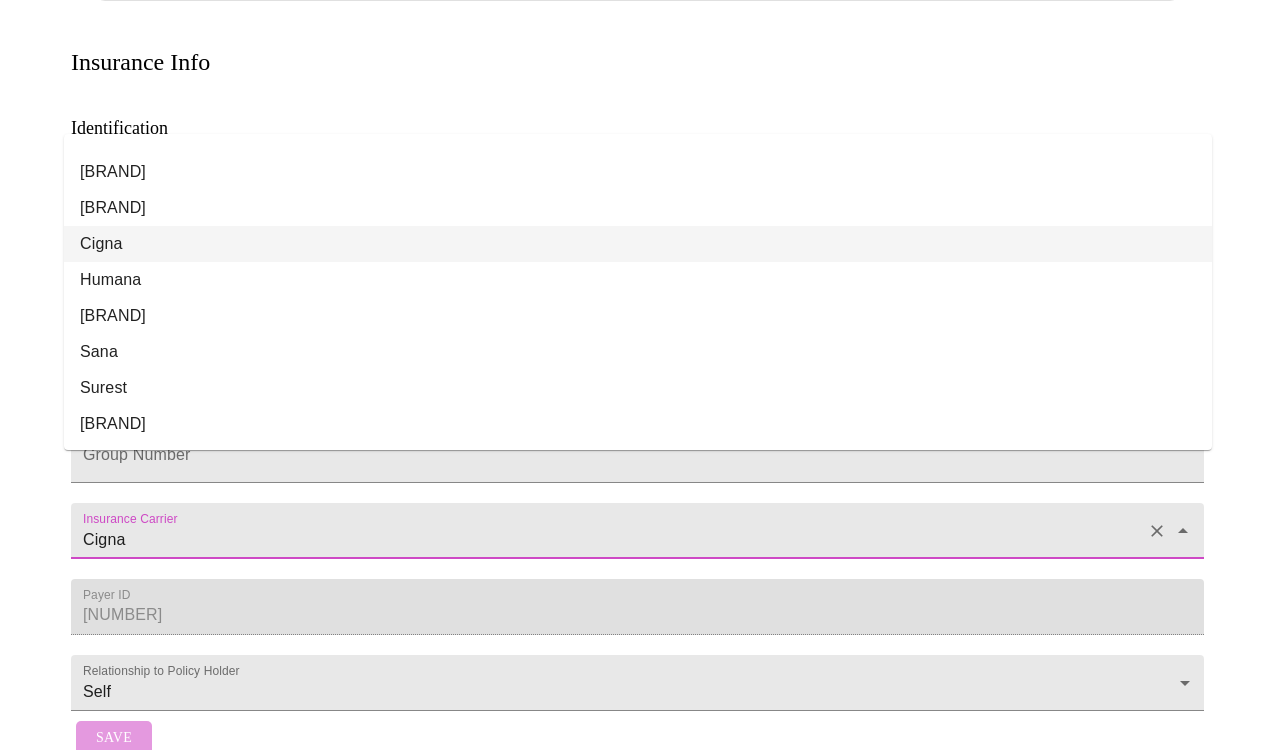 drag, startPoint x: 139, startPoint y: 484, endPoint x: 44, endPoint y: 481, distance: 95.047356 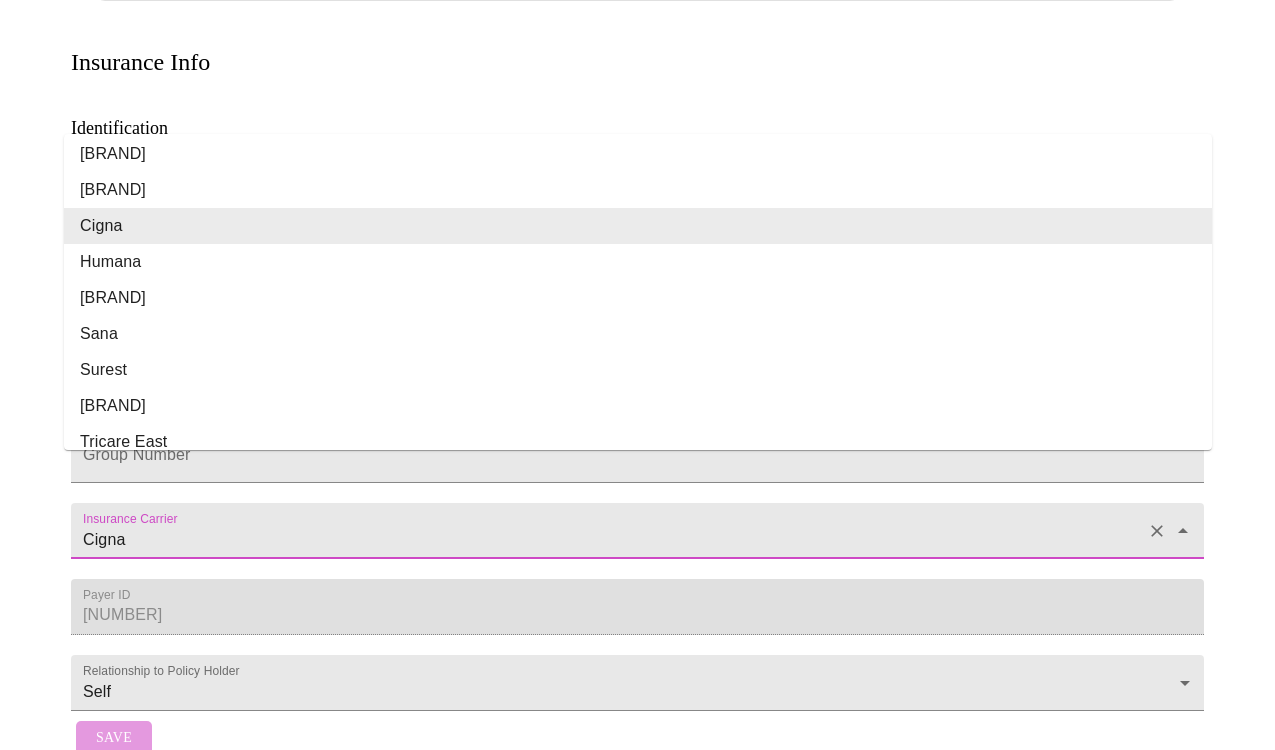 scroll, scrollTop: 0, scrollLeft: 0, axis: both 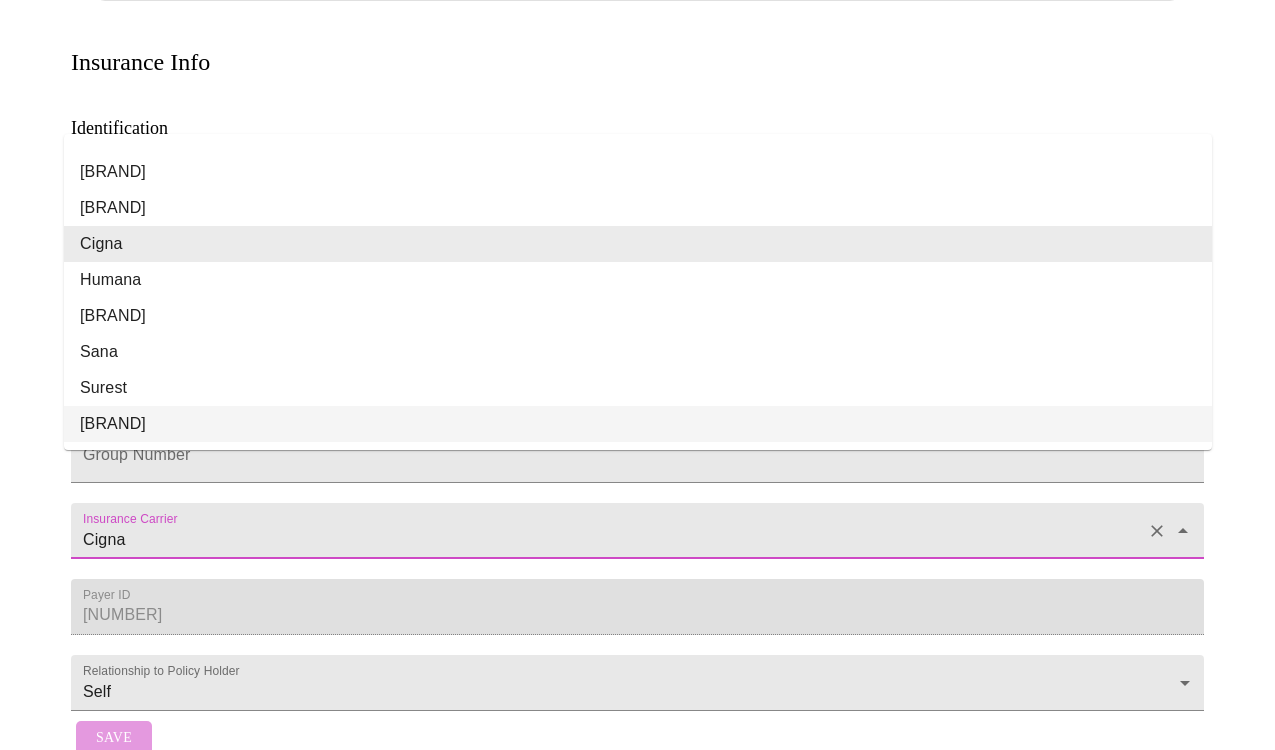 click at bounding box center [1157, 531] 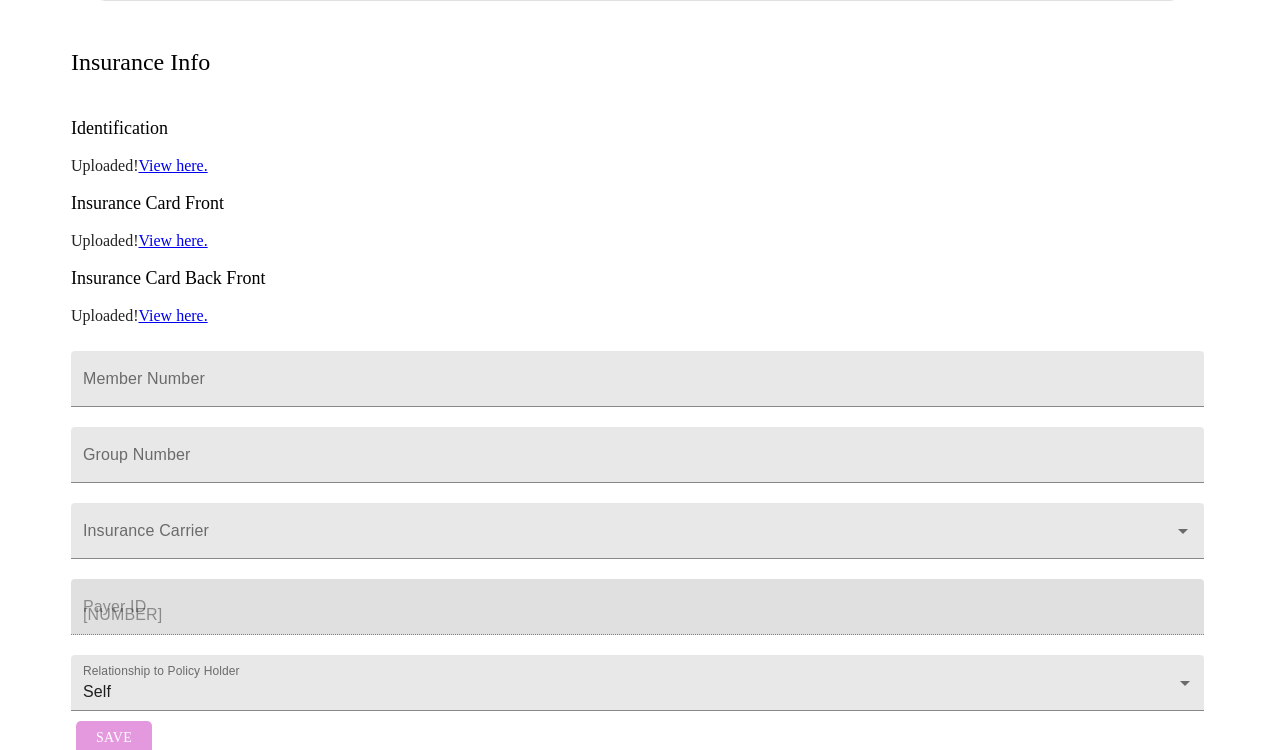 click on "Identification Uploaded!  View here. Insurance Card Front Uploaded!  View here. Insurance Card Back Front Uploaded!  View here. Member Number Group Number Insurance Carrier Payer ID [NUMBER] Relationship to Policy Holder Self Self" at bounding box center [637, -44] 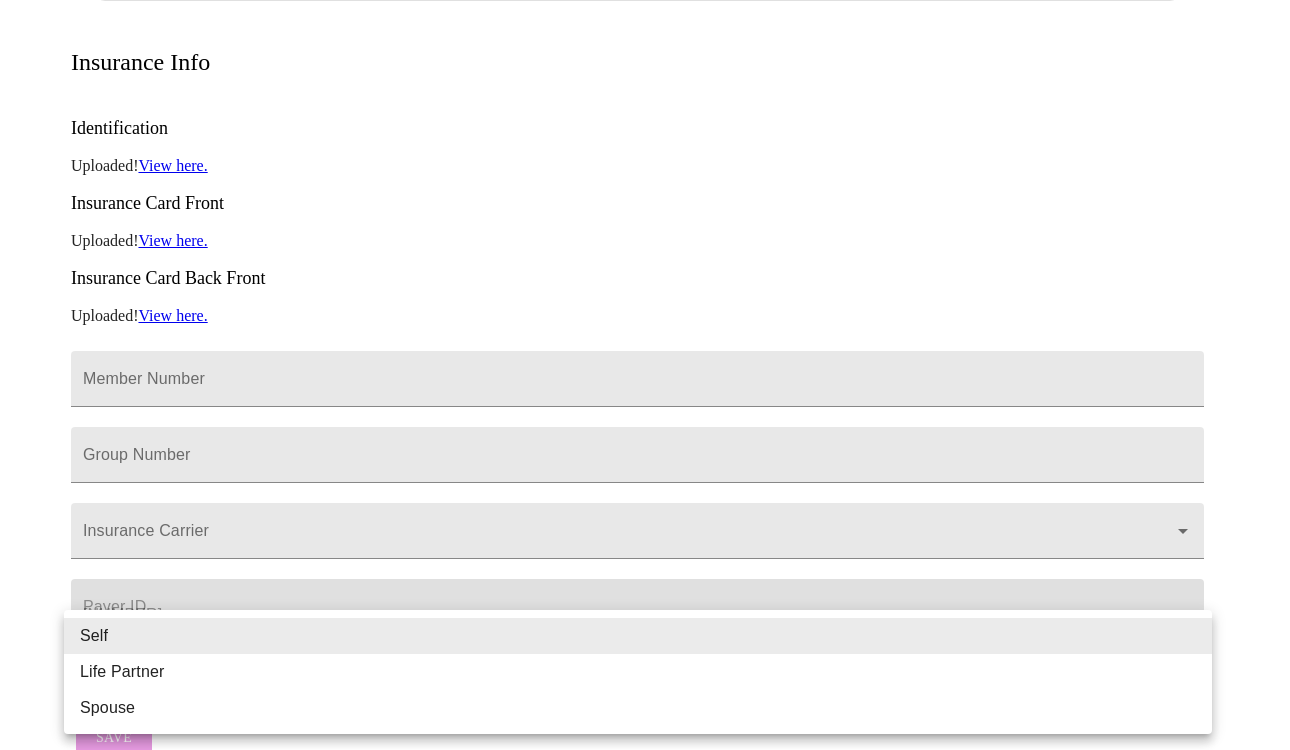 click on "MyMenopauseRx Appointments Messaging Labs Uploads Medications Community Refer a Friend Hi [FIRST] [LAST] Billing Credit Cards Create Card [FIRST] [LAST] Date Added: [DATE] Insurance Info Identification Uploaded! View here. Insurance Card Front Uploaded! View here. Insurance Card Back Front Uploaded! View here. Member Number Group Number Insurance Carrier Payer ID [NUMBER] Relationship to Policy Holder Self Self Save Settings Billing Invoices Log out Self Life Partner Spouse" at bounding box center (645, 202) 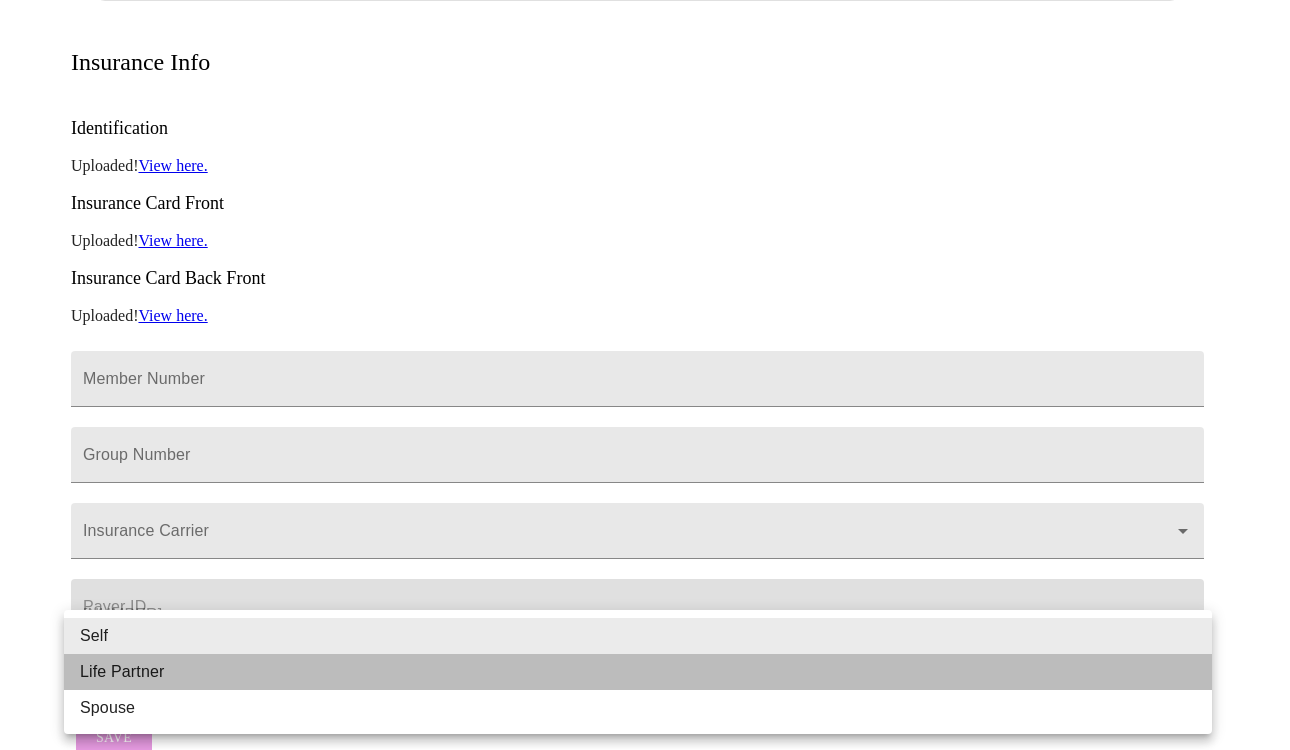 click on "Life Partner" at bounding box center [638, 672] 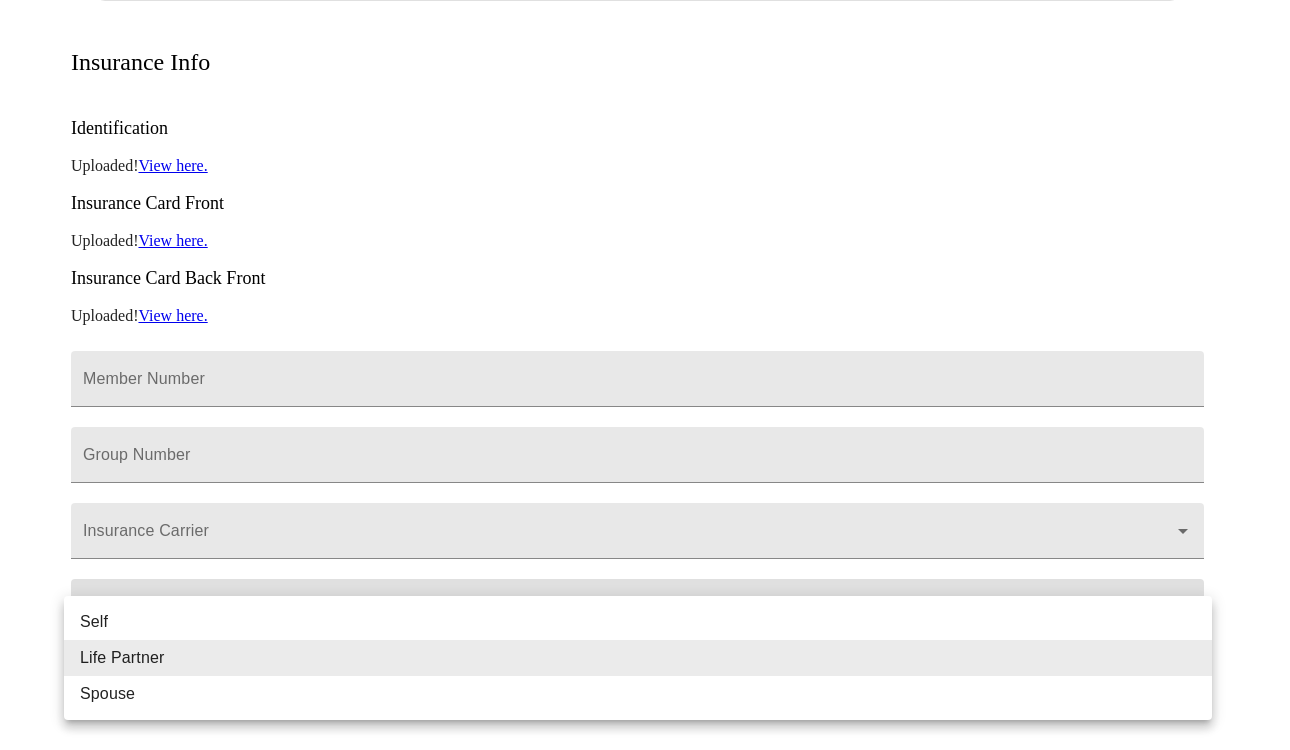 click on "MyMenopauseRx Appointments Messaging Labs Uploads Medications Community Refer a Friend Hi [FIRST] [LAST] Billing Credit Cards Create Card [FIRST] [LAST] Date Added: [DATE] Insurance Info Identification Uploaded! View here. Insurance Card Front Uploaded! View here. Insurance Card Back Front Uploaded! View here. Member Number Group Number Insurance Carrier Payer ID [NUMBER] Relationship to Policy Holder Life Partner Life Partner Policy Holder First Name [FIRST] Policy Holder Last Name [LAST] Save Settings Billing Invoices Log out Self Life Partner Spouse" at bounding box center (645, 298) 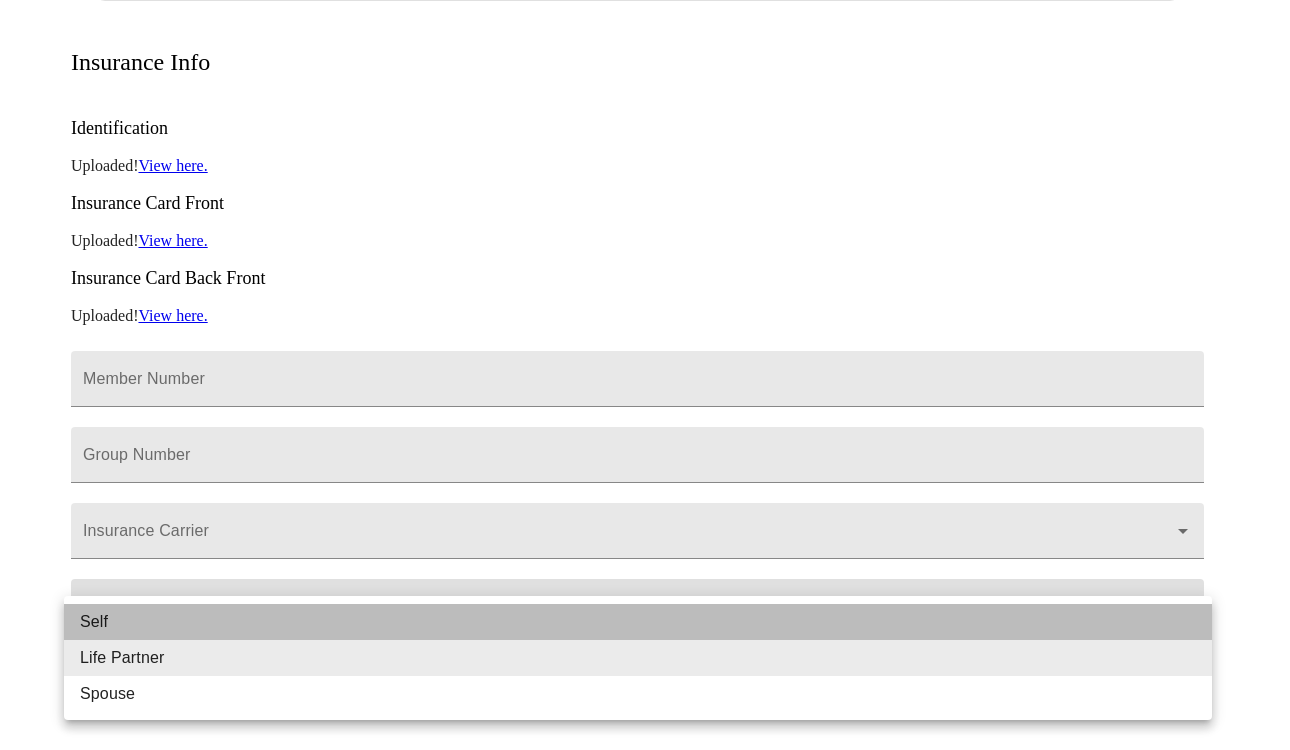 click on "Self" at bounding box center [638, 622] 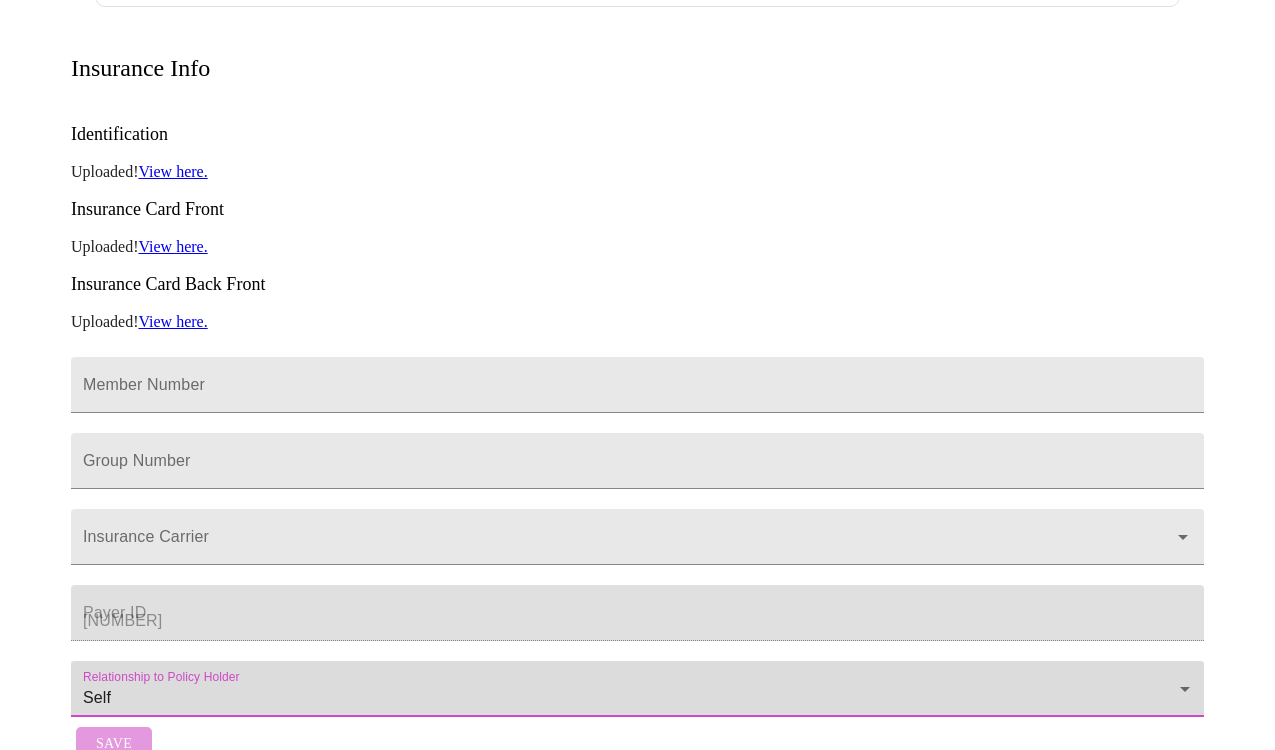 scroll, scrollTop: 399, scrollLeft: 0, axis: vertical 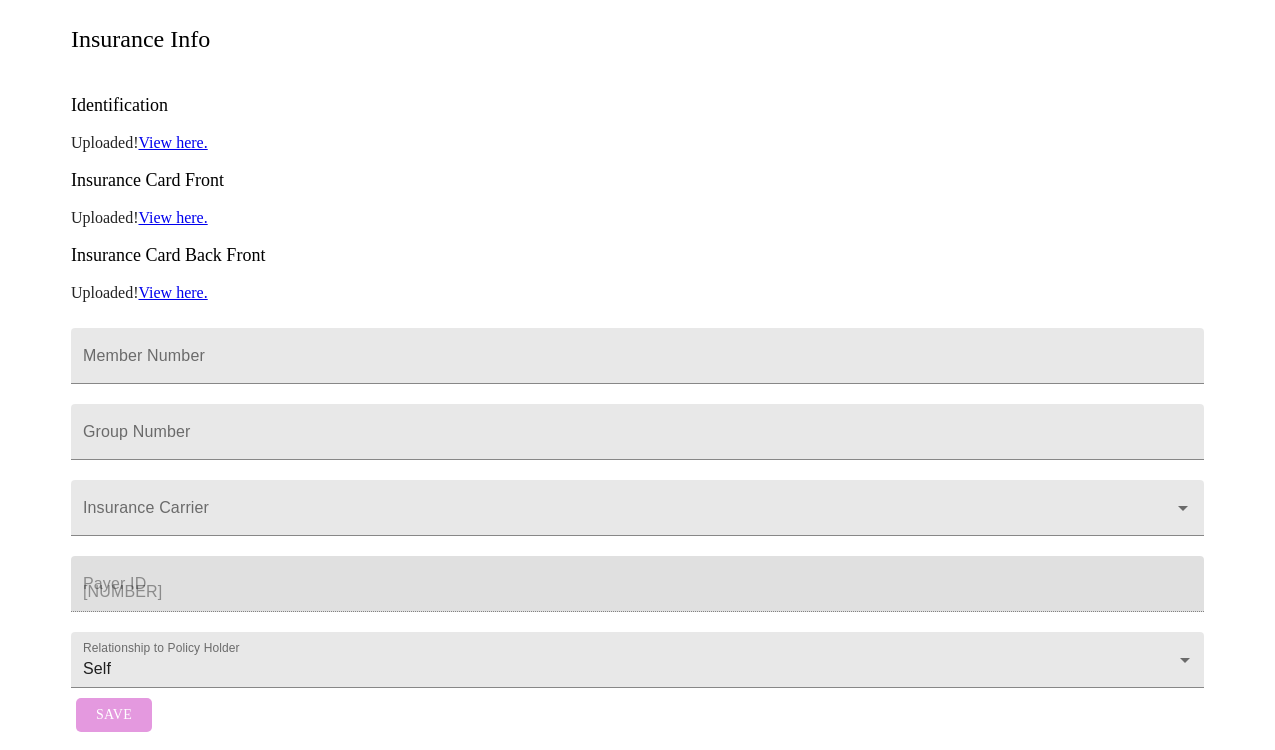 click on "View here." at bounding box center (172, 142) 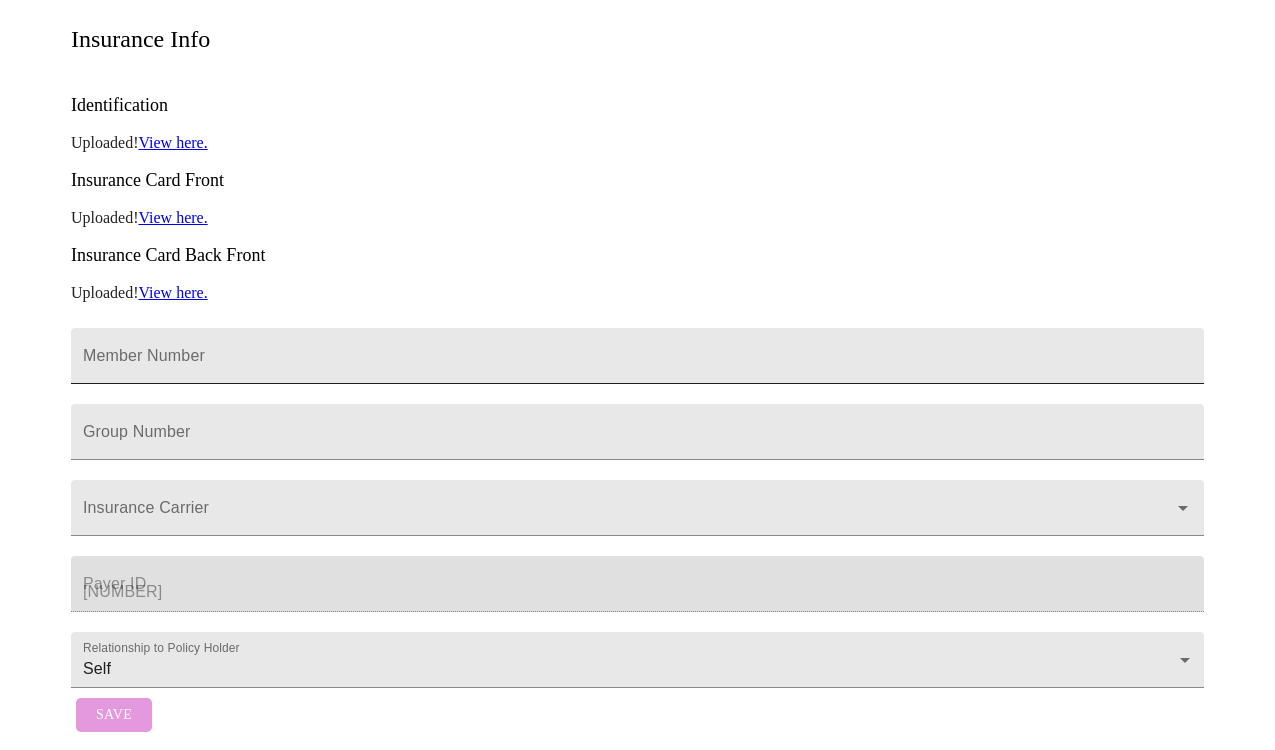 scroll, scrollTop: 0, scrollLeft: 0, axis: both 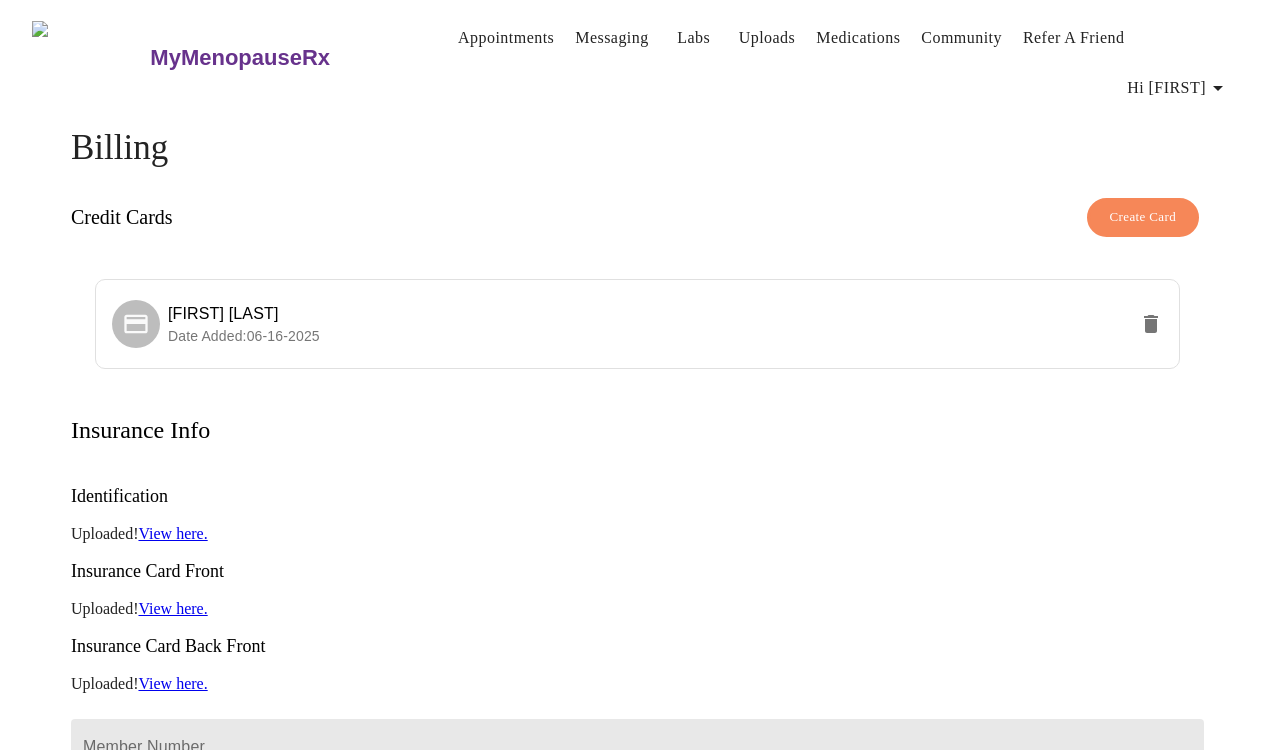 click on "Appointments" at bounding box center [506, 38] 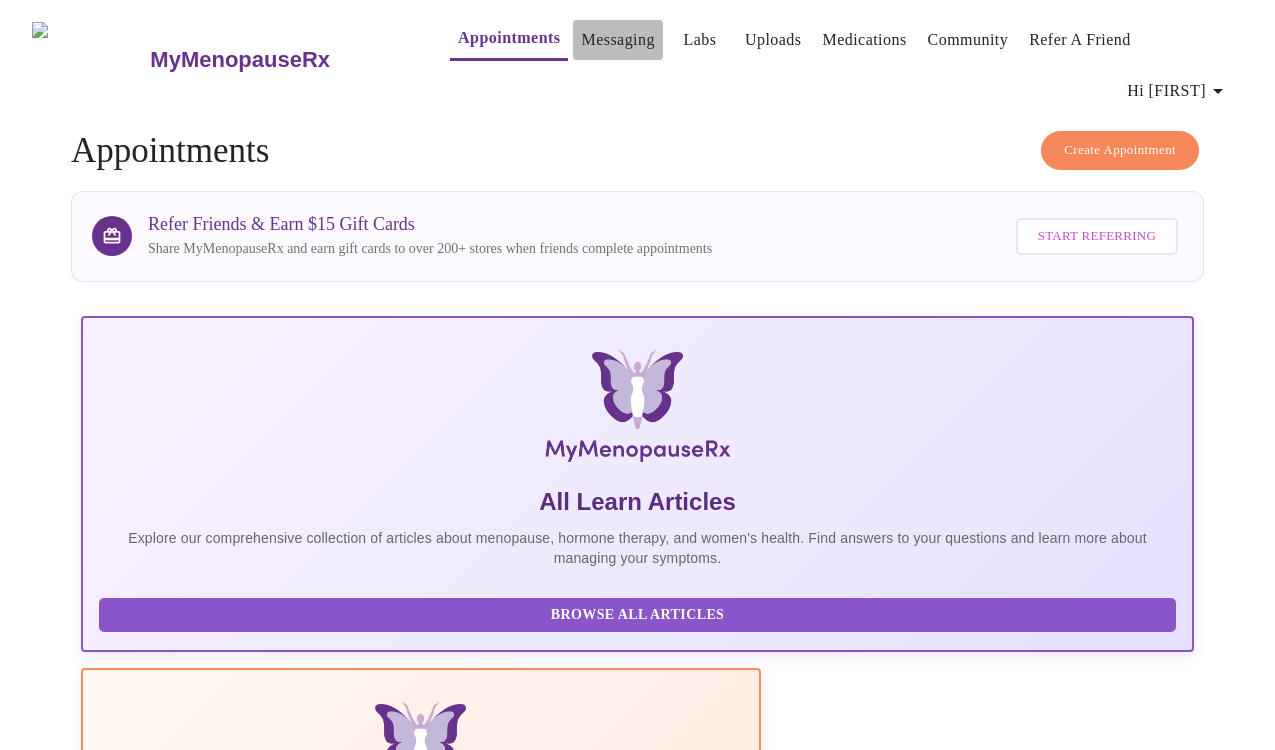 click on "Messaging" at bounding box center (617, 40) 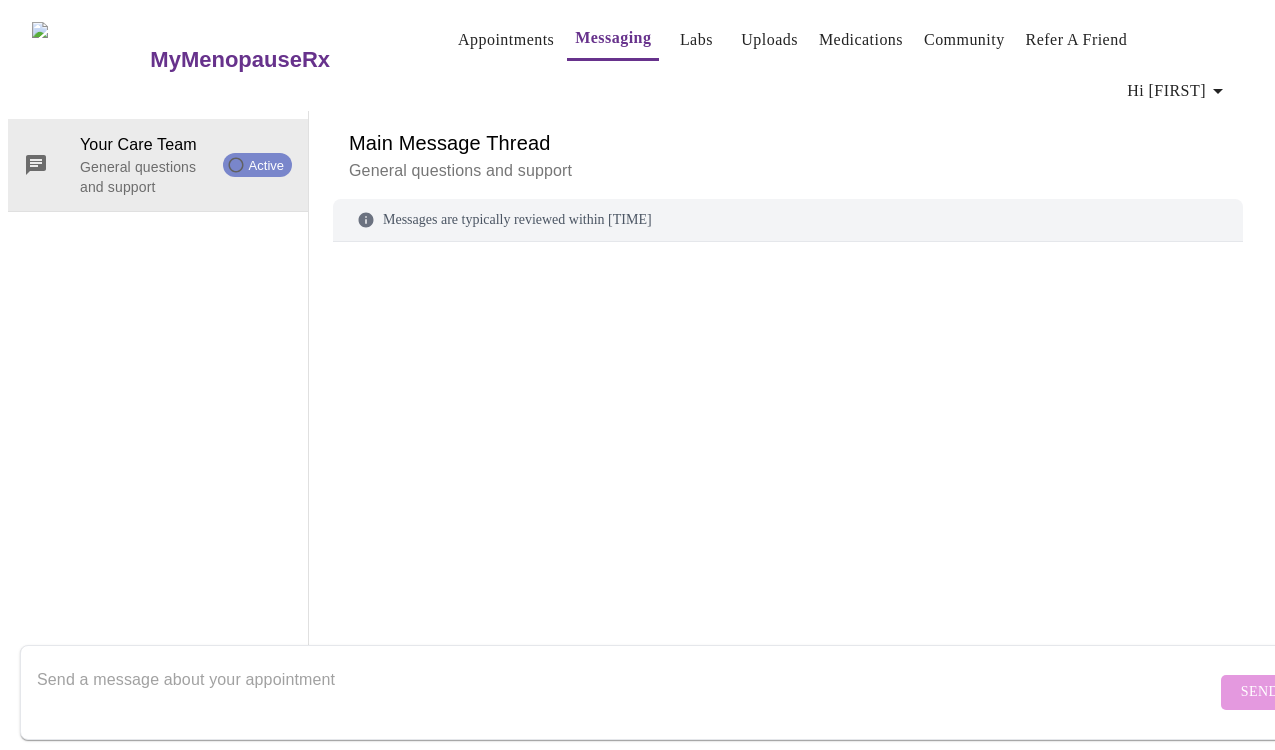 scroll, scrollTop: 75, scrollLeft: 0, axis: vertical 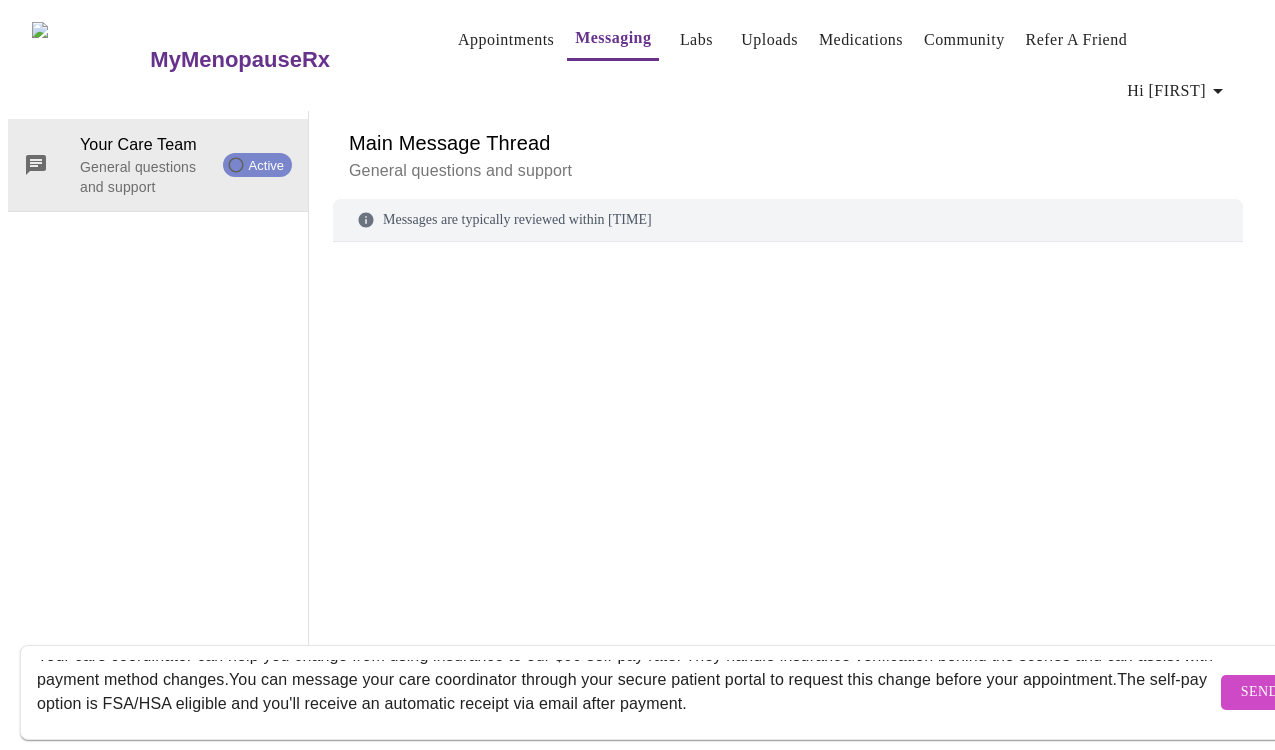 type on "Your care coordinator can help you change from using insurance to our $99 self-pay rate. They handle insurance verification behind the scenes and can assist with payment method changes.You can message your care coordinator through your secure patient portal to request this change before your appointment.The self-pay option is FSA/HSA eligible and you'll receive an automatic receipt via email after payment." 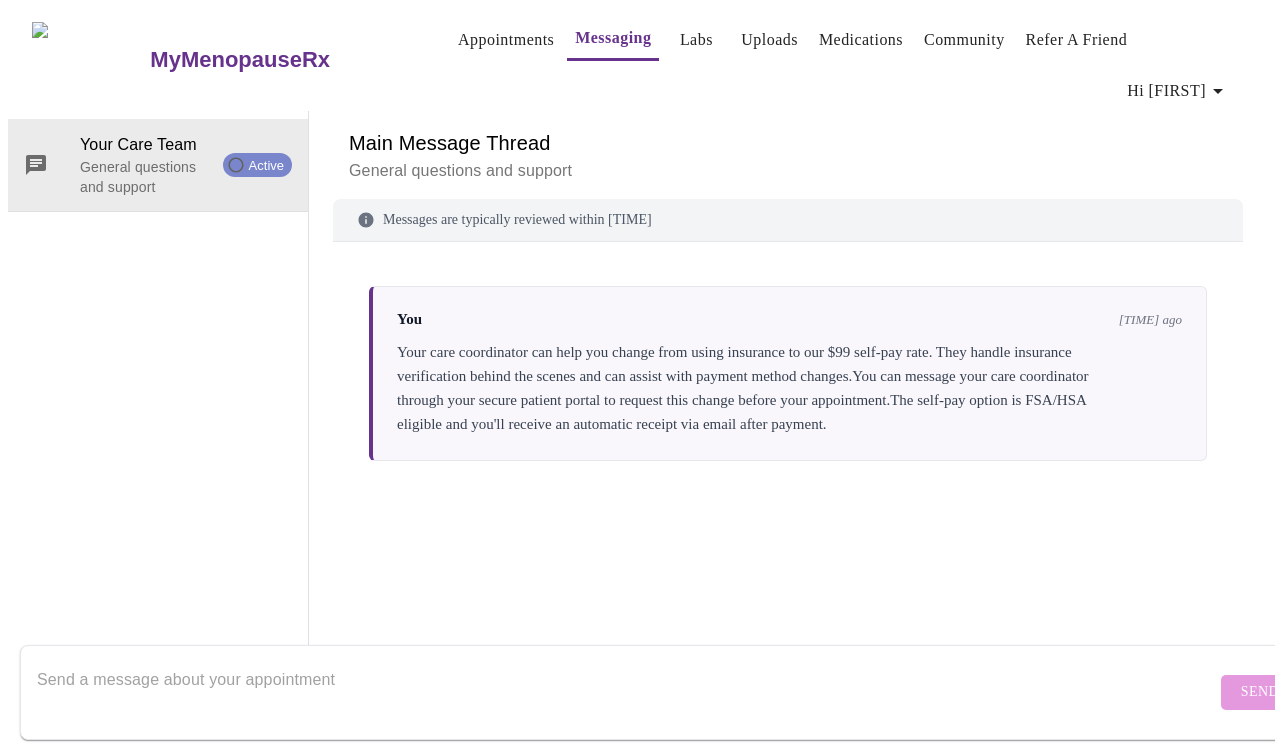 click at bounding box center [626, 692] 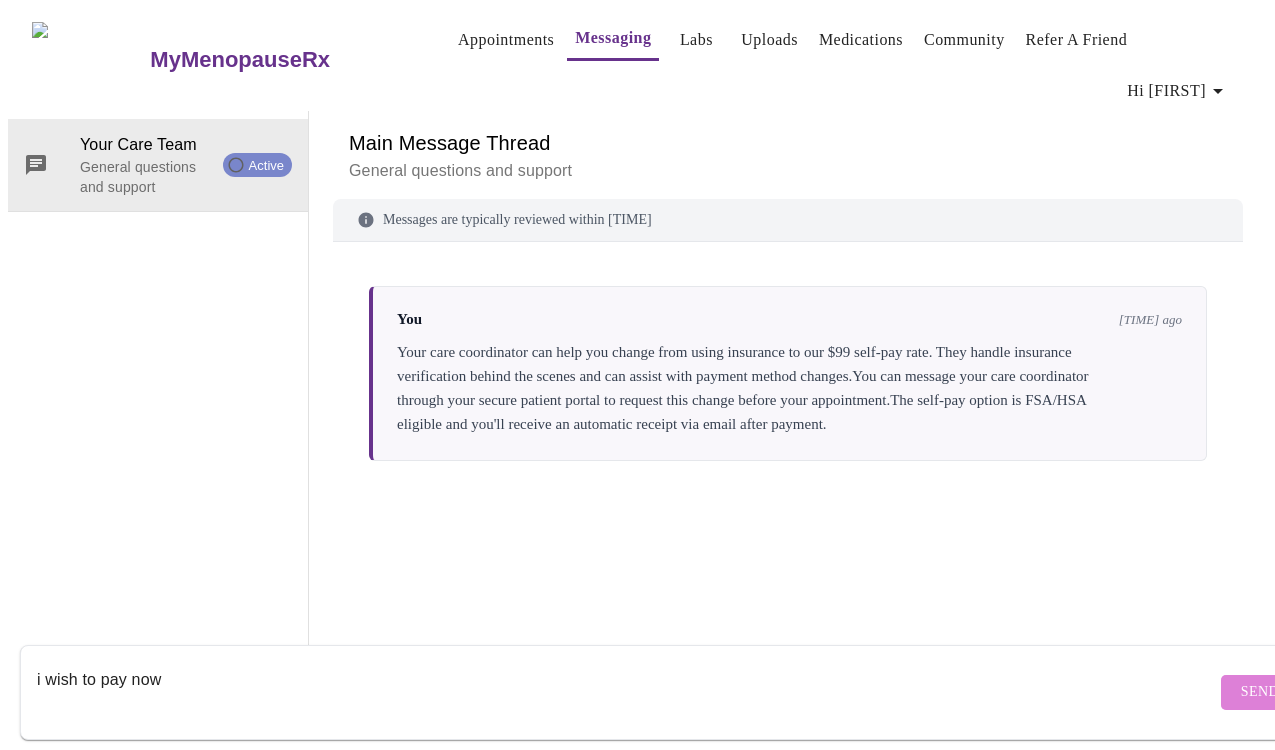 click on "Send" at bounding box center (1260, 692) 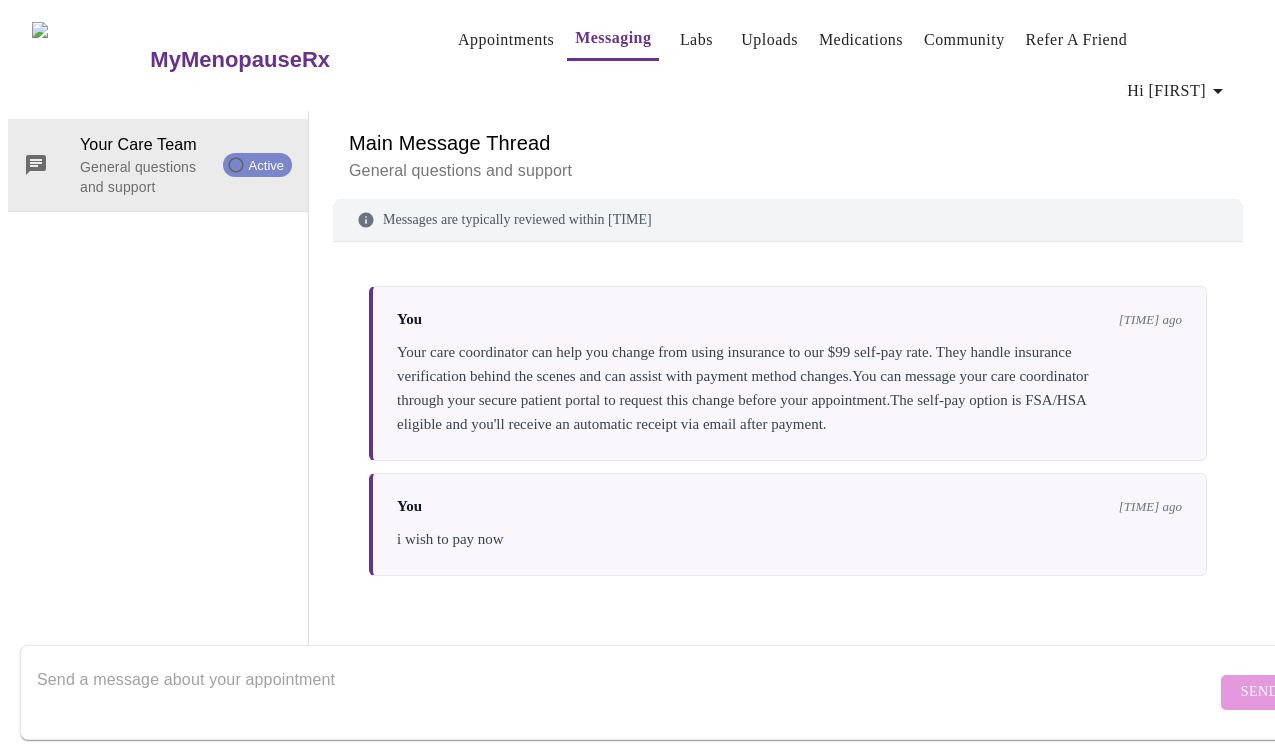 scroll, scrollTop: 0, scrollLeft: 0, axis: both 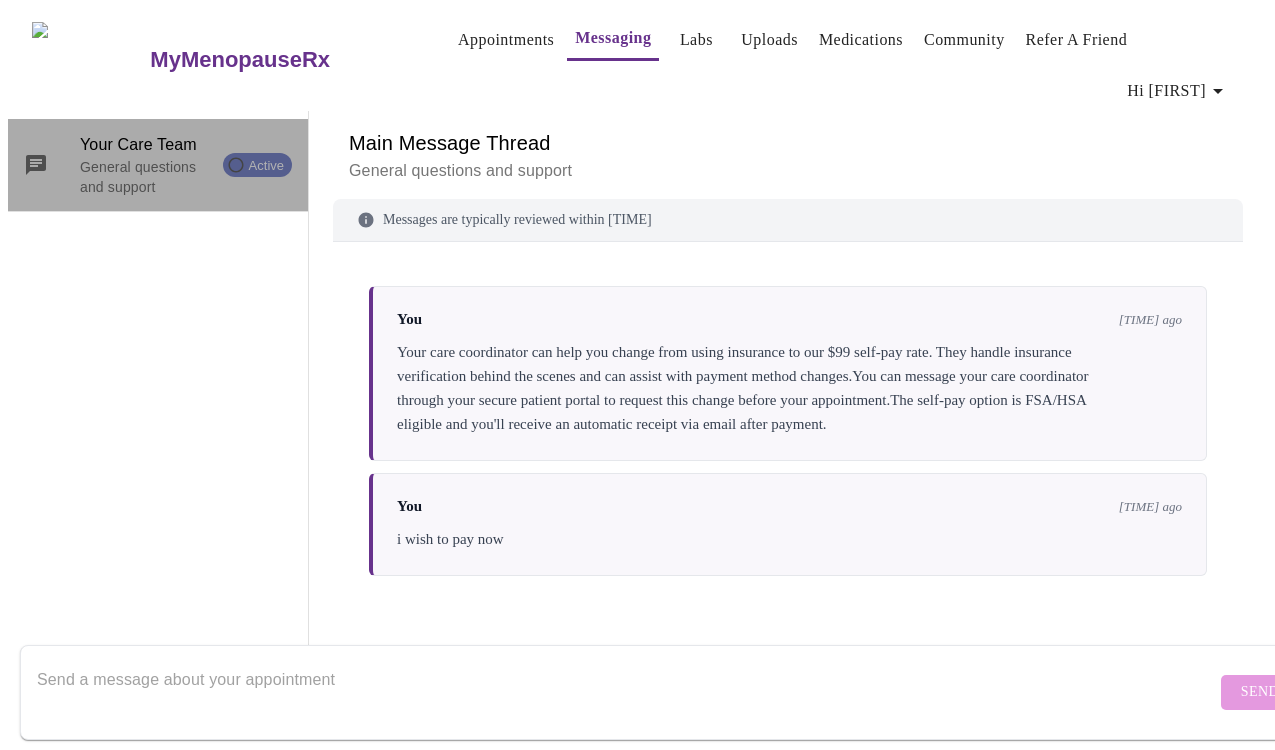 click on "General questions and support" at bounding box center [147, 177] 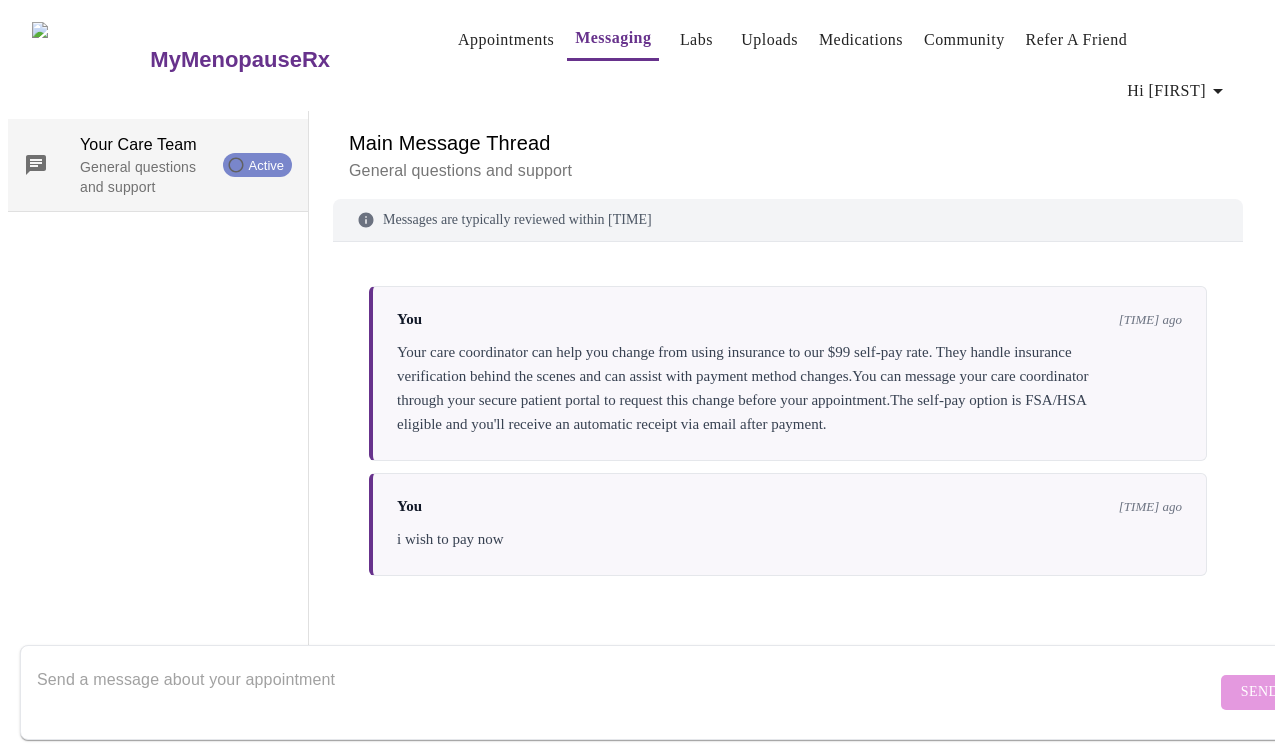 click on "Active" at bounding box center (266, 165) 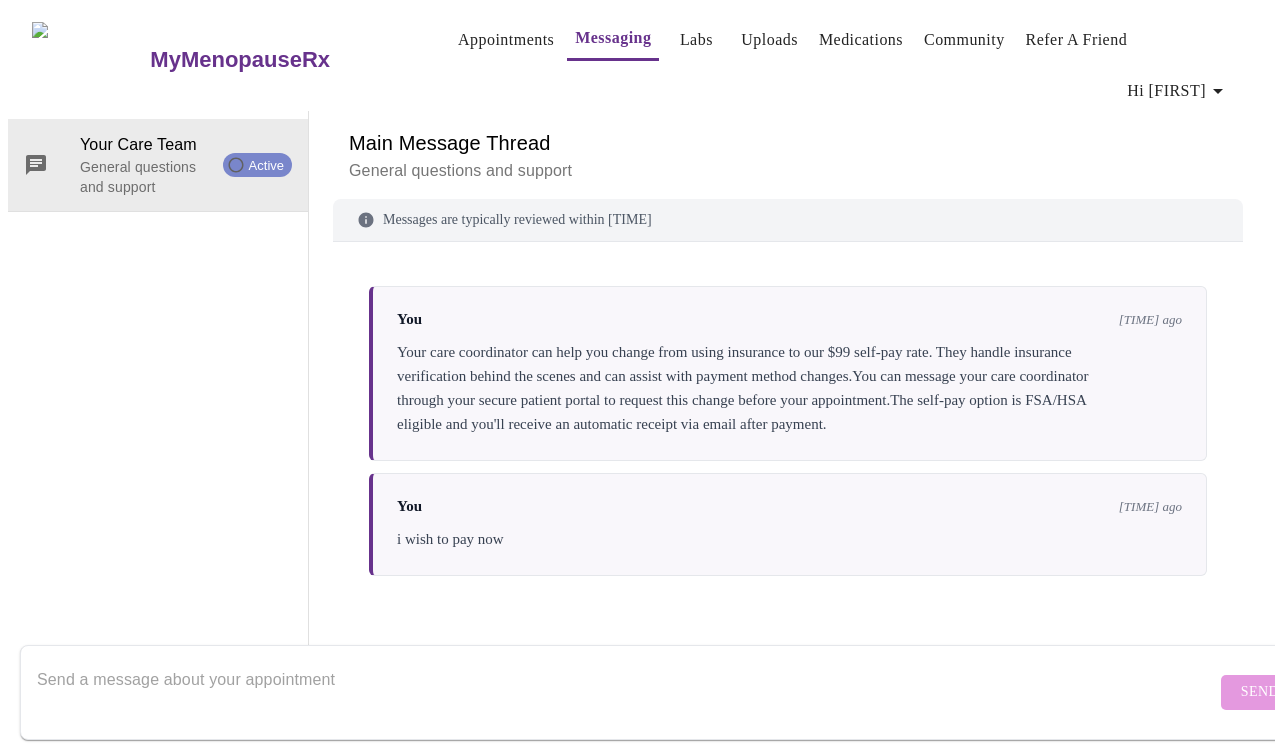 click at bounding box center [626, 692] 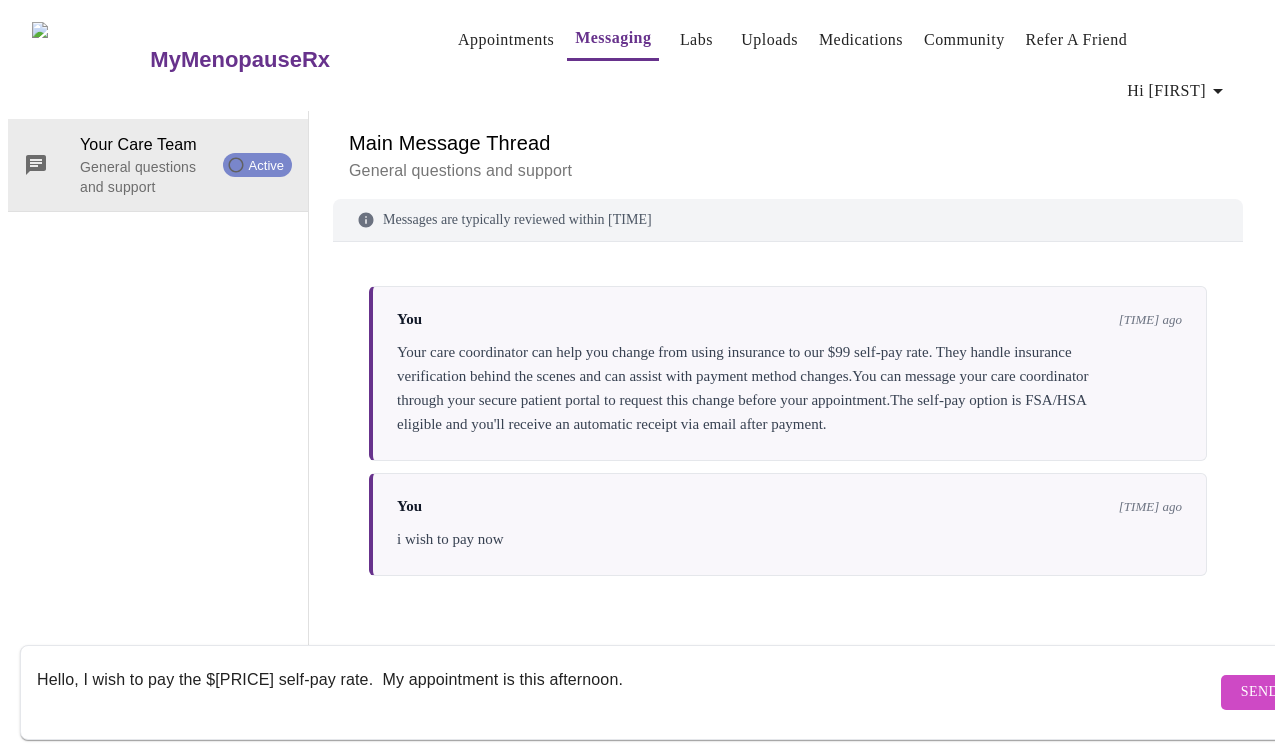 type on "Hello, I wish to pay the $[PRICE] self-pay rate.  My appointment is this afternoon." 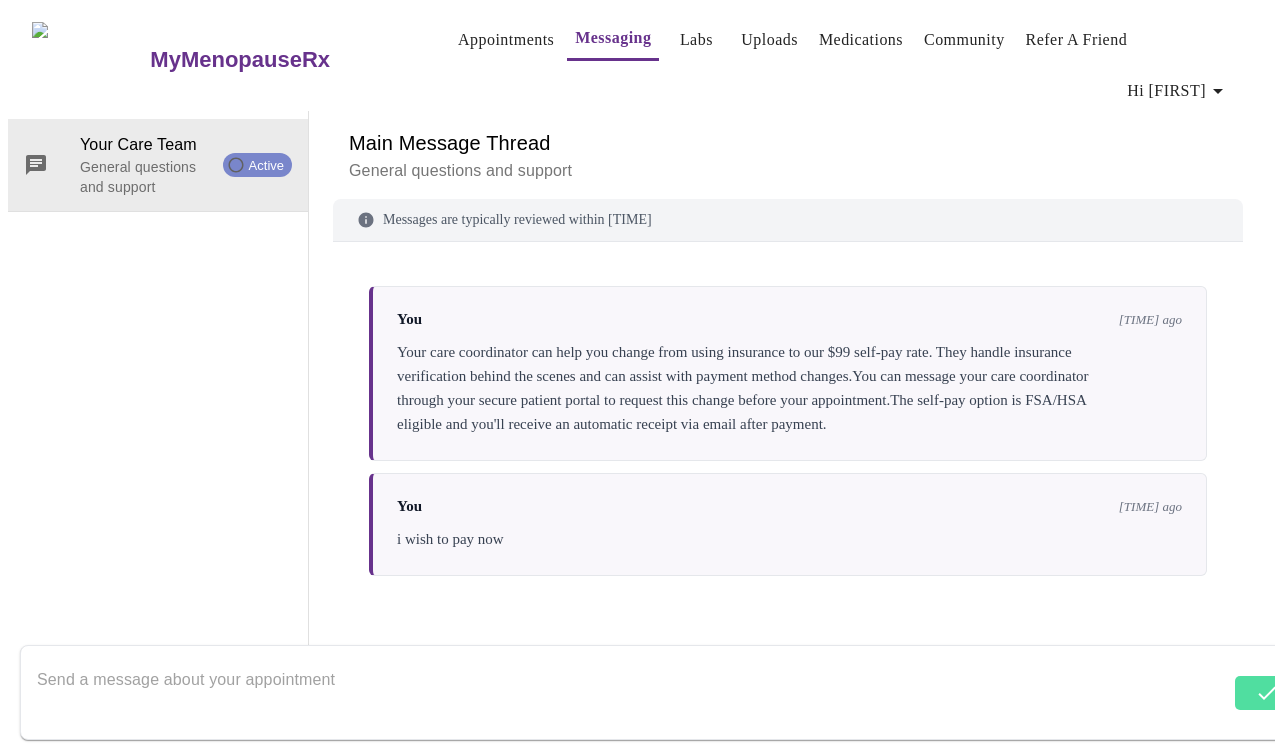 scroll, scrollTop: 72, scrollLeft: 0, axis: vertical 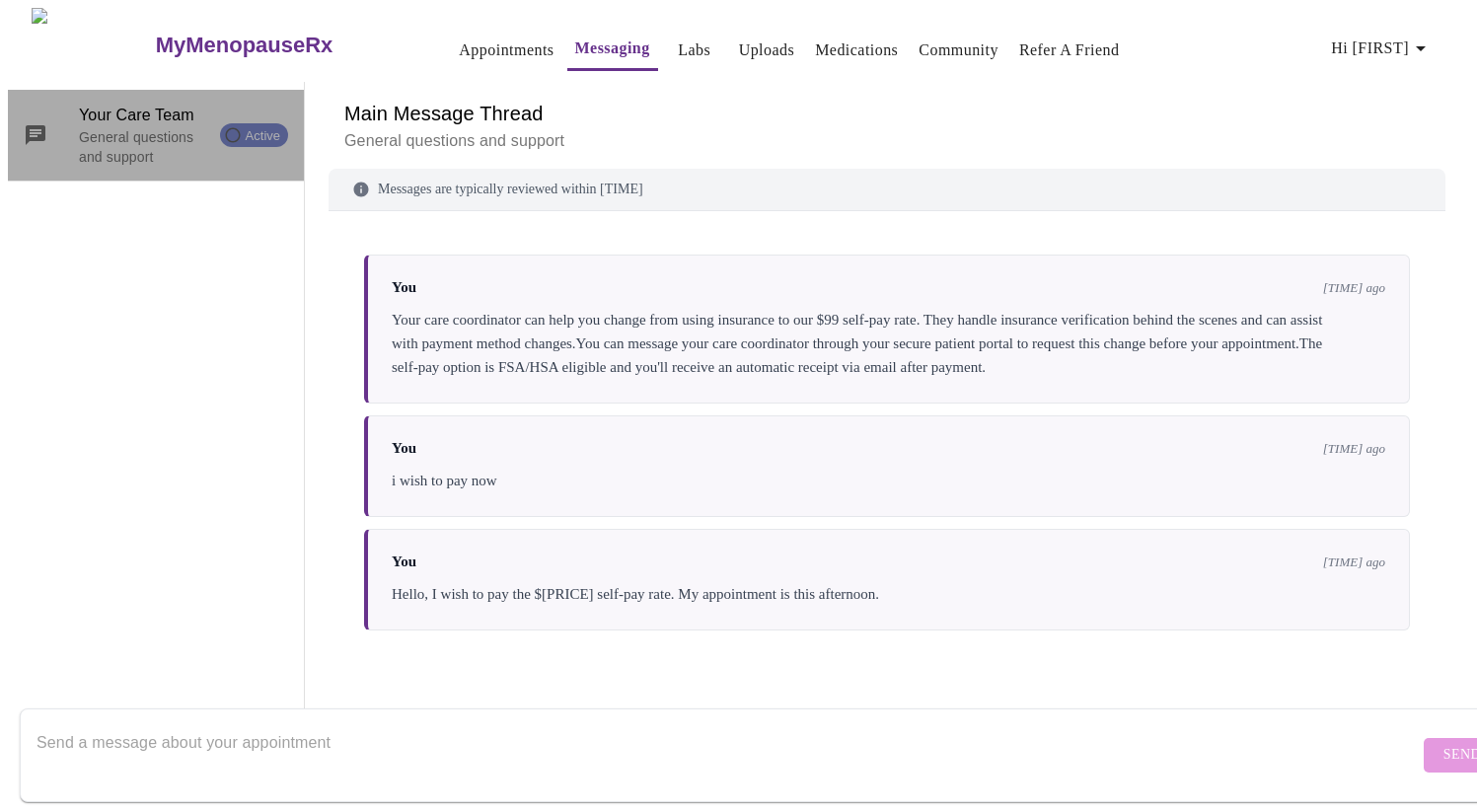 click at bounding box center [36, 135] 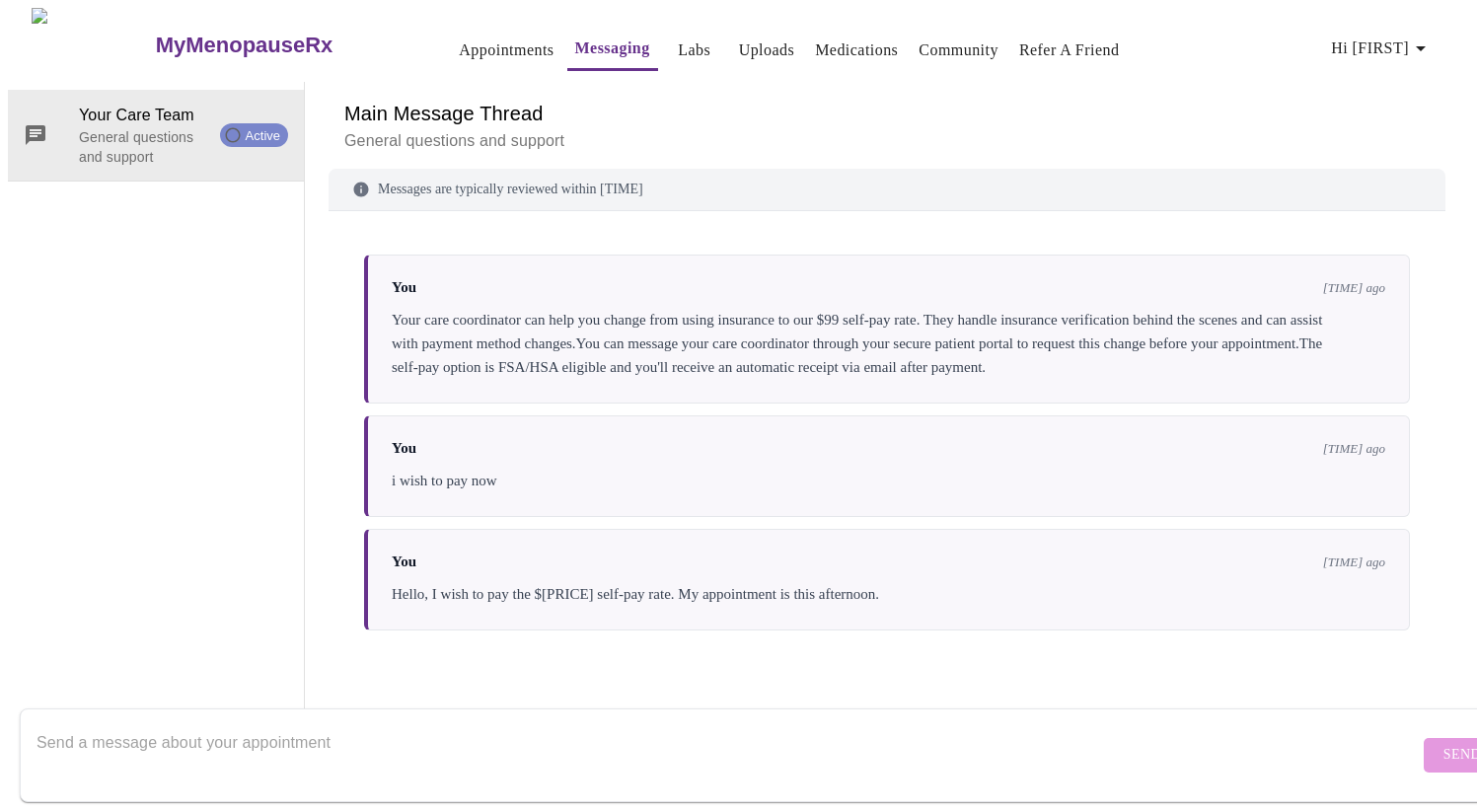 click on "Appointments" at bounding box center [506, 50] 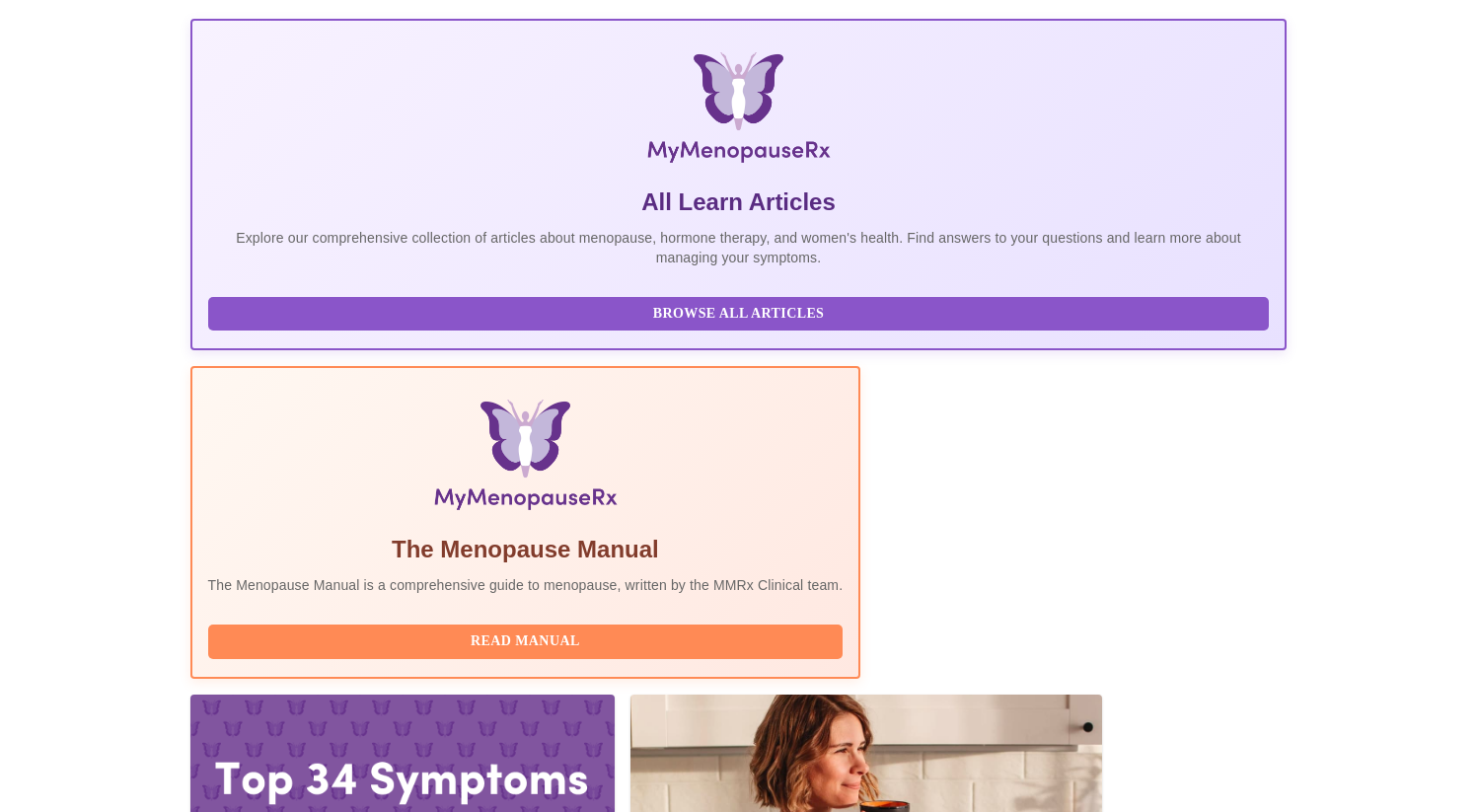 scroll, scrollTop: 267, scrollLeft: 0, axis: vertical 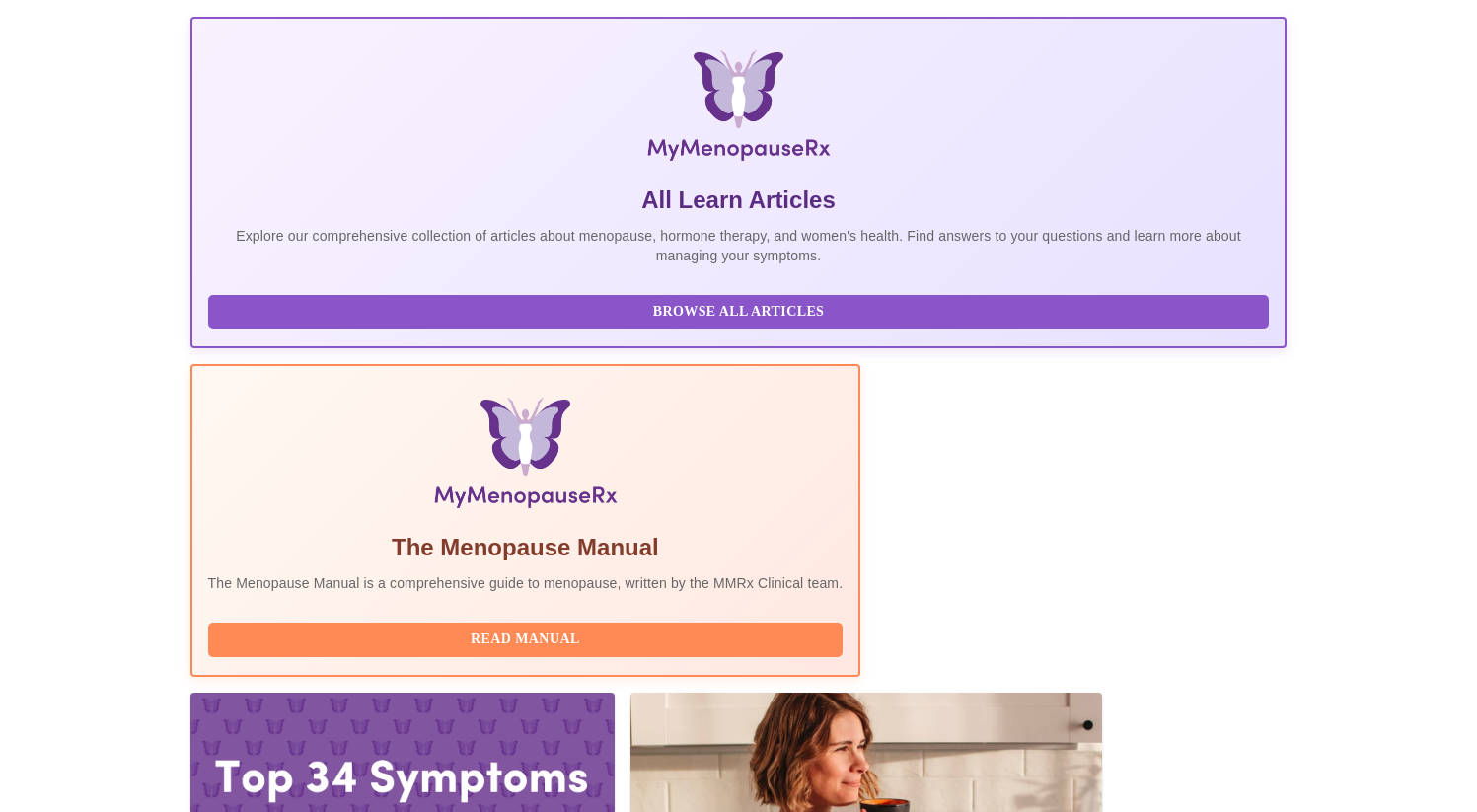 click on "Join Waiting Room" at bounding box center (1182, 2250) 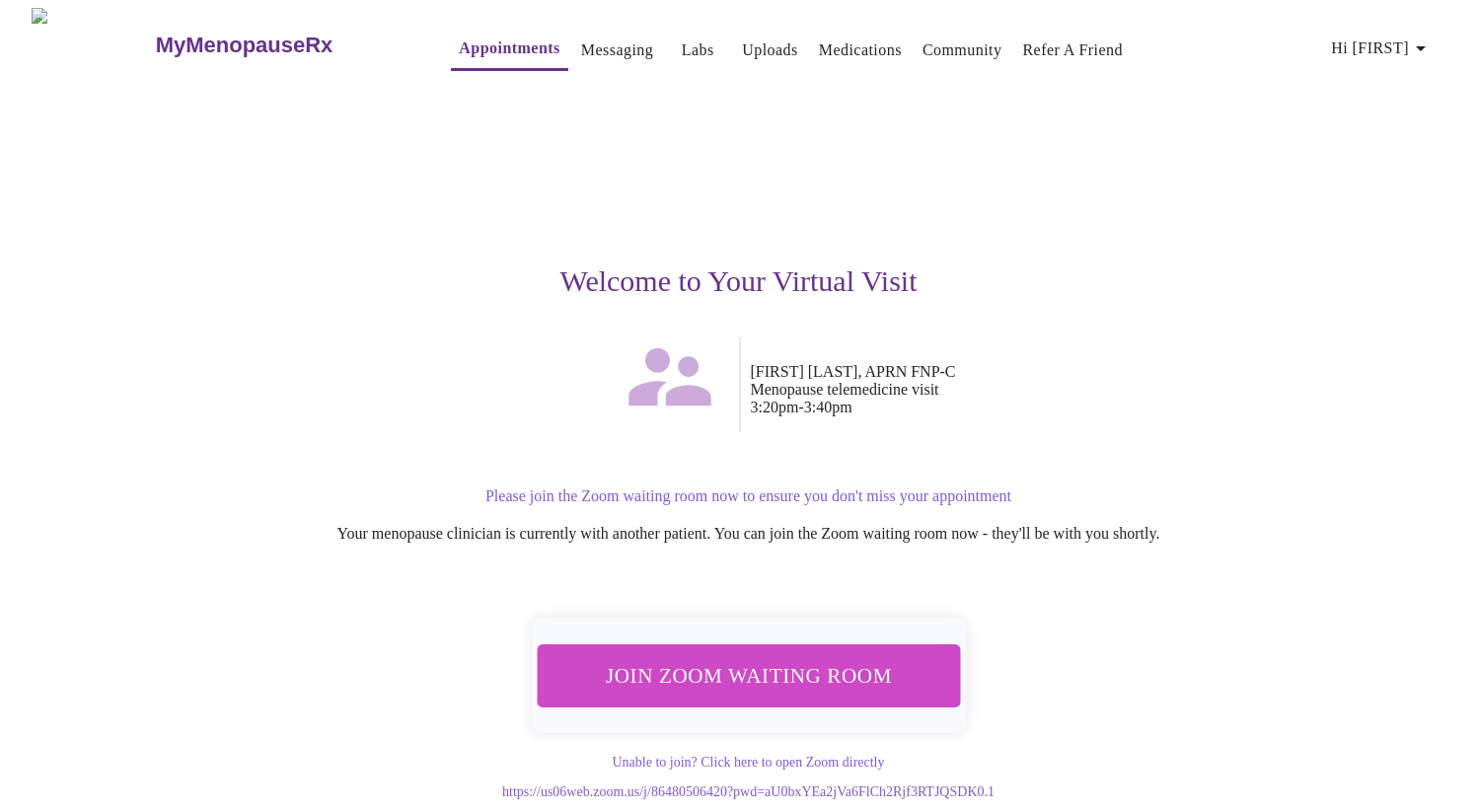 scroll, scrollTop: 12, scrollLeft: 0, axis: vertical 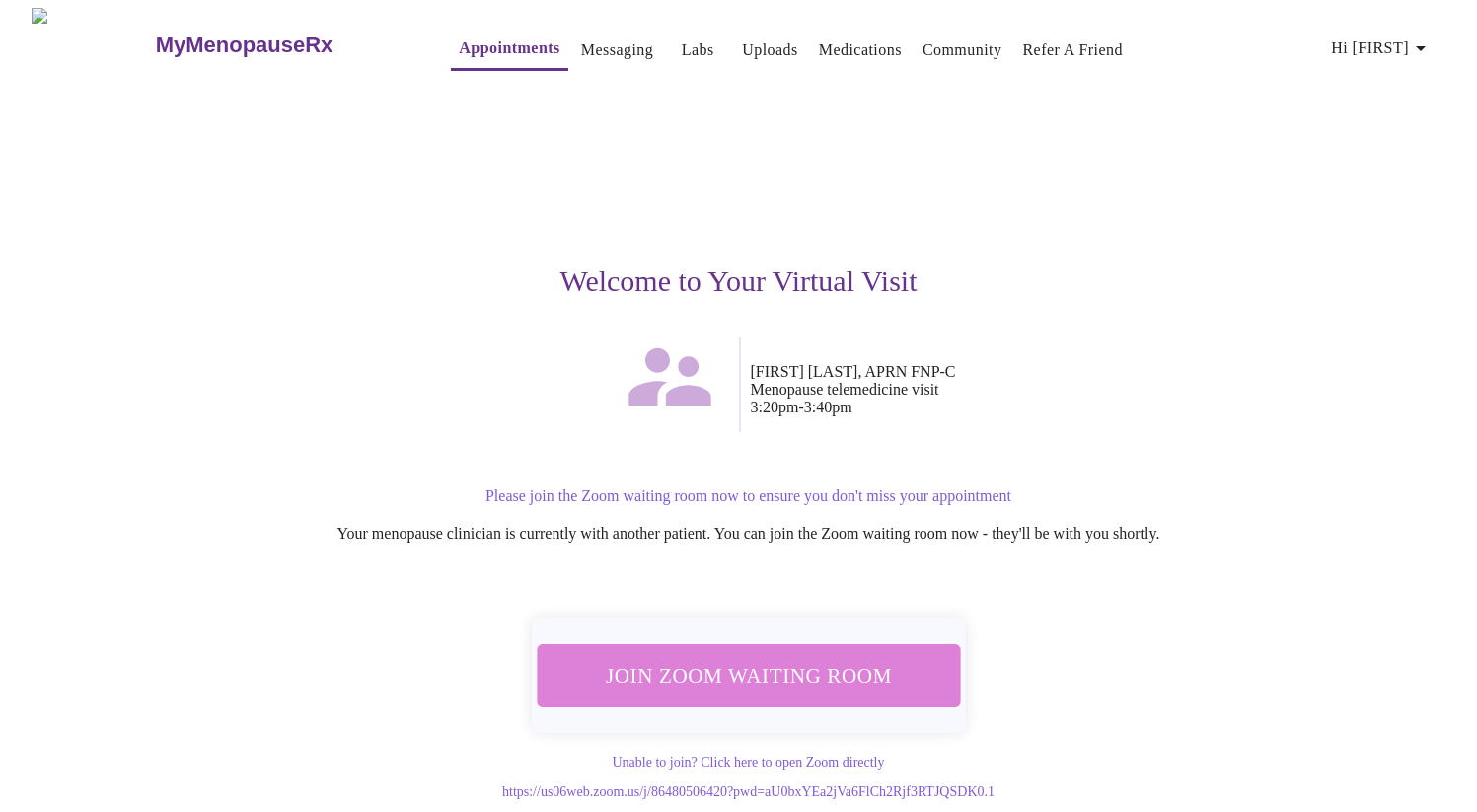 click on "Join Zoom Waiting Room" at bounding box center [748, 675] 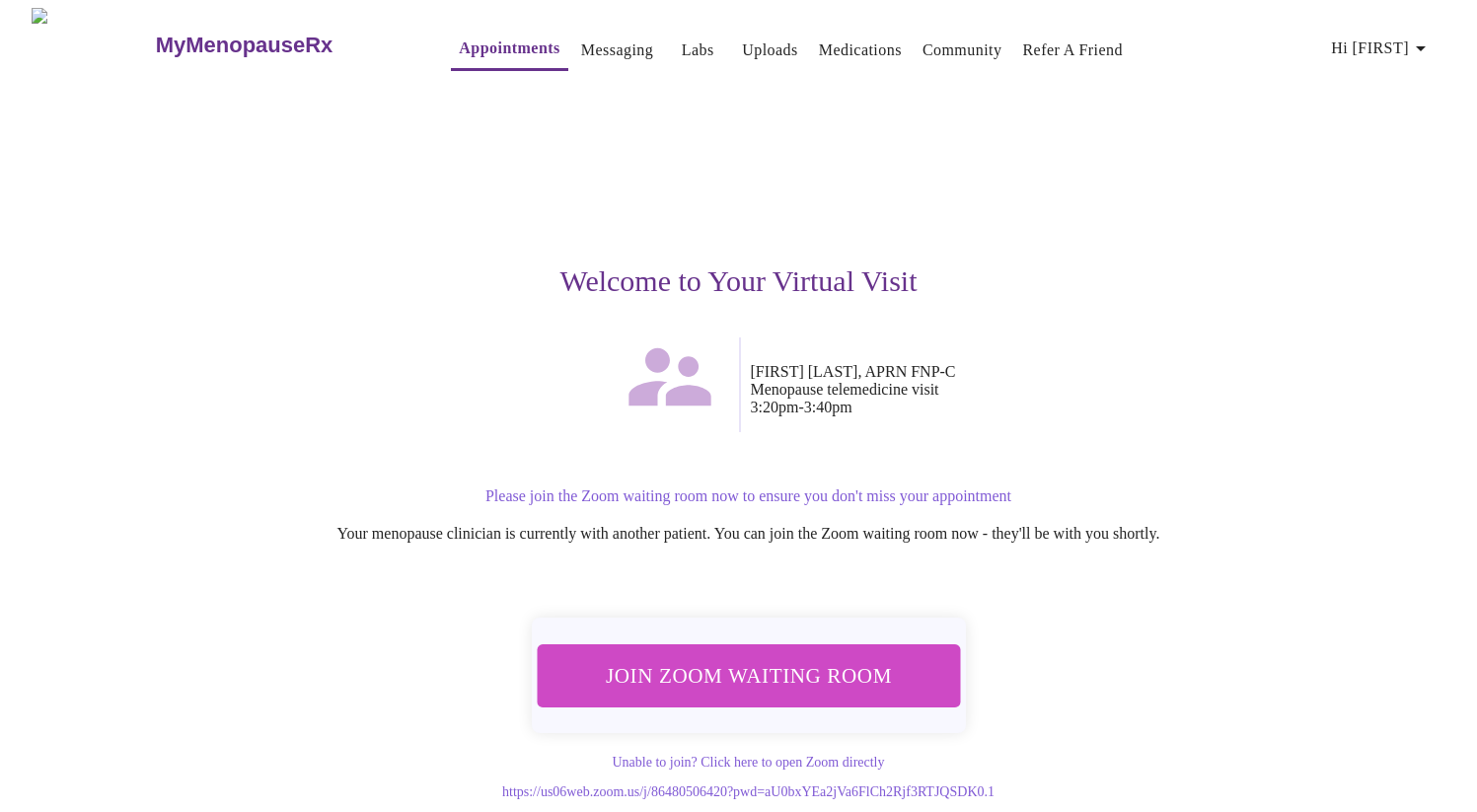 click on "Messaging" at bounding box center (617, 50) 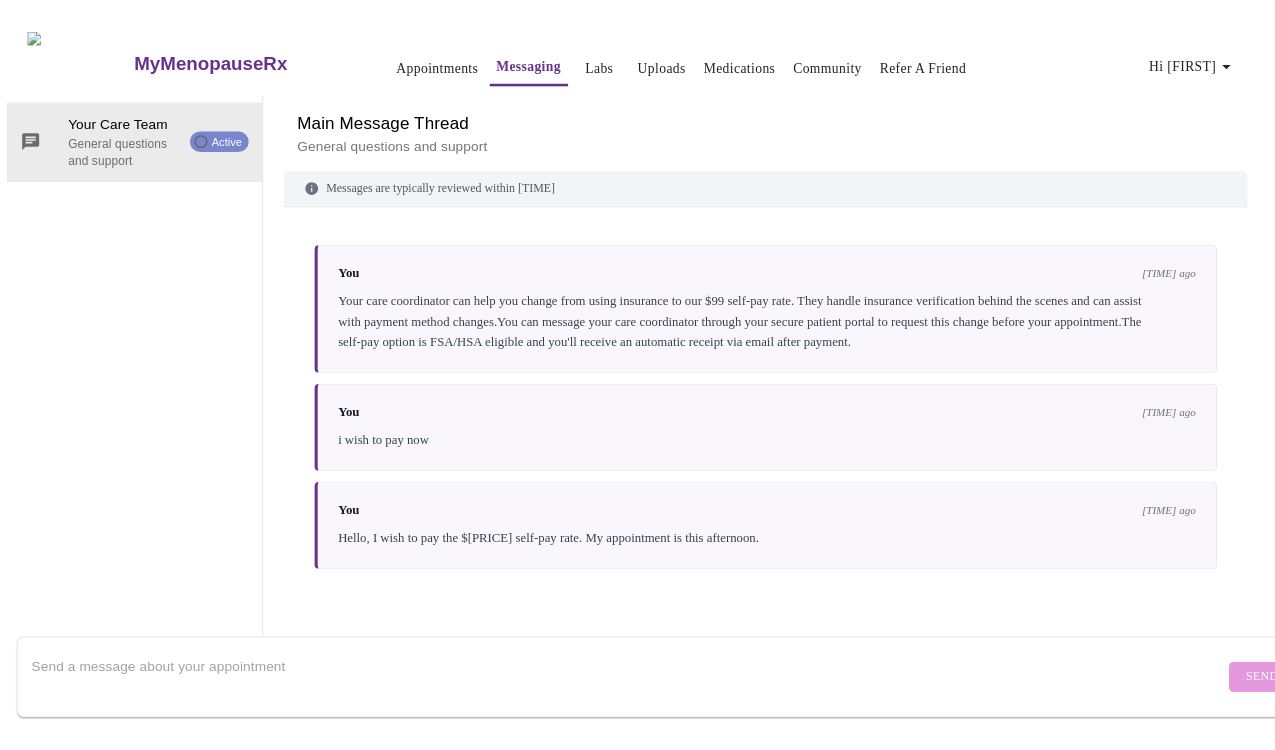 scroll, scrollTop: 75, scrollLeft: 0, axis: vertical 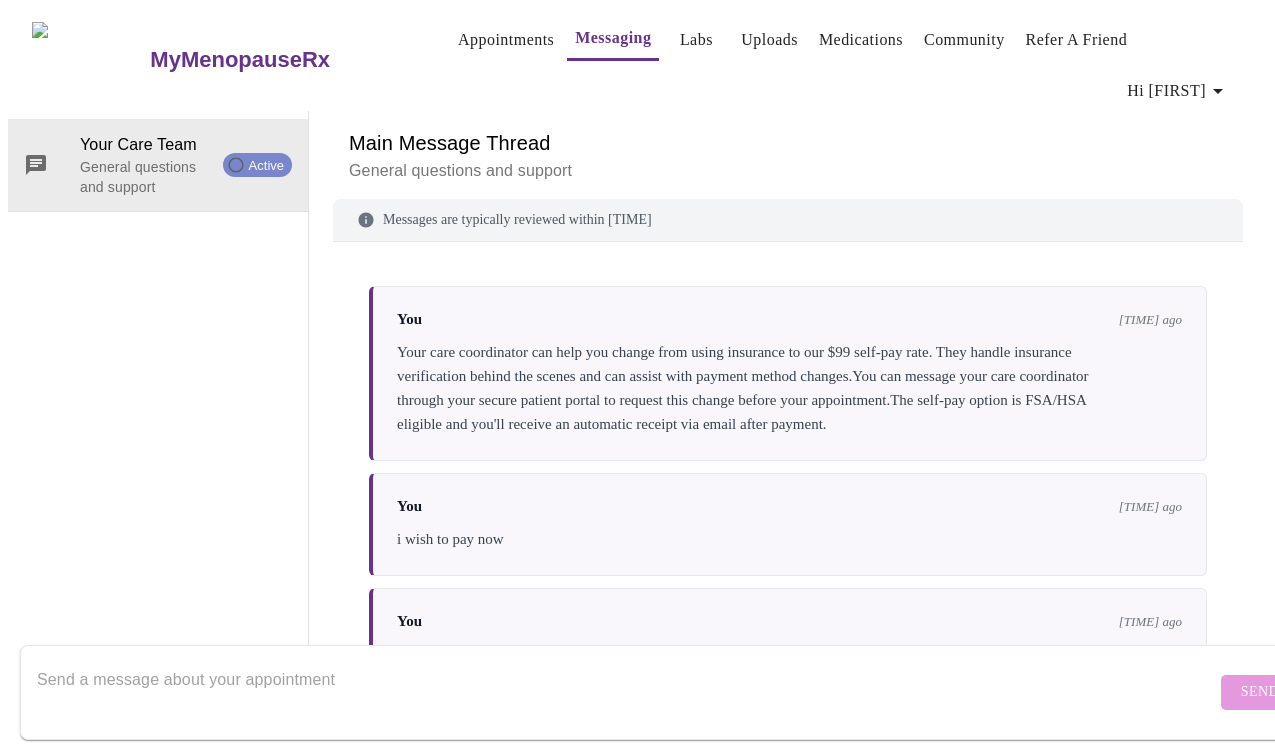 click at bounding box center (626, 692) 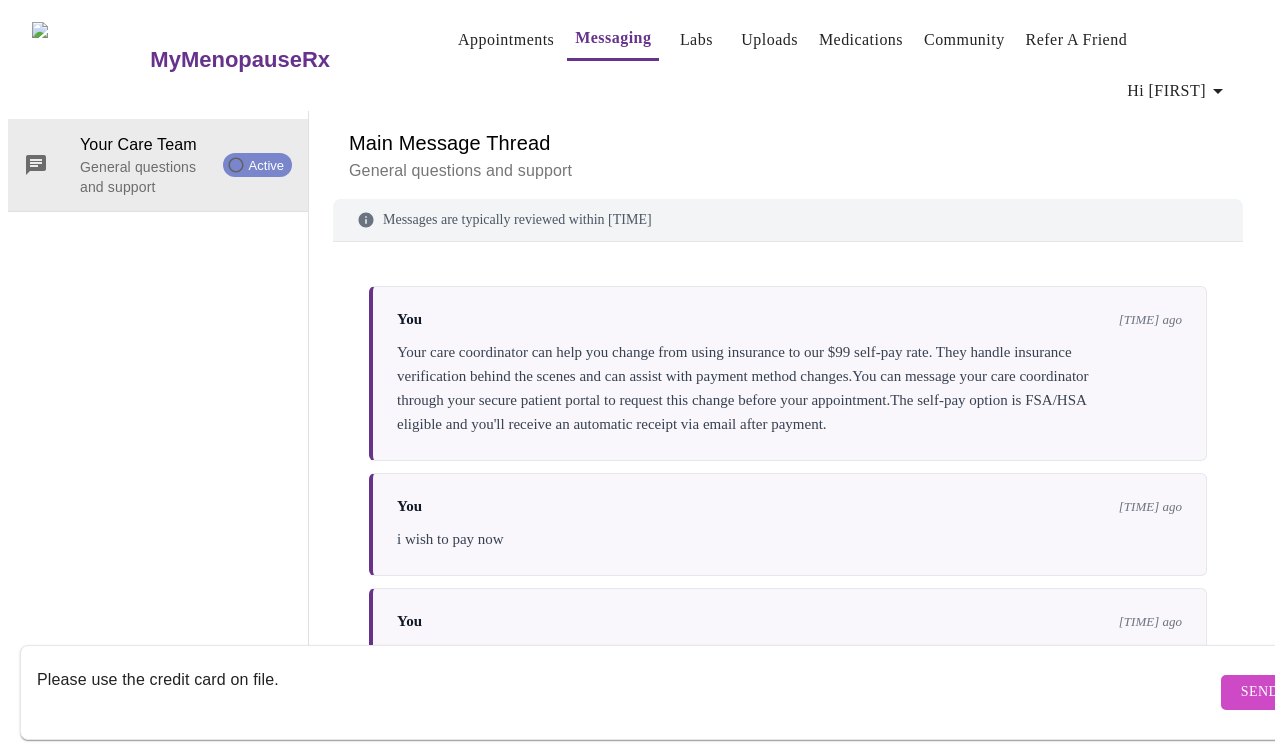 type on "Please use the credit card on file." 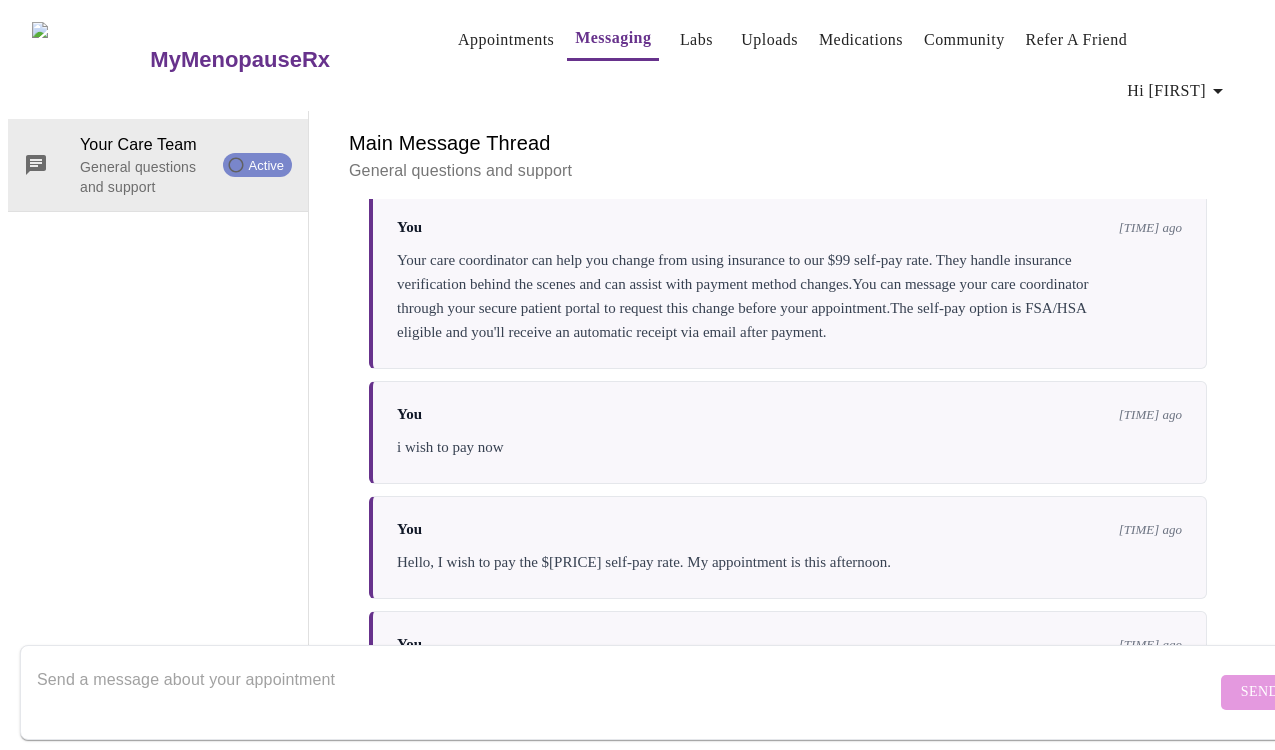 scroll, scrollTop: 156, scrollLeft: 0, axis: vertical 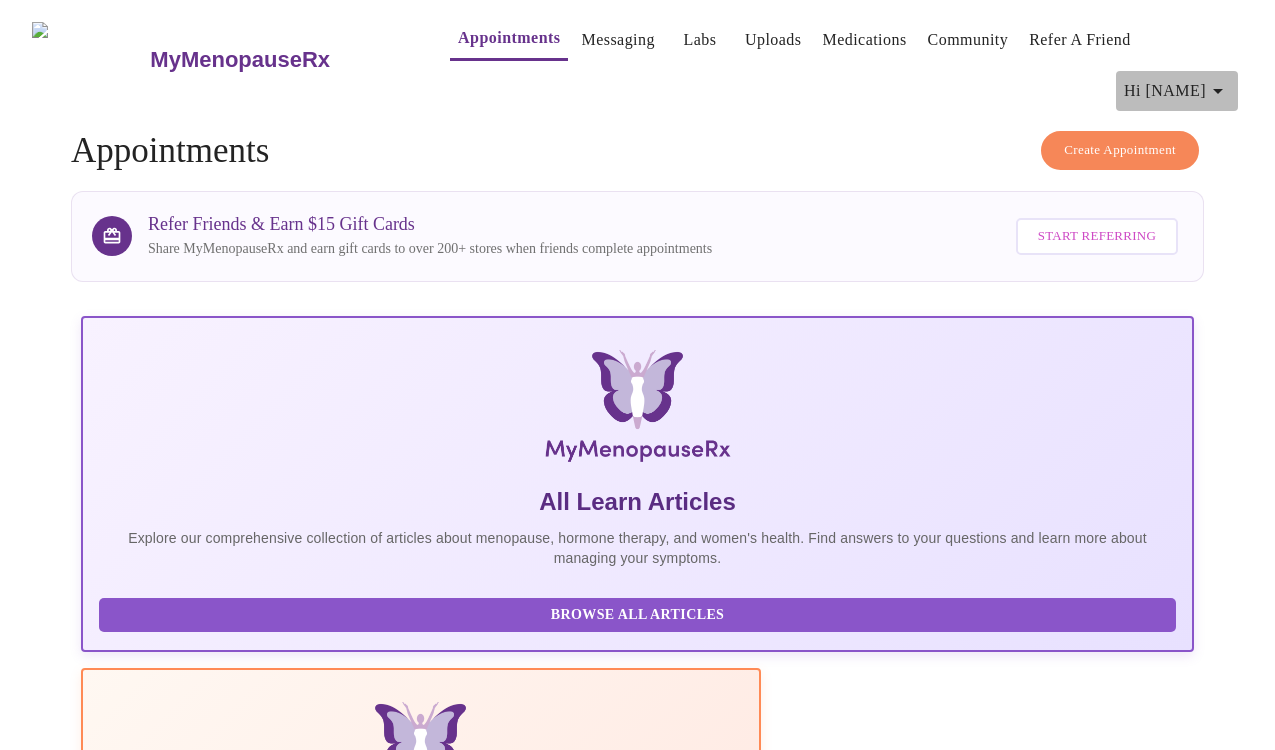 click at bounding box center (1218, 91) 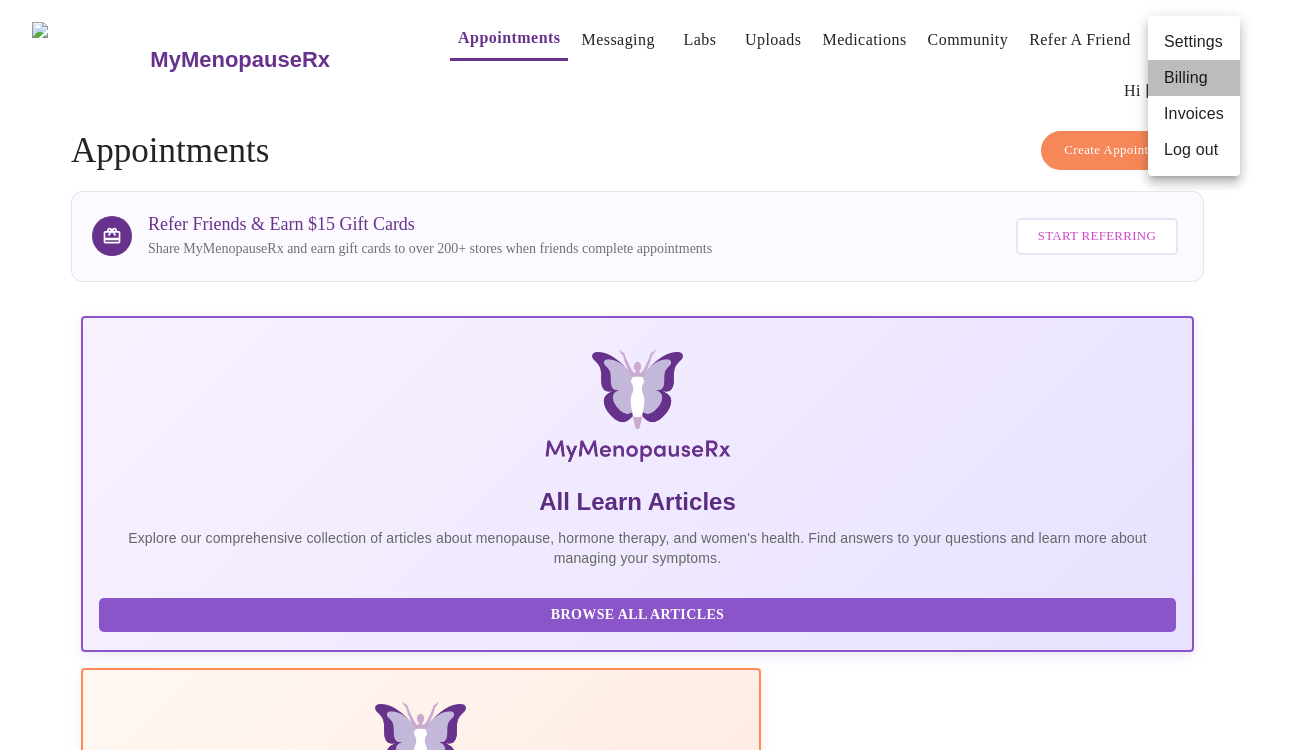 click on "Billing" at bounding box center (1194, 78) 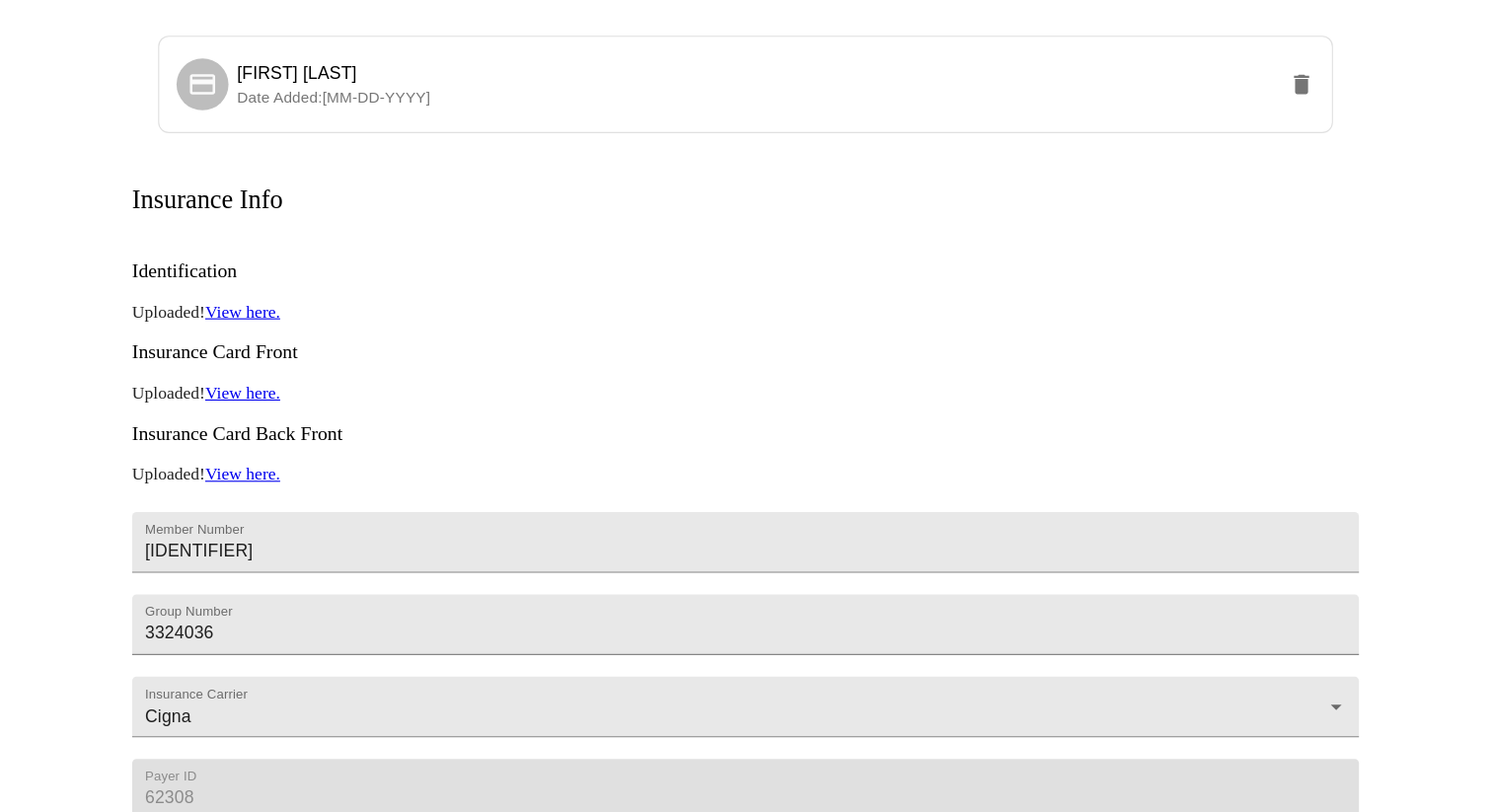 scroll, scrollTop: 0, scrollLeft: 0, axis: both 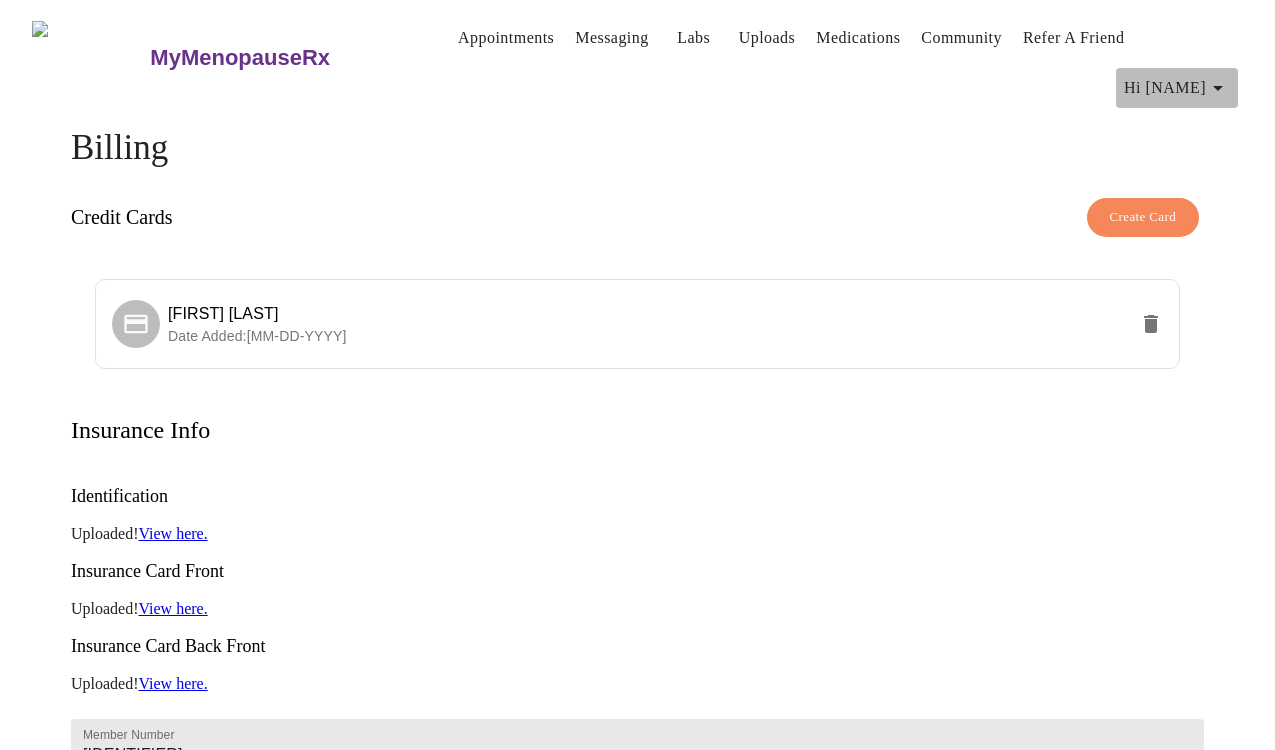 click at bounding box center [1218, 88] 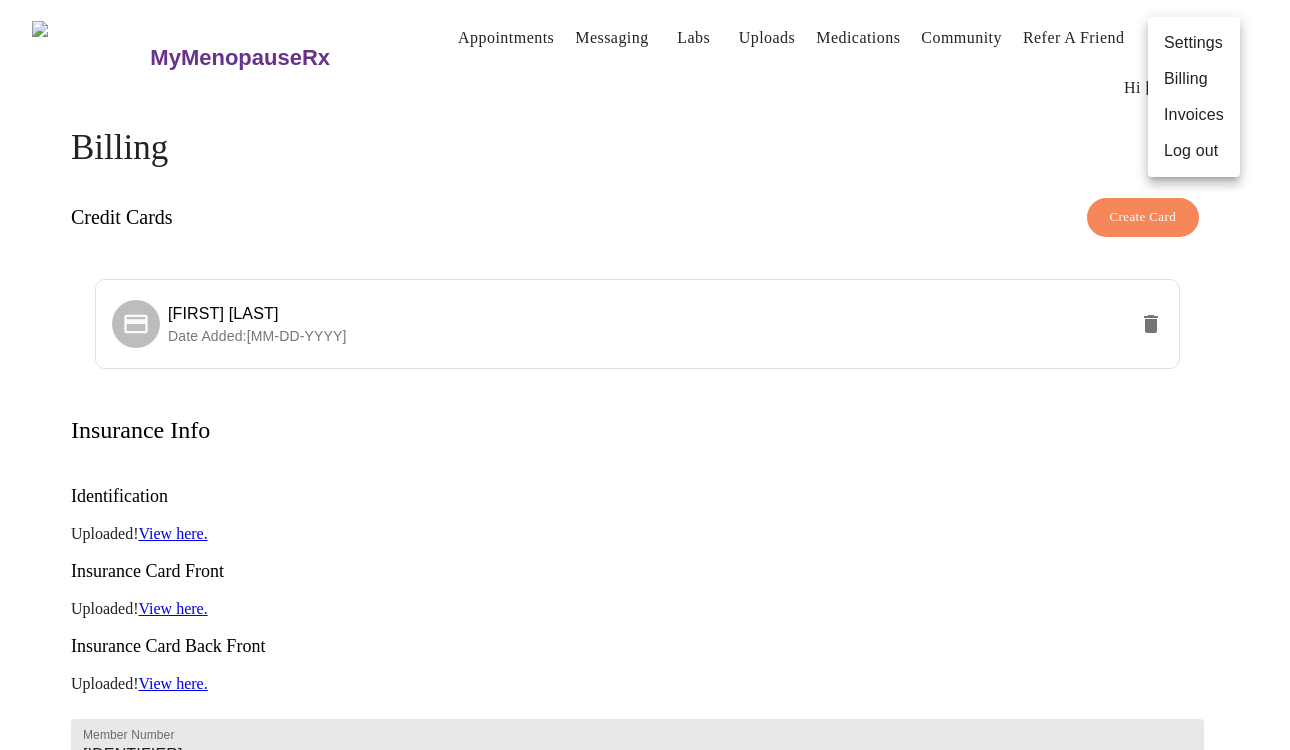 click on "Invoices" at bounding box center (1194, 115) 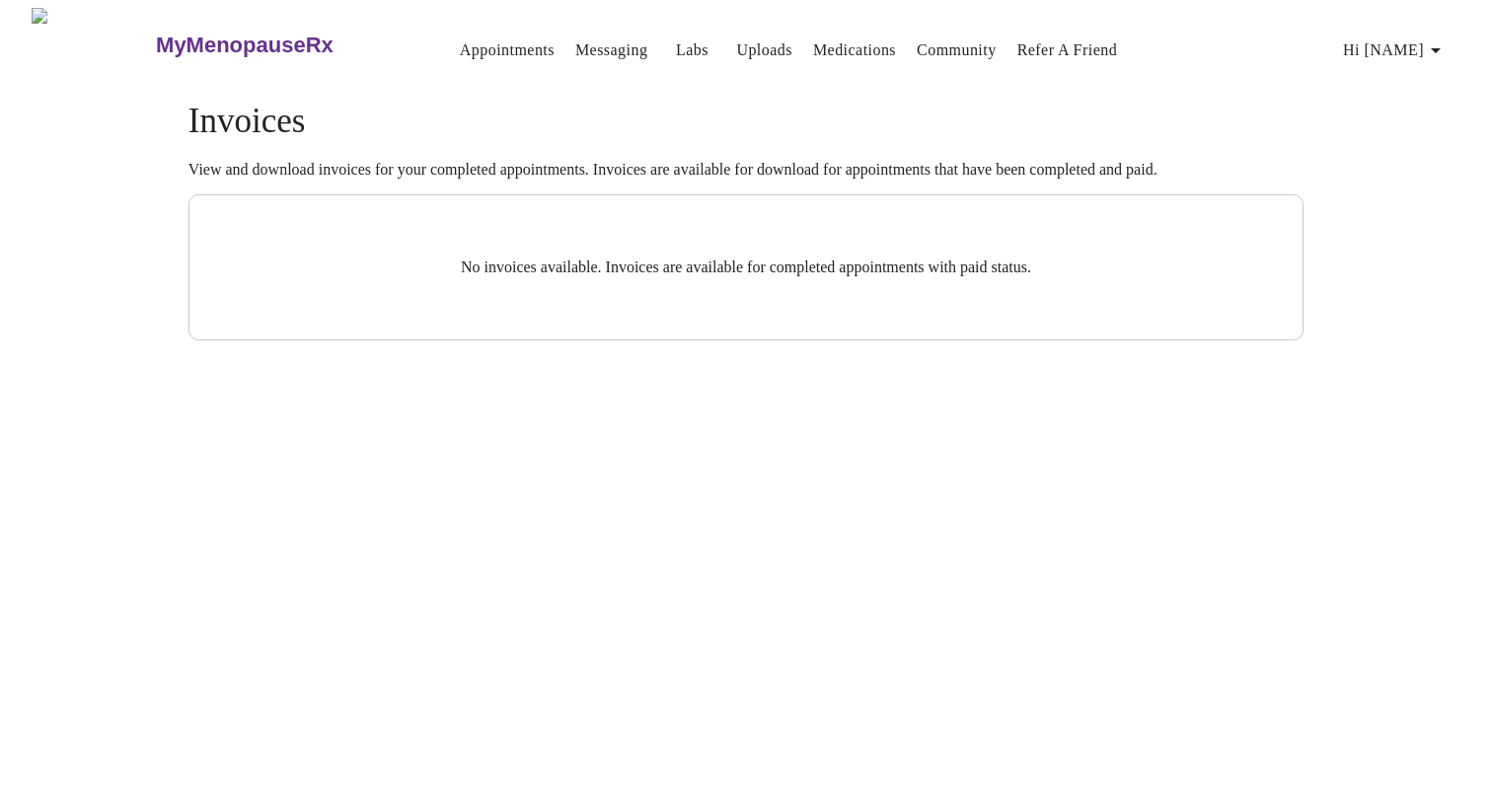 click at bounding box center (1436, 50) 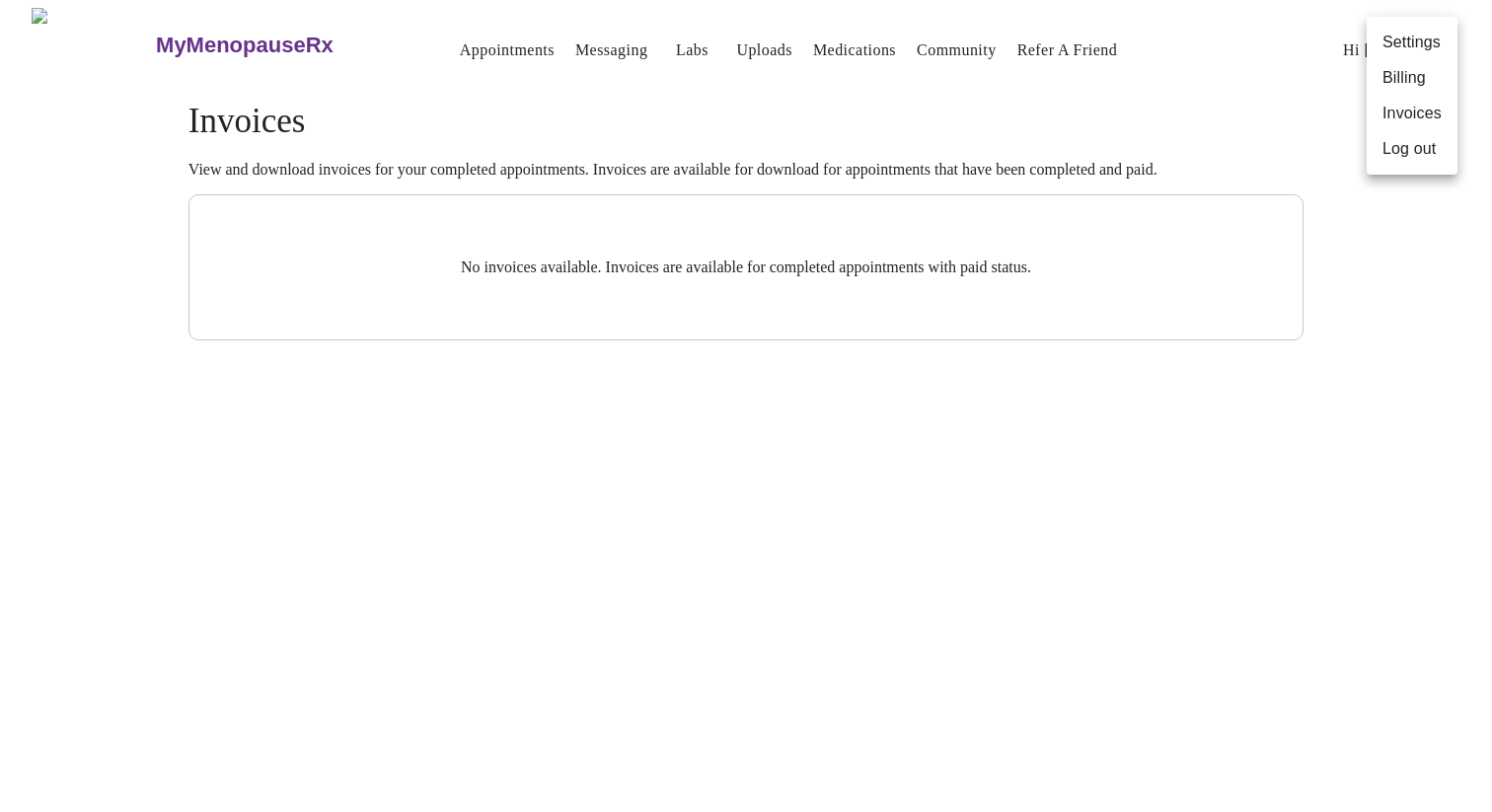 click at bounding box center (746, 406) 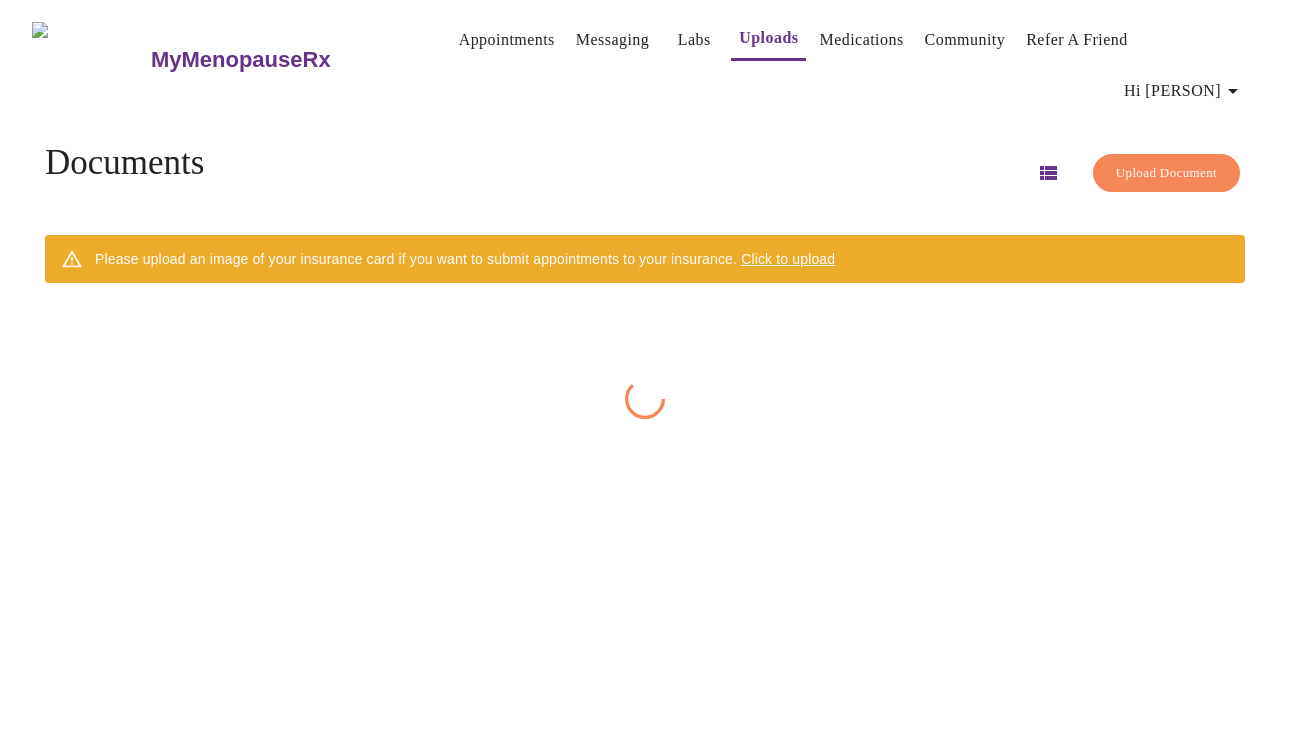 scroll, scrollTop: 0, scrollLeft: 0, axis: both 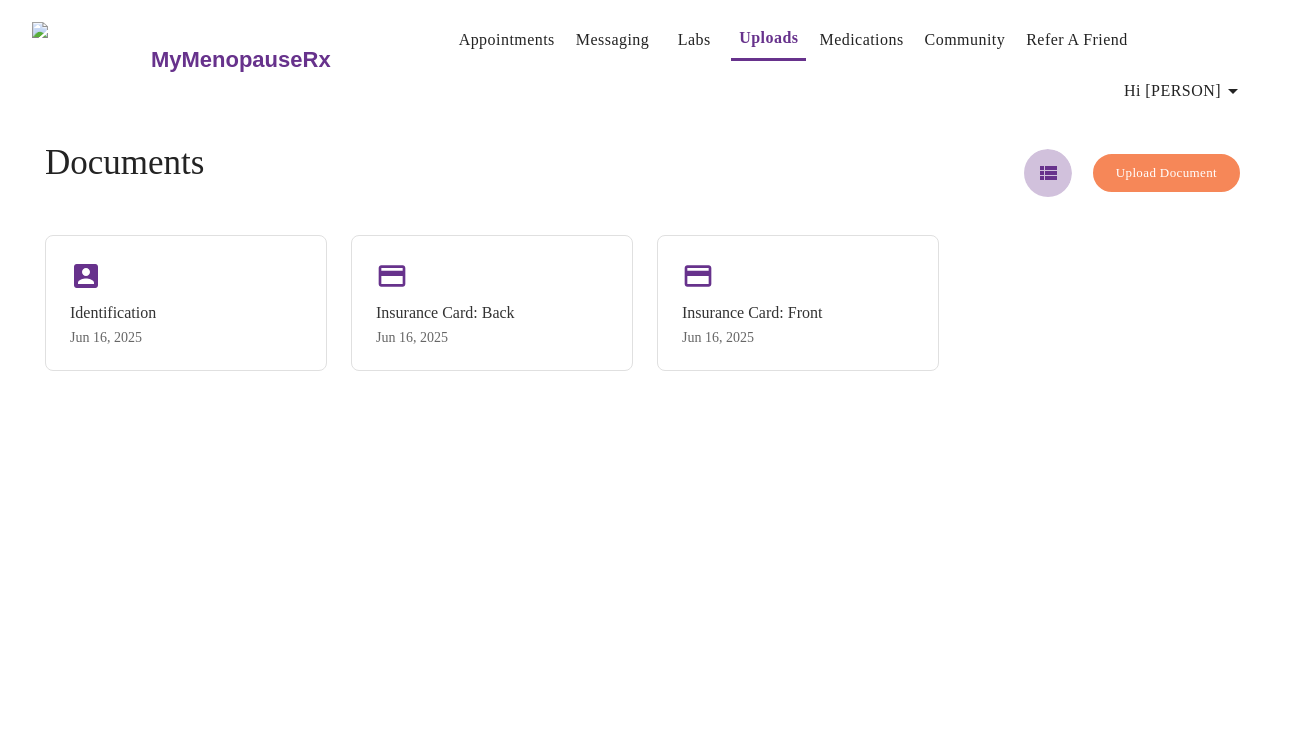 click at bounding box center [1048, 173] 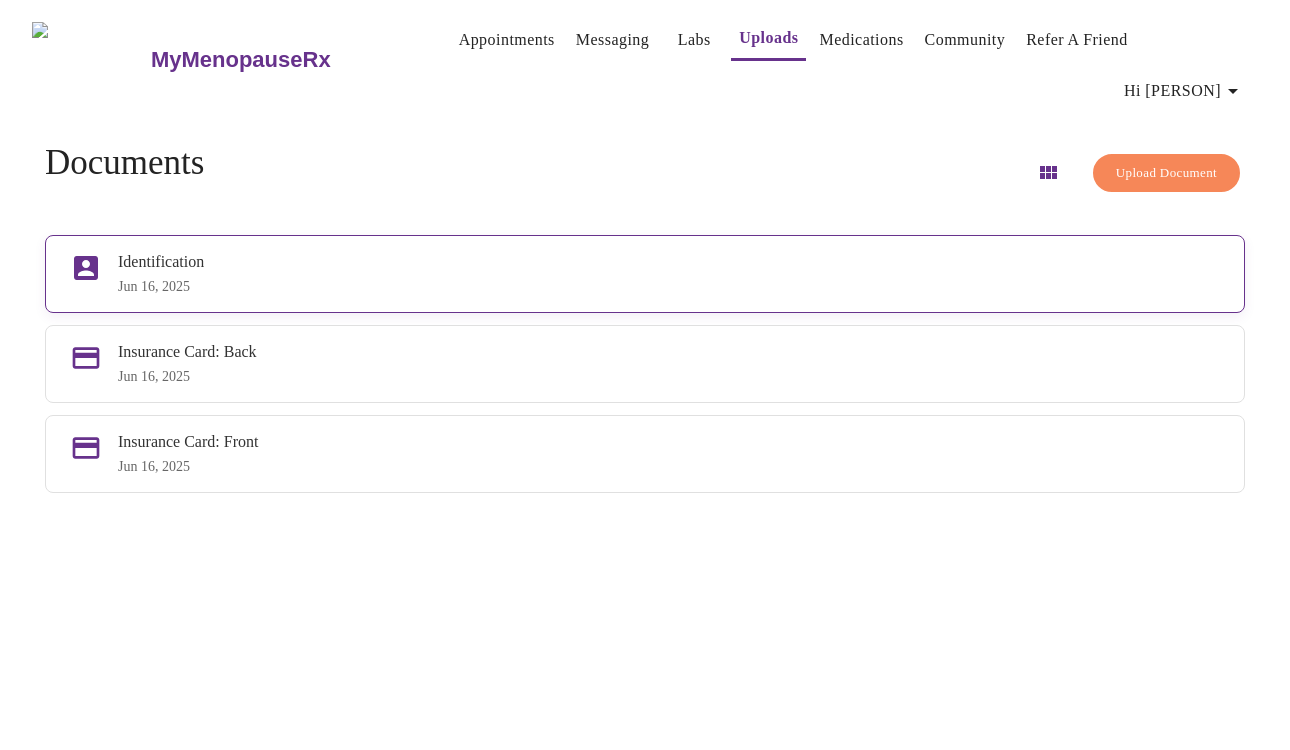 click on "Identification" at bounding box center [669, 262] 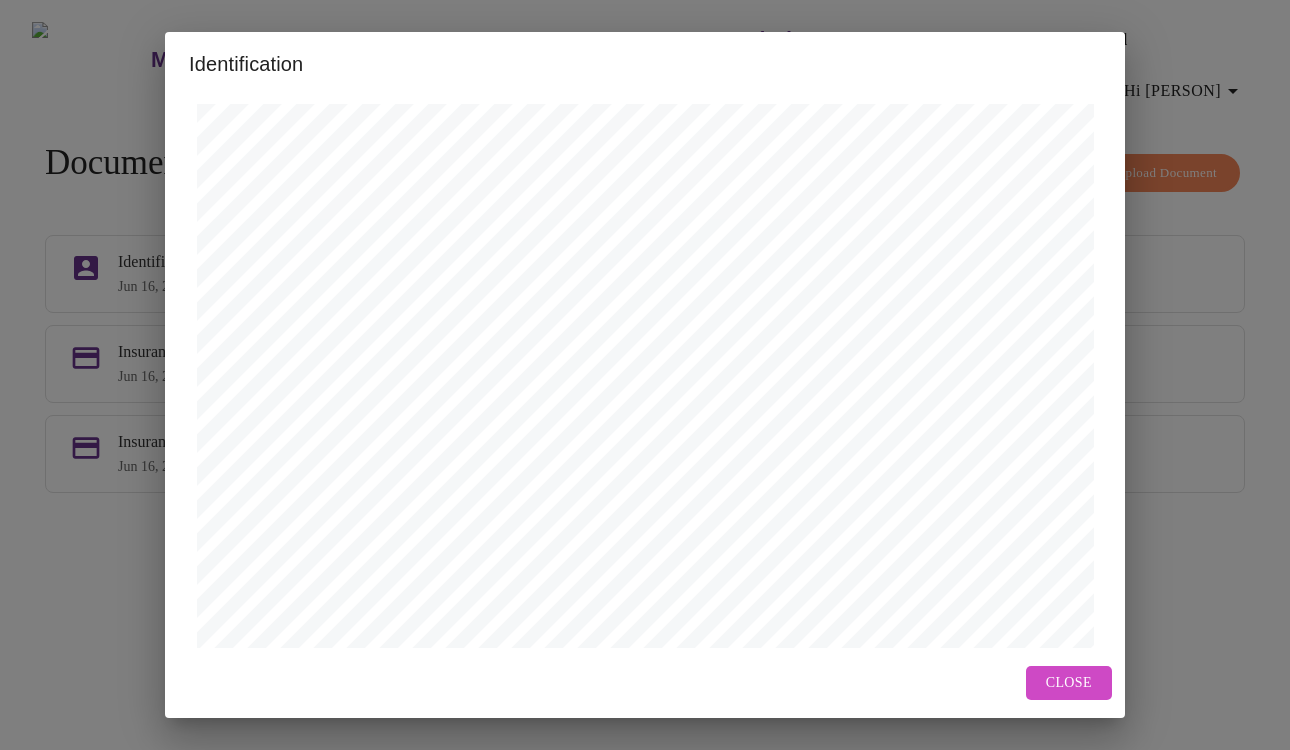 click on "Close" at bounding box center (1069, 683) 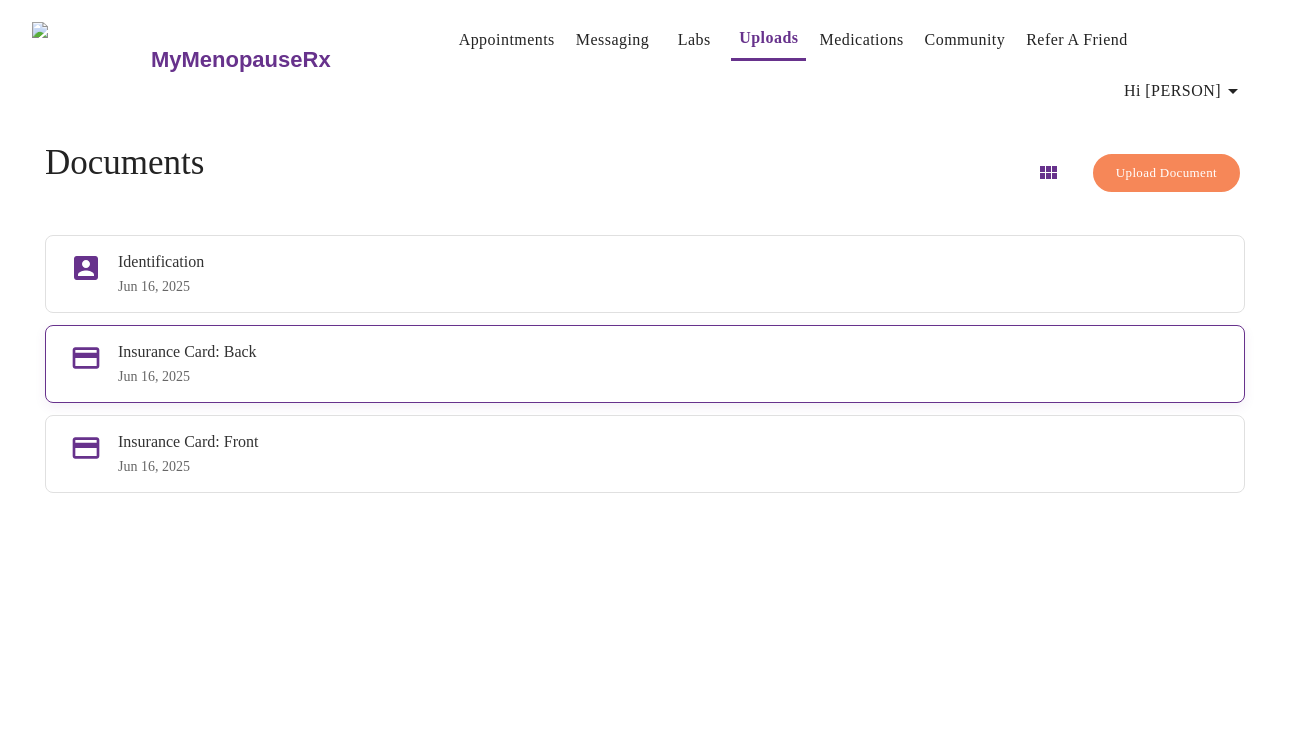 click on "Insurance Card: Back" at bounding box center [669, 262] 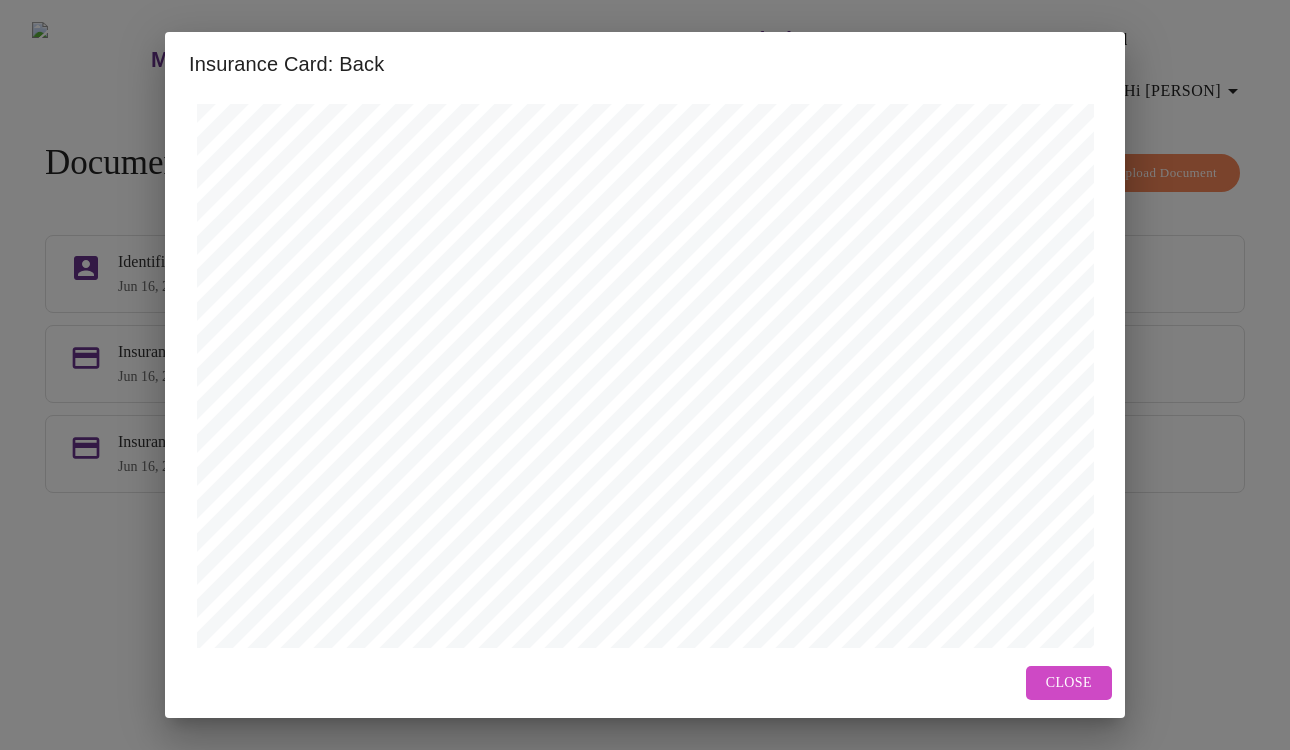 click on "Close" at bounding box center (1069, 683) 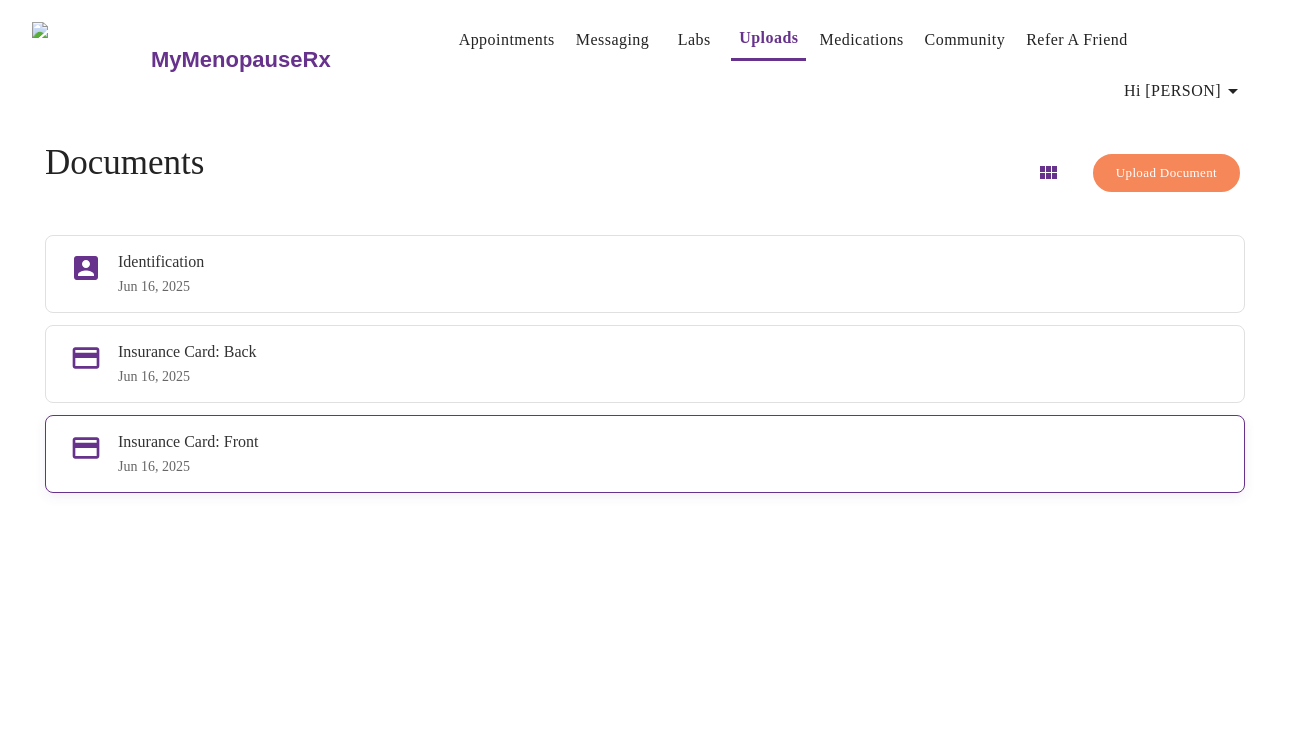 click on "Insurance Card: Front Jun 16, 2025" at bounding box center [669, 274] 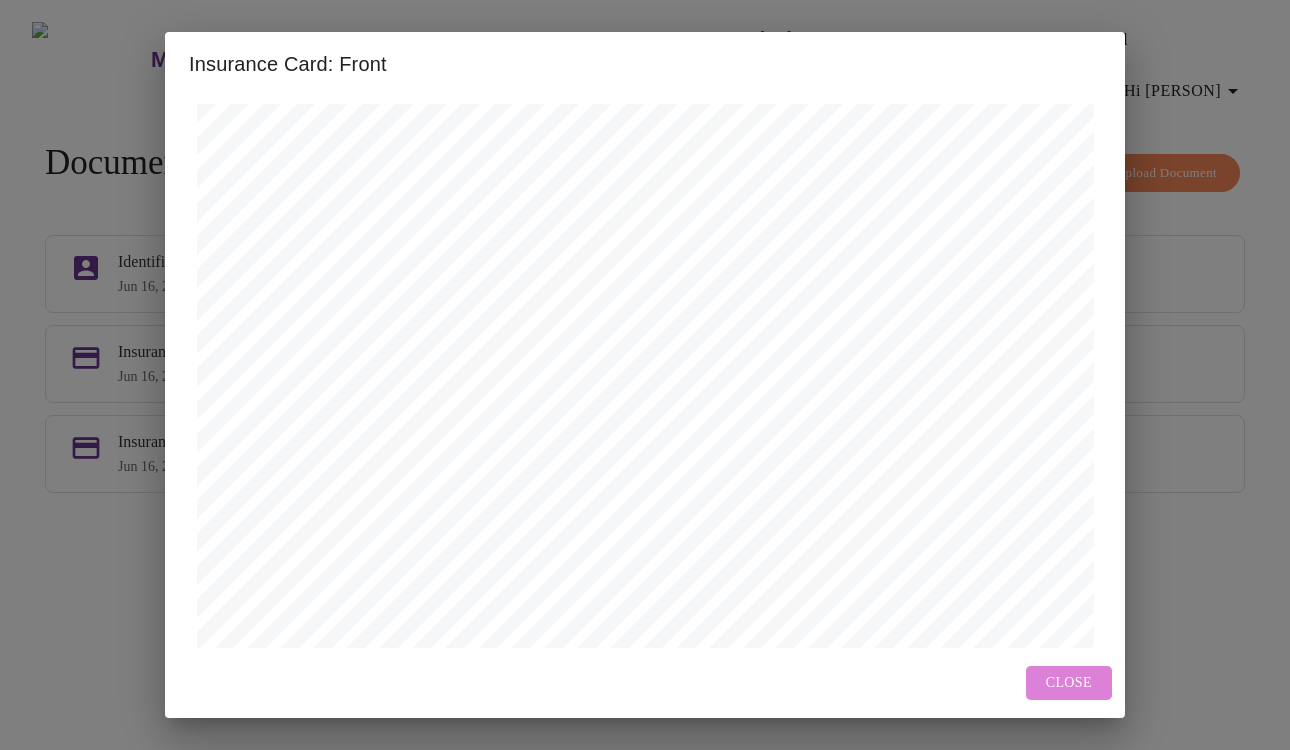 click on "Close" at bounding box center [1069, 683] 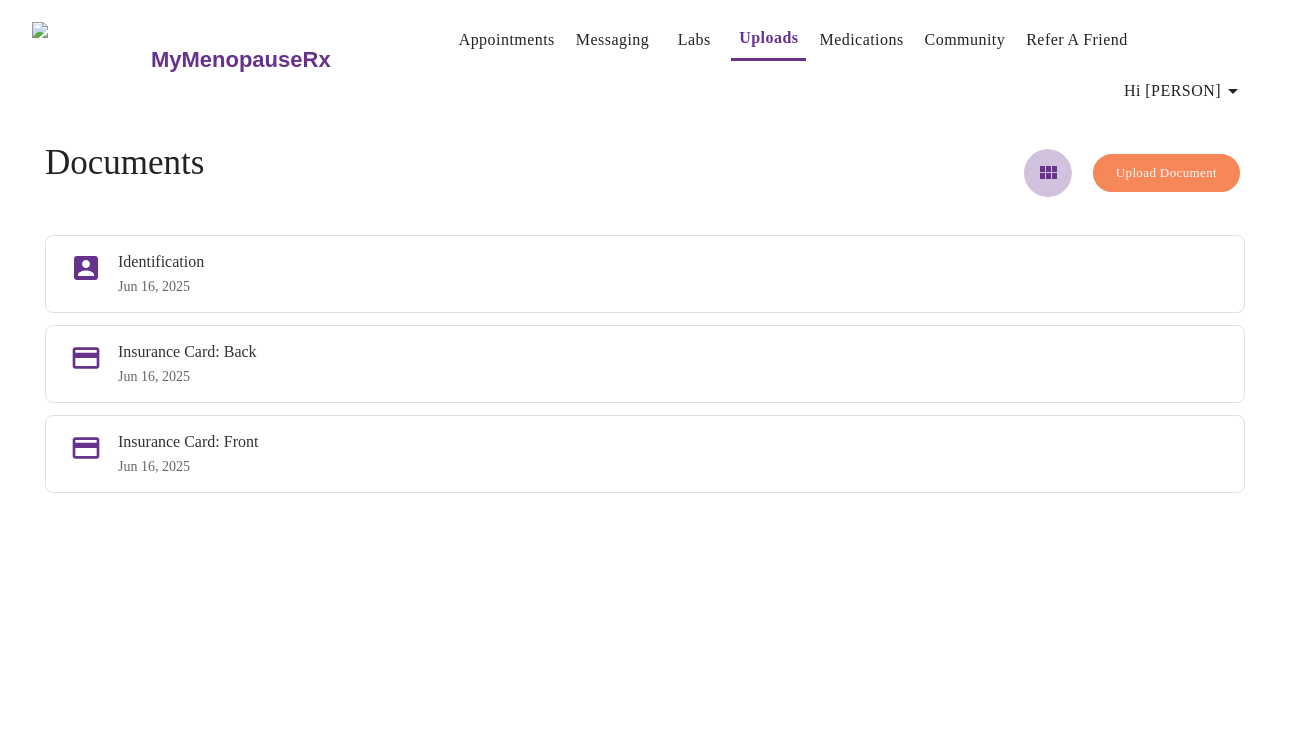 click at bounding box center (1048, 173) 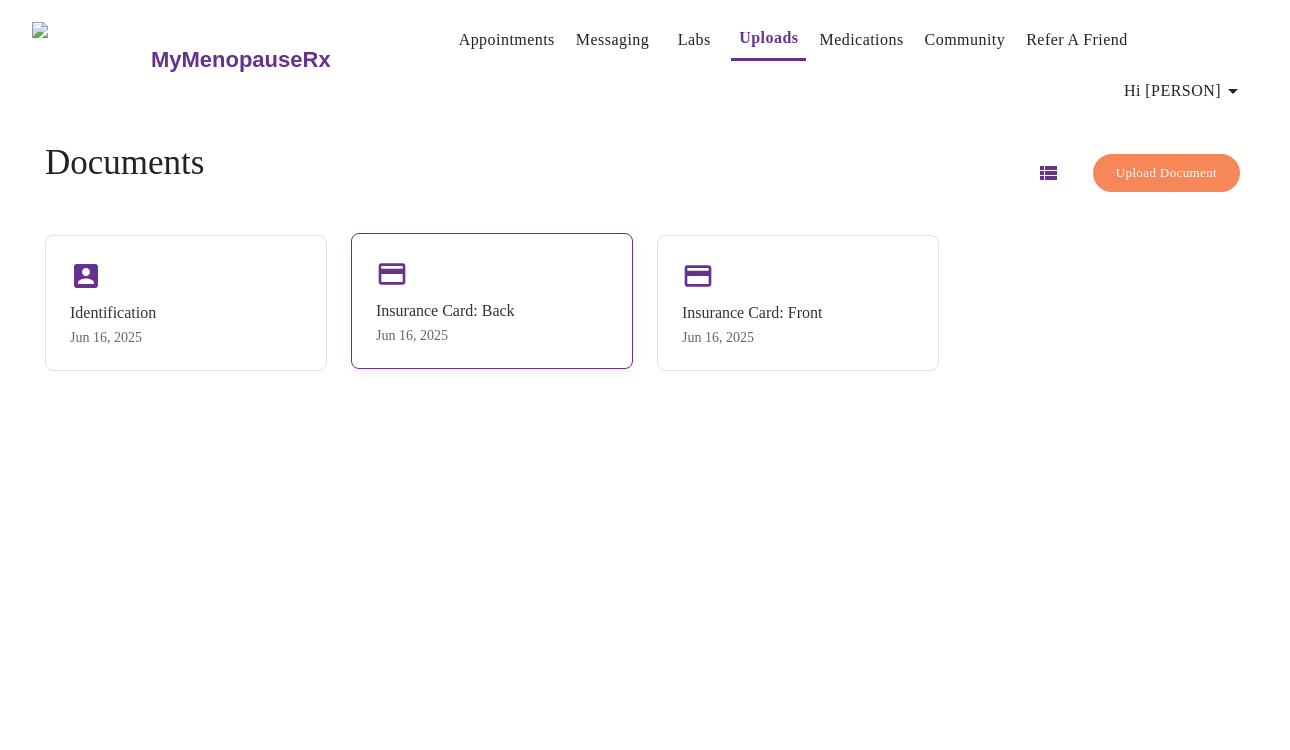click on "Insurance Card: Back Jun 16, 2025" at bounding box center (492, 301) 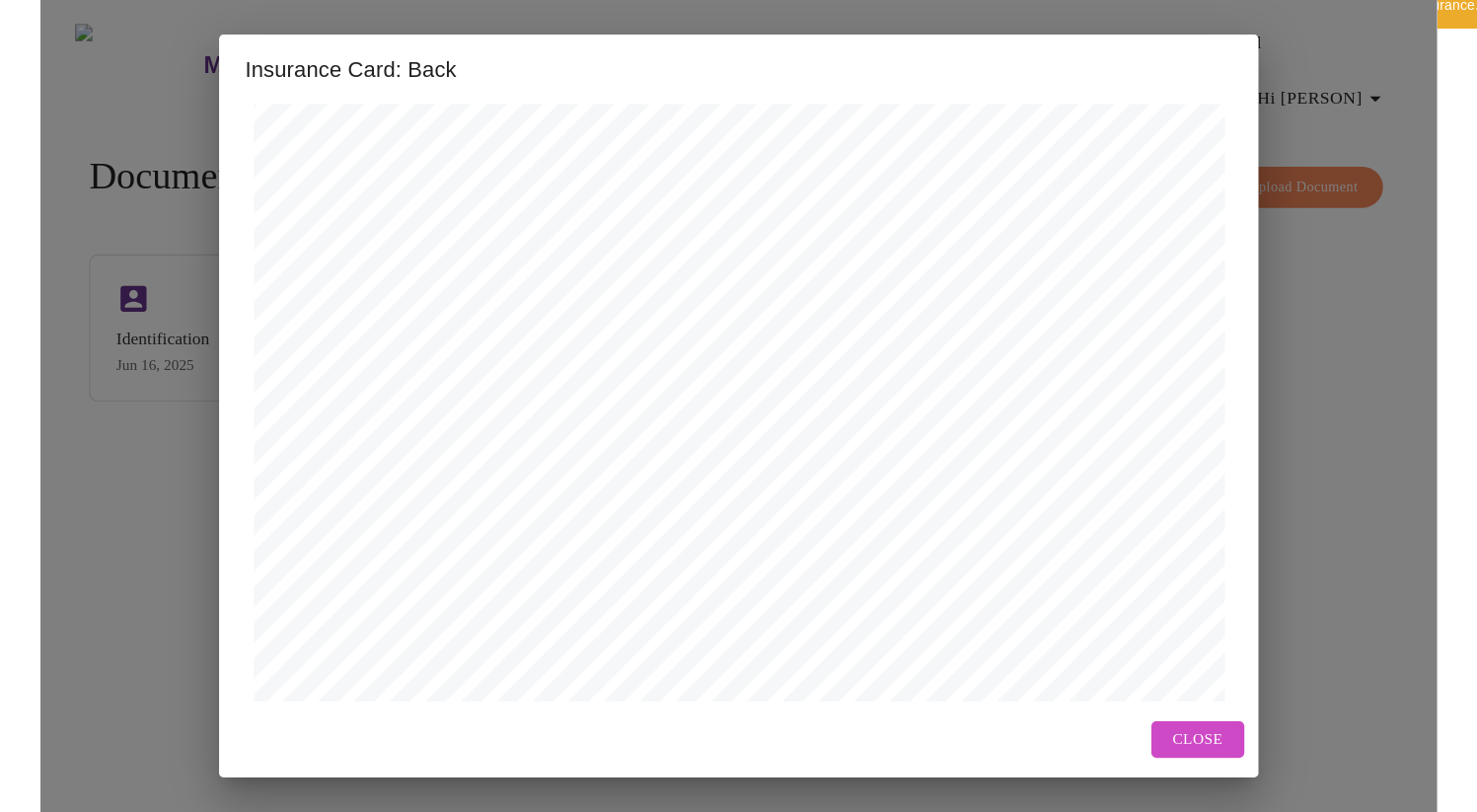 scroll, scrollTop: 691, scrollLeft: 0, axis: vertical 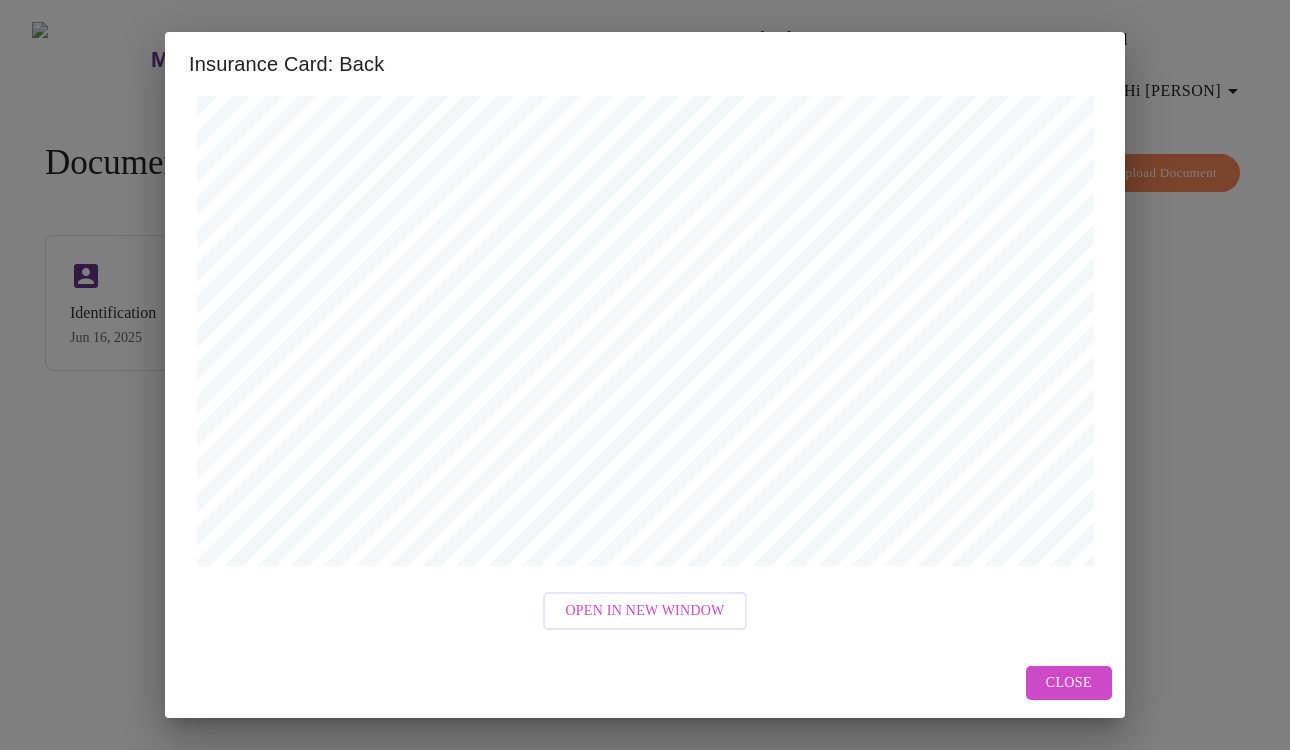 click on "Open in New Window" at bounding box center (644, 611) 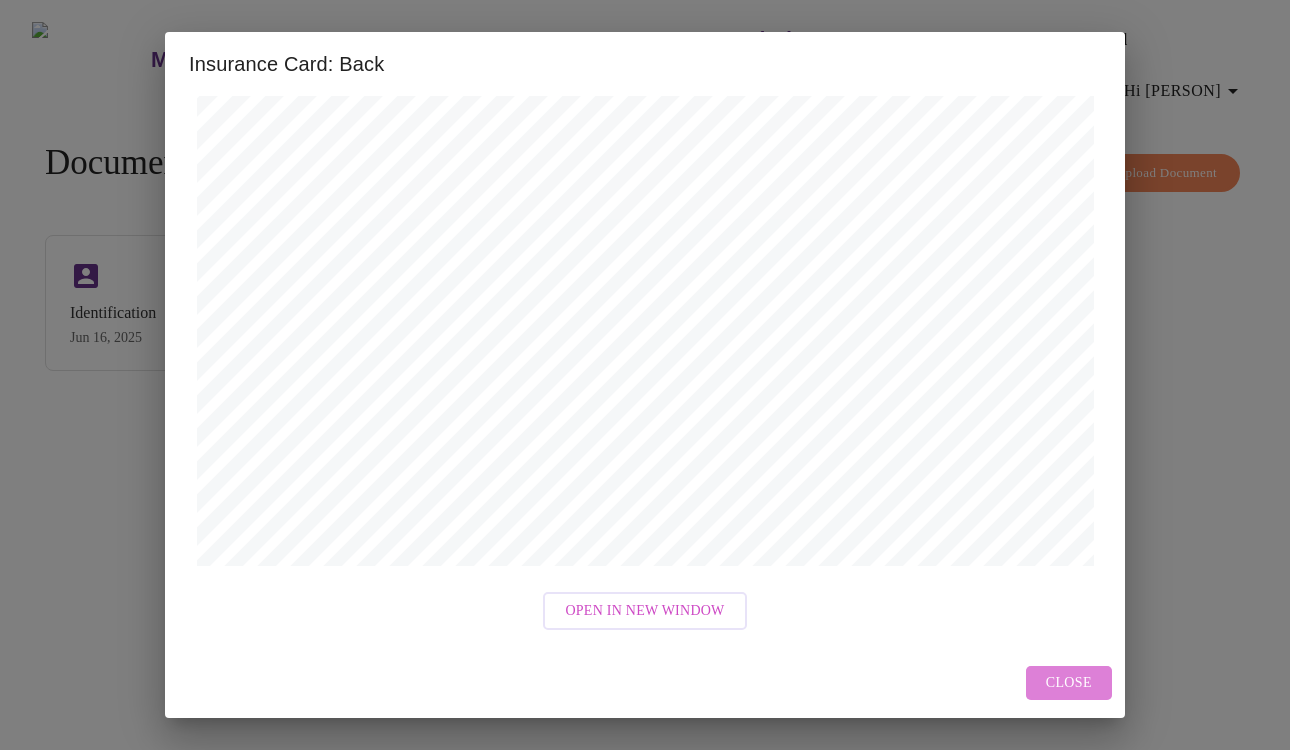 click on "Close" at bounding box center [1069, 683] 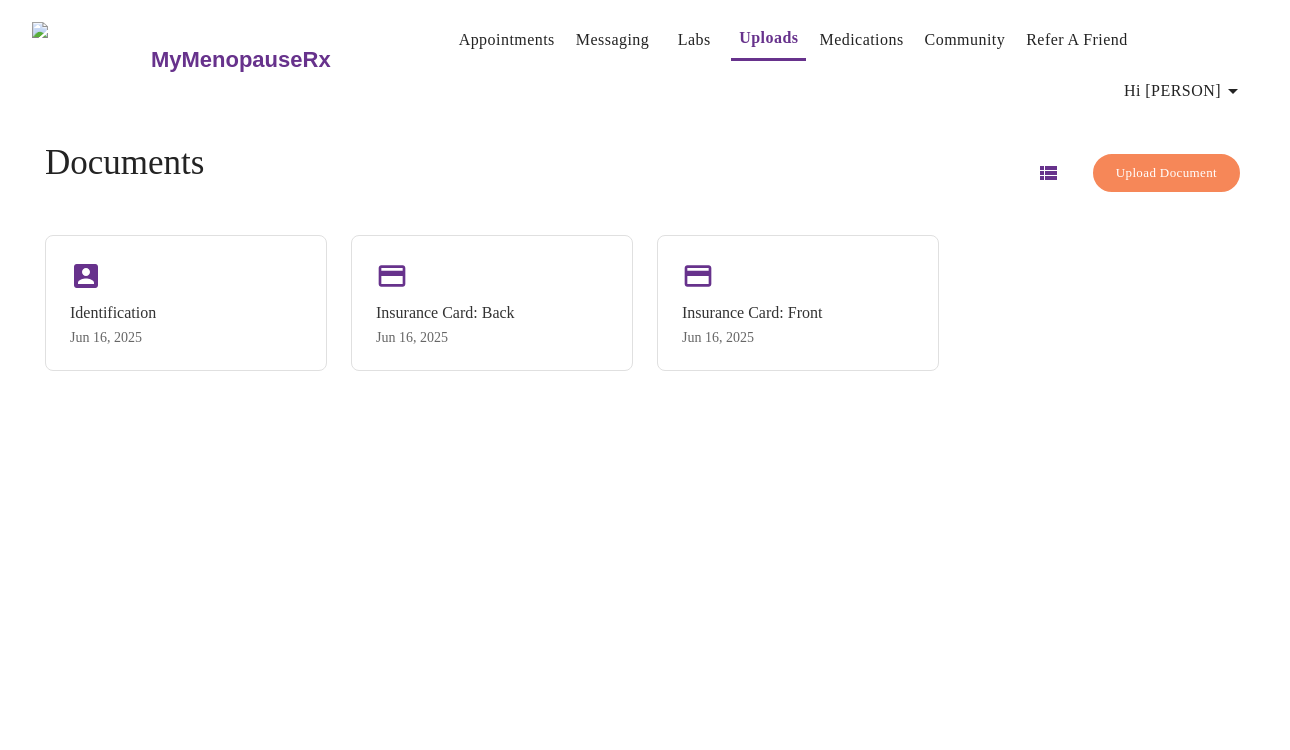 click at bounding box center [1048, 173] 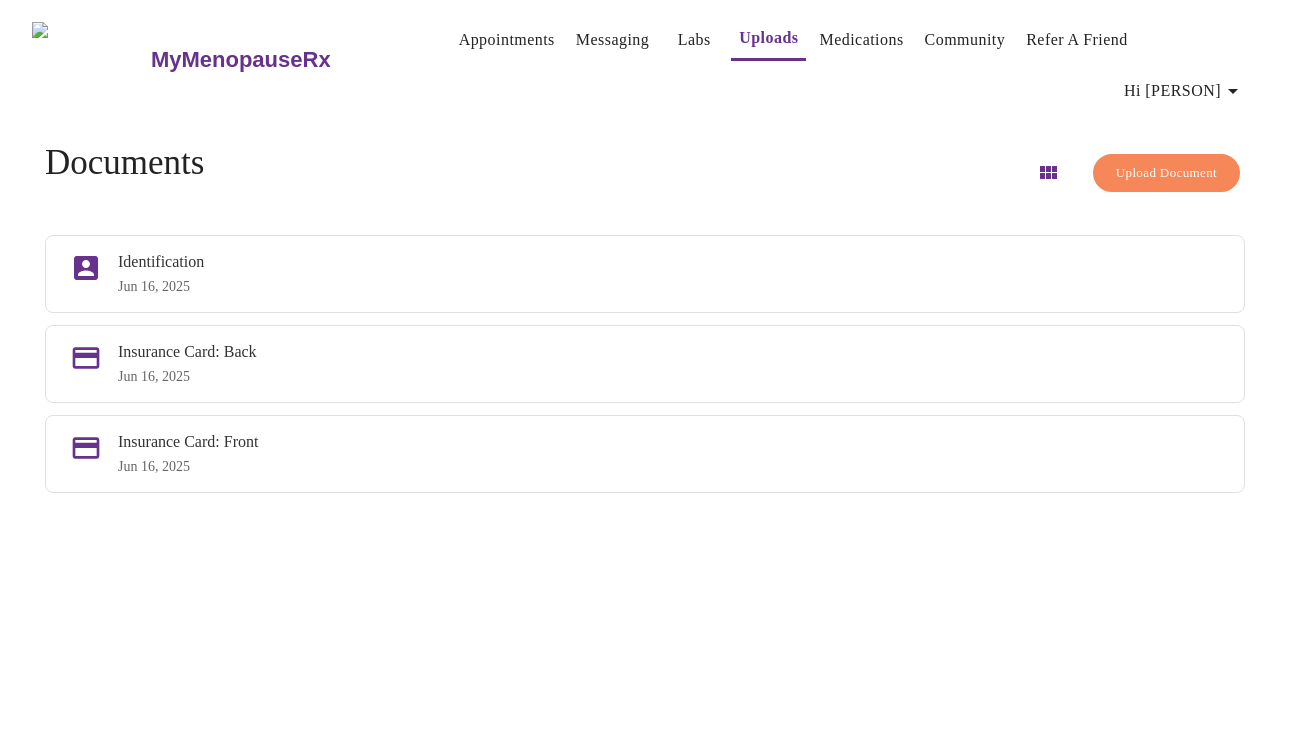 click on "Hi [FIRST]" at bounding box center [1184, 91] 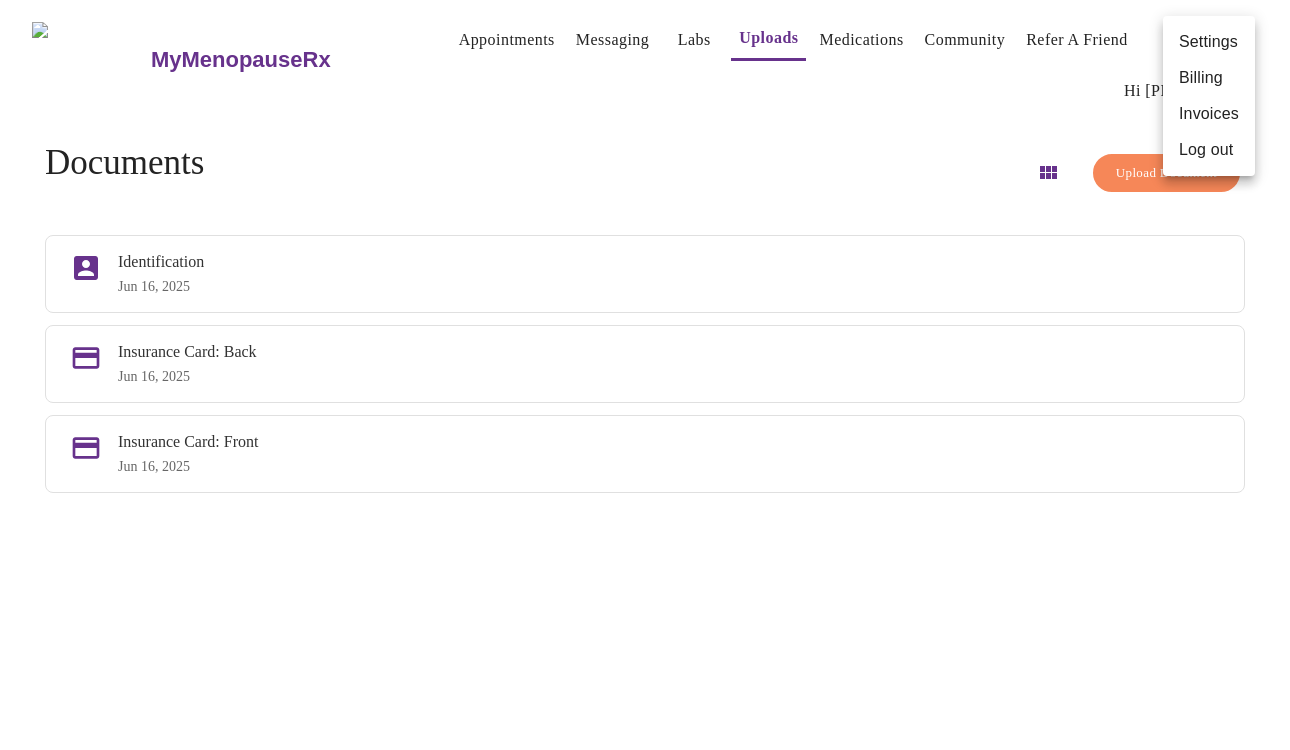 click on "Billing" at bounding box center (1209, 78) 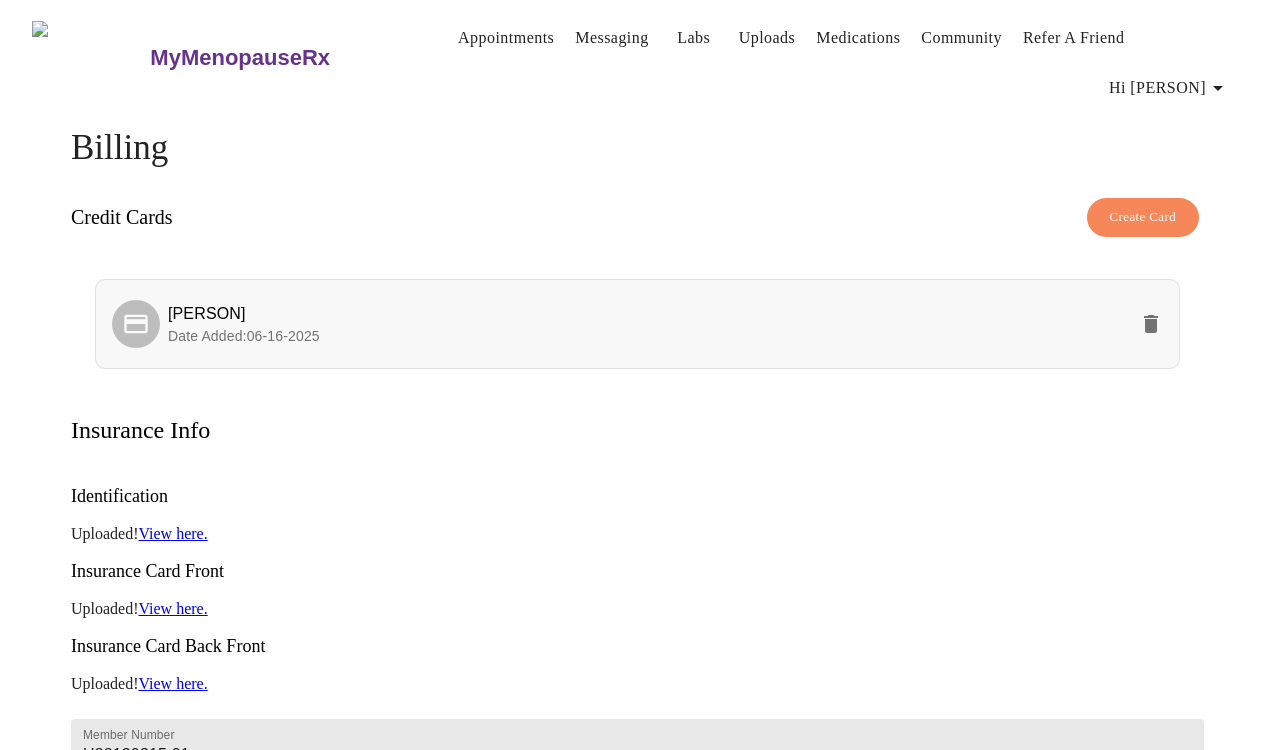 click at bounding box center (1151, 324) 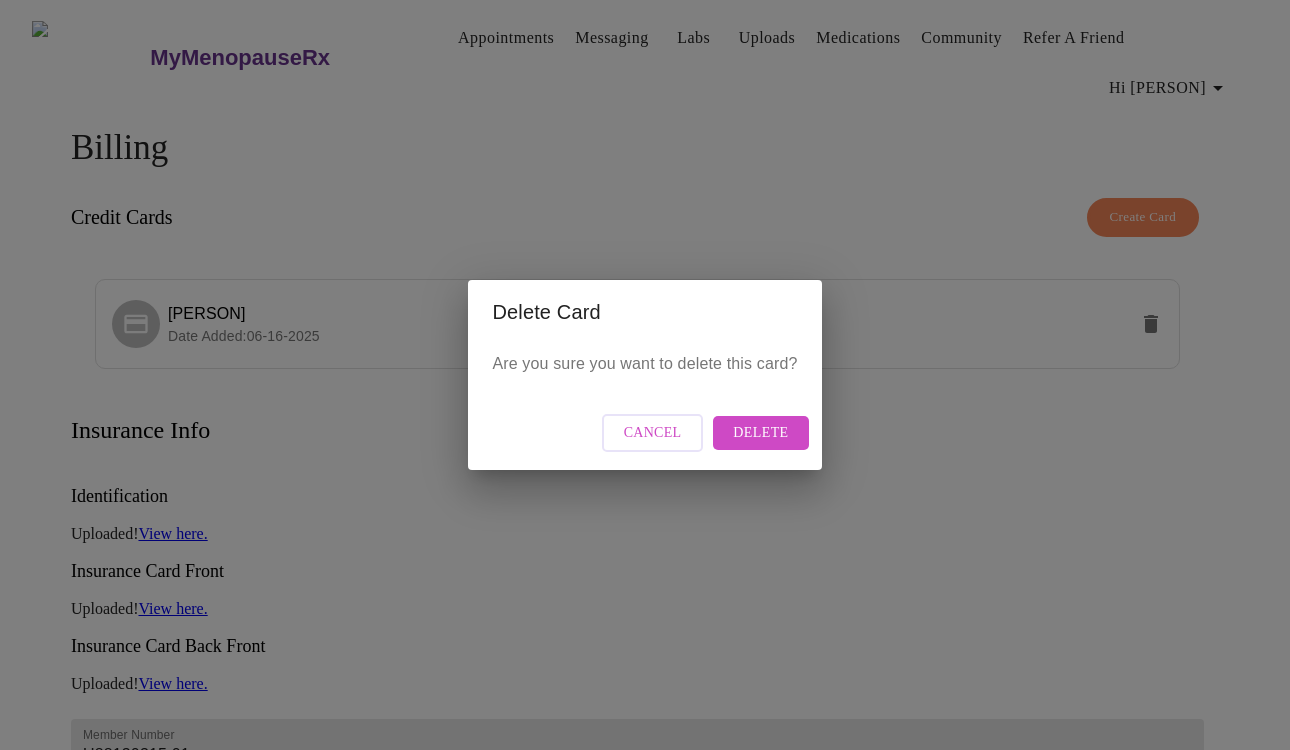 click on "Delete" at bounding box center (653, 433) 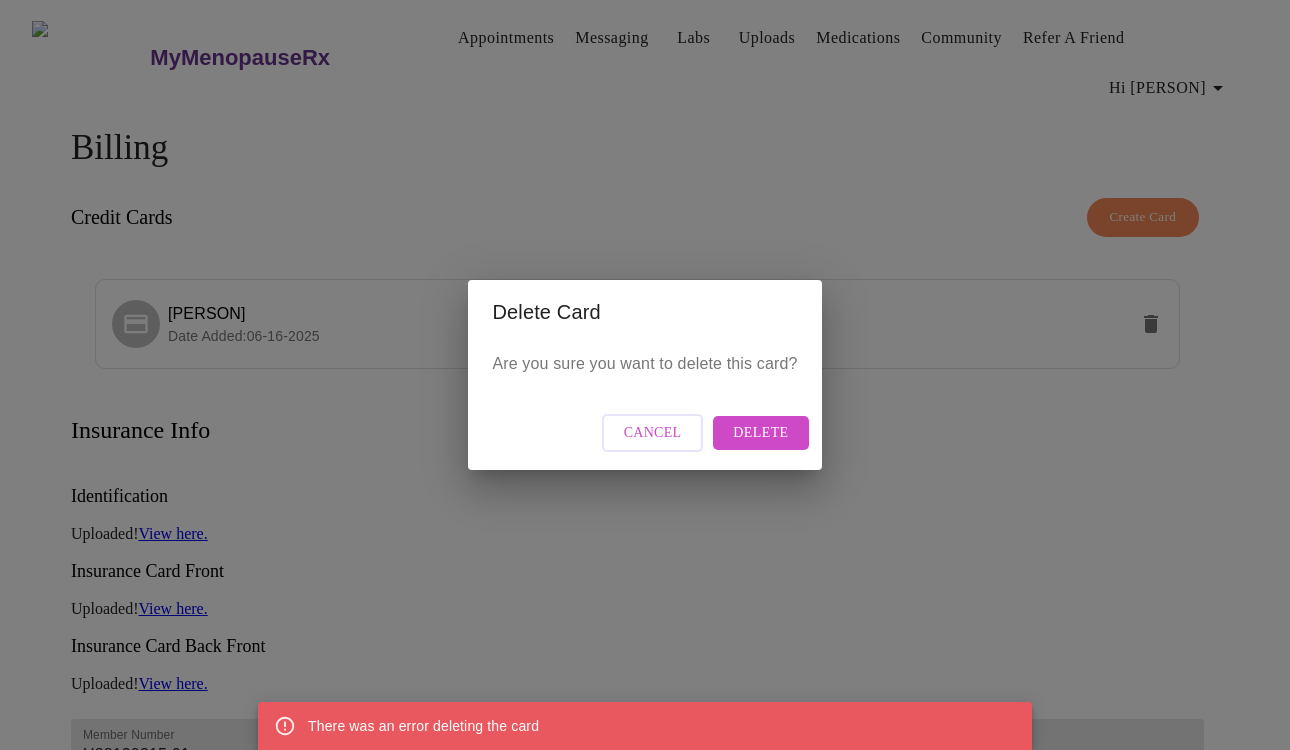 click on "Delete" at bounding box center [653, 433] 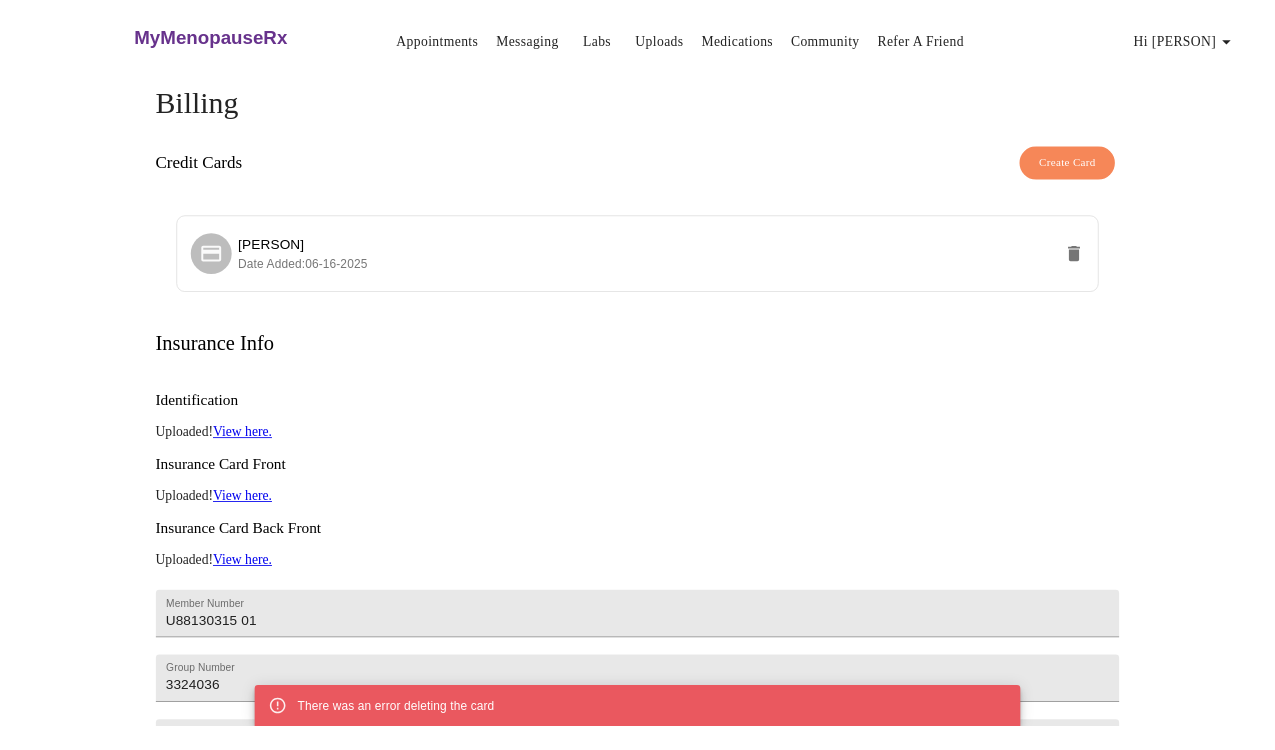 scroll, scrollTop: 0, scrollLeft: 0, axis: both 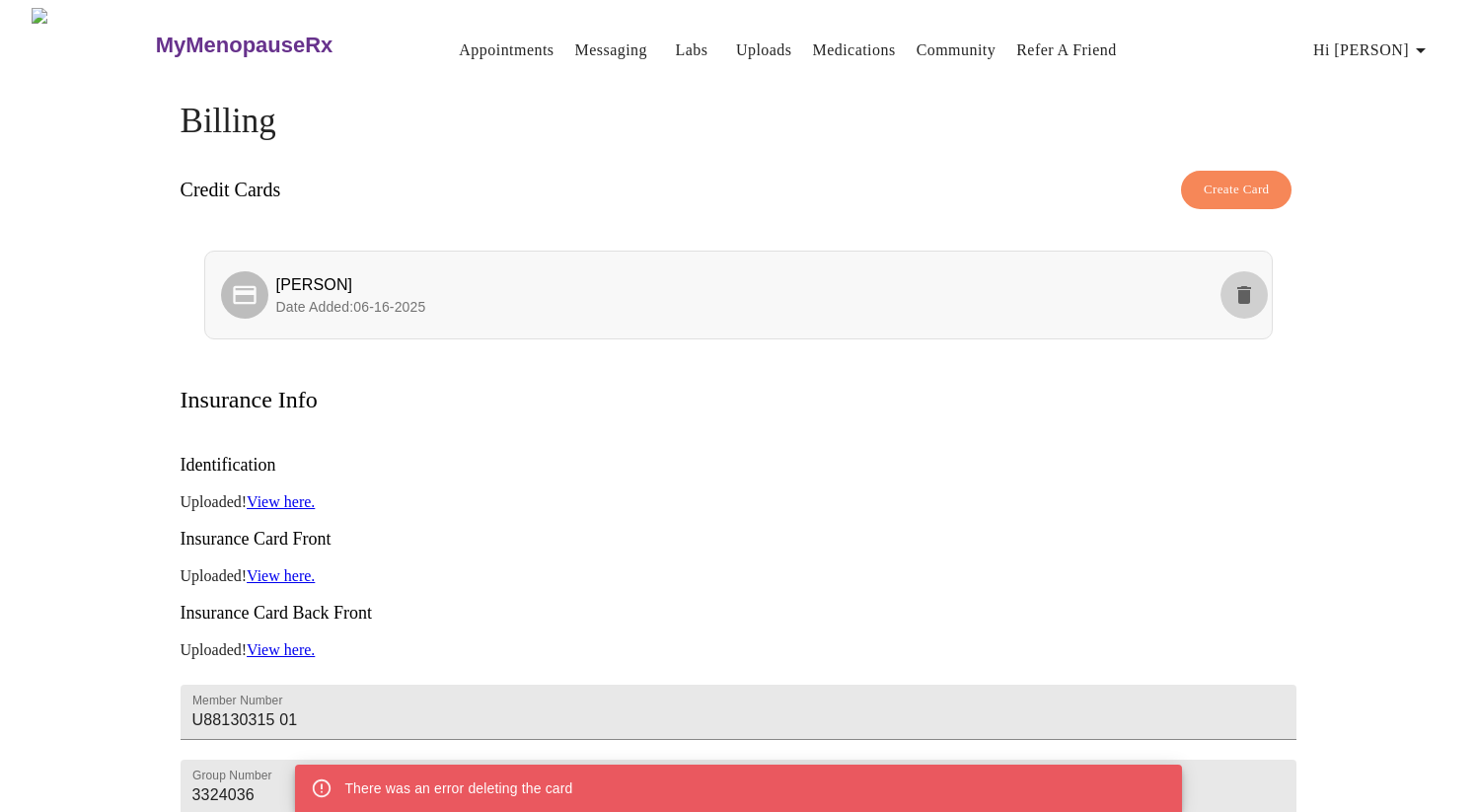 click at bounding box center (1244, 295) 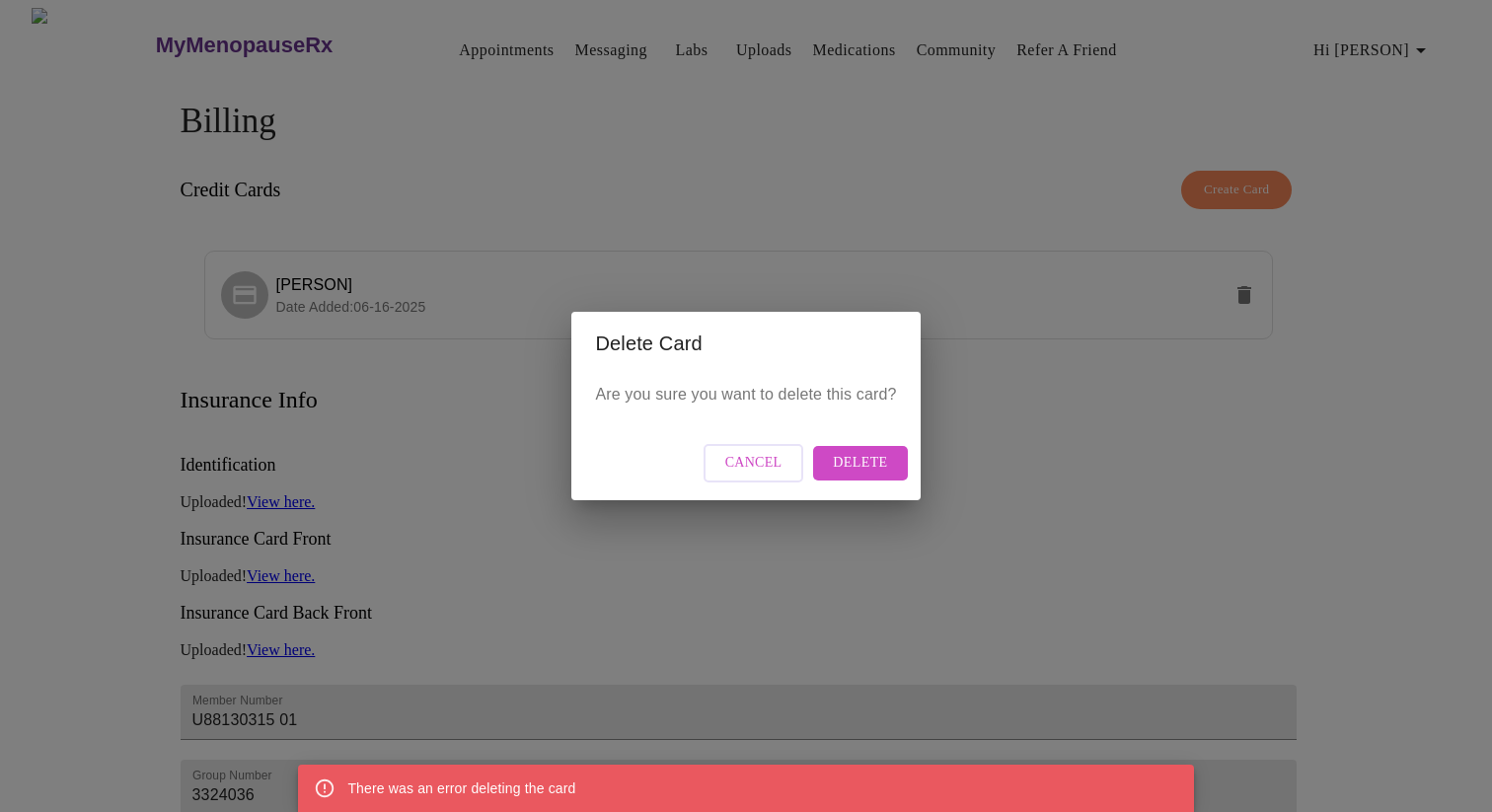 click on "Delete" at bounding box center (754, 463) 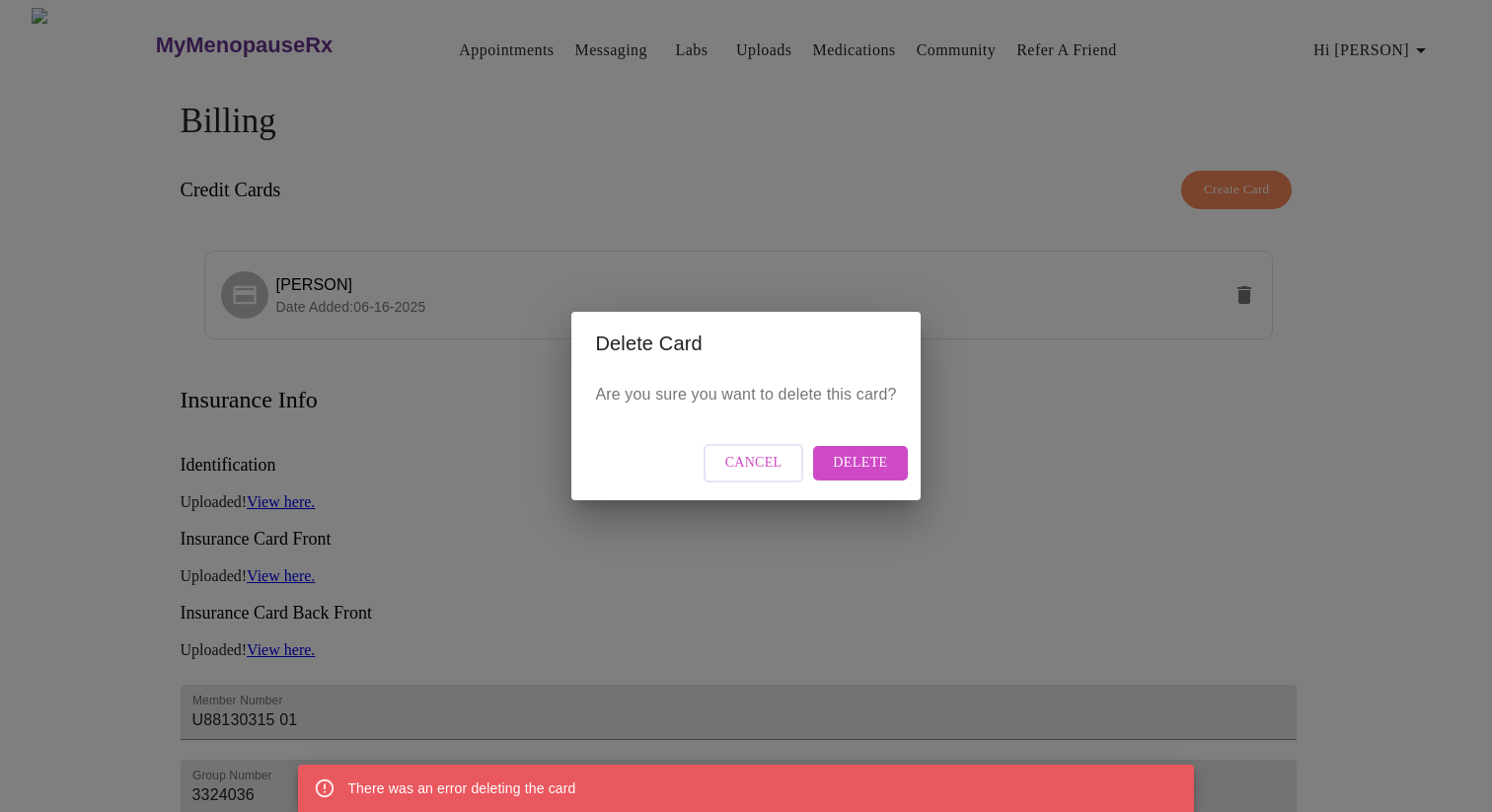 click on "Delete Card Are you sure you want to delete this card? Cancel Delete" at bounding box center (746, 406) 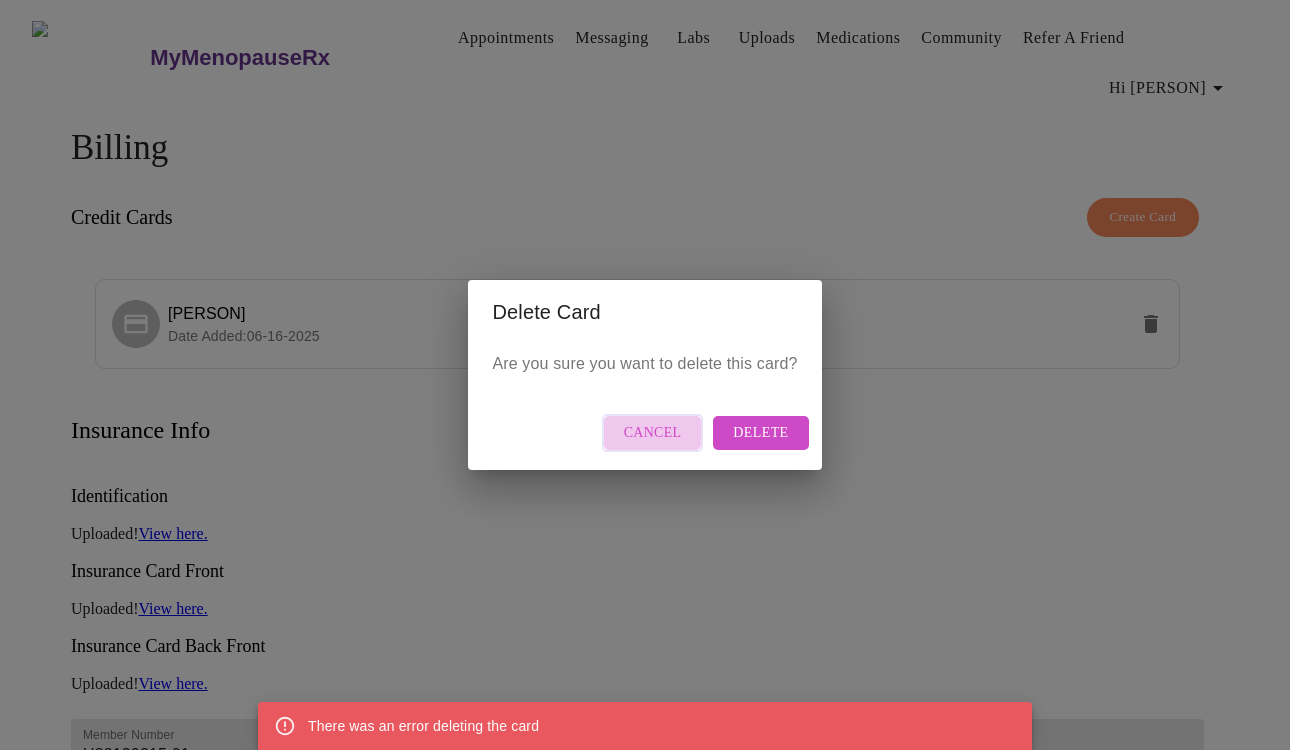 click on "Cancel" at bounding box center [653, 433] 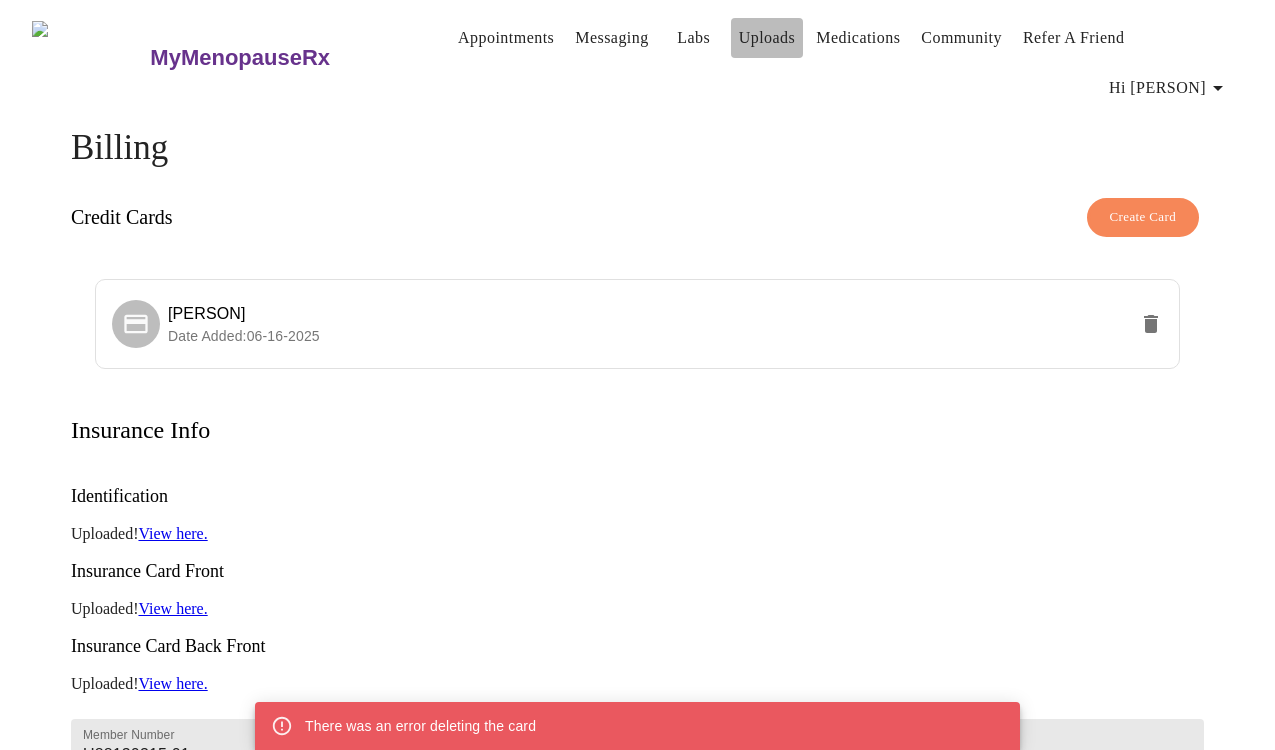 click on "Uploads" at bounding box center (767, 38) 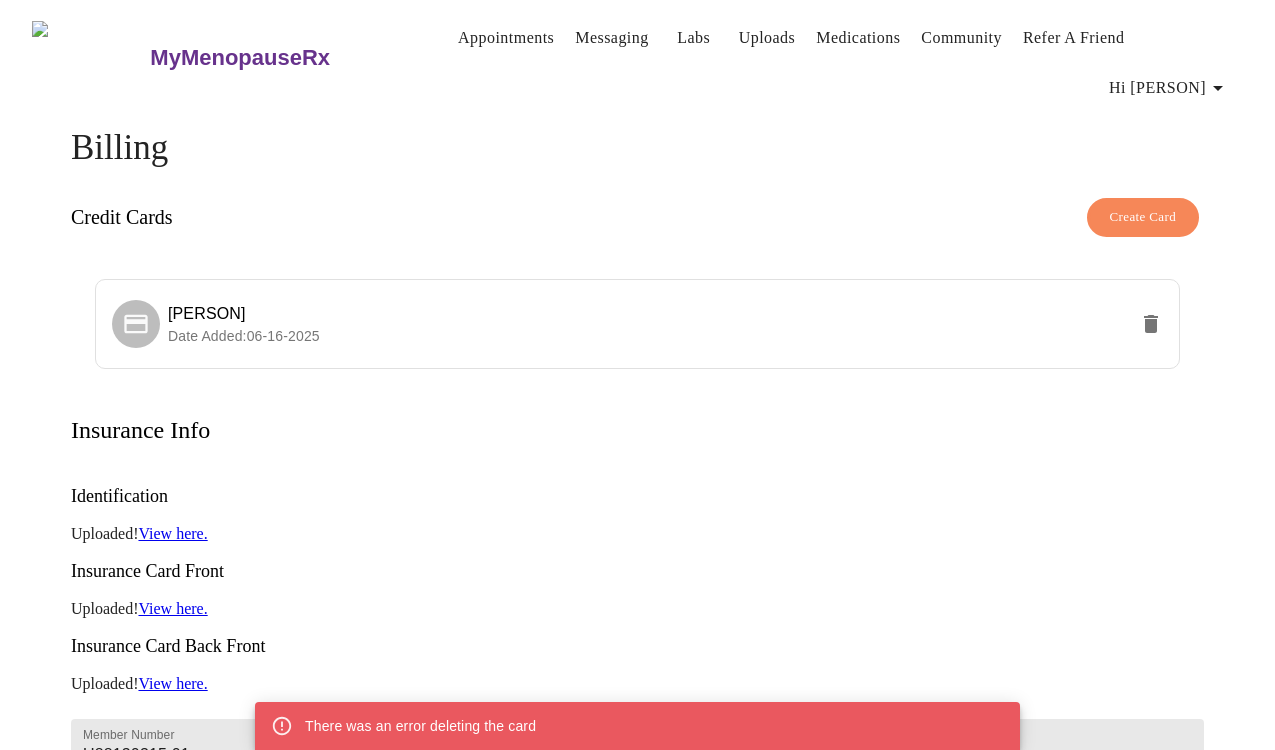 click on "Uploads" at bounding box center (767, 38) 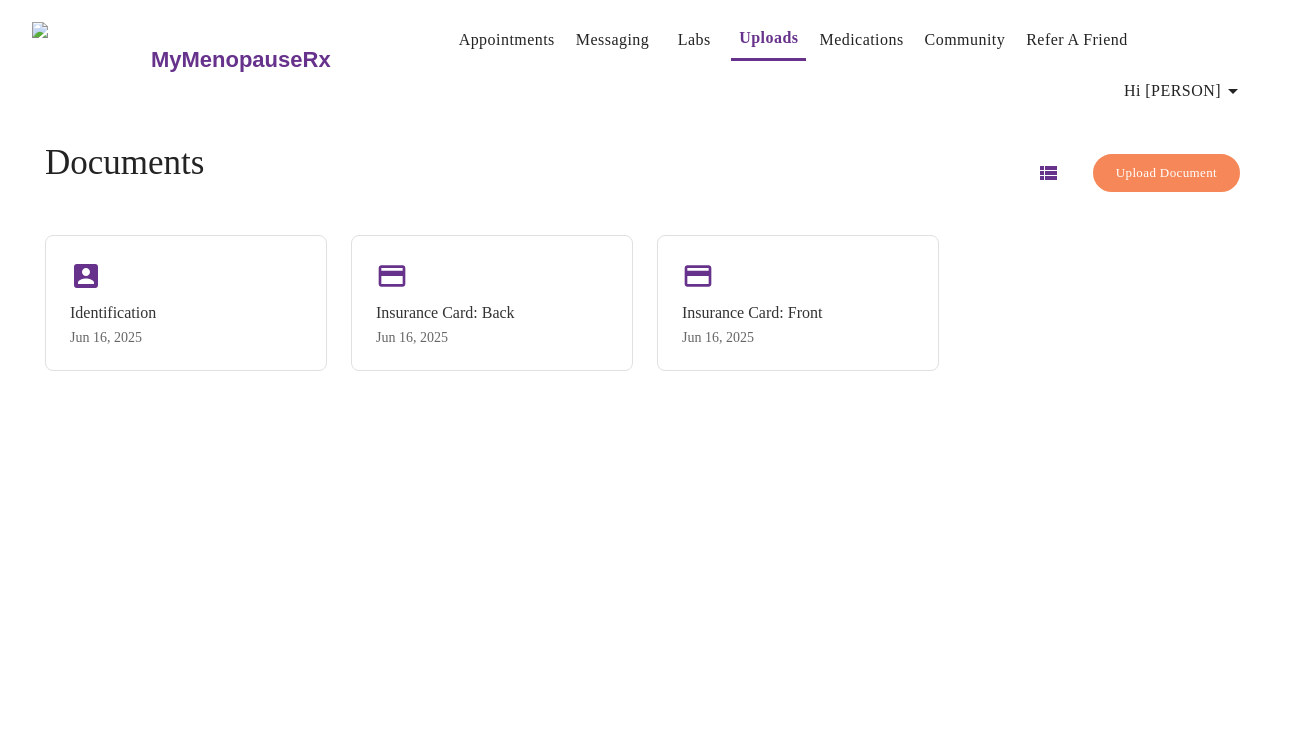 click at bounding box center (1048, 173) 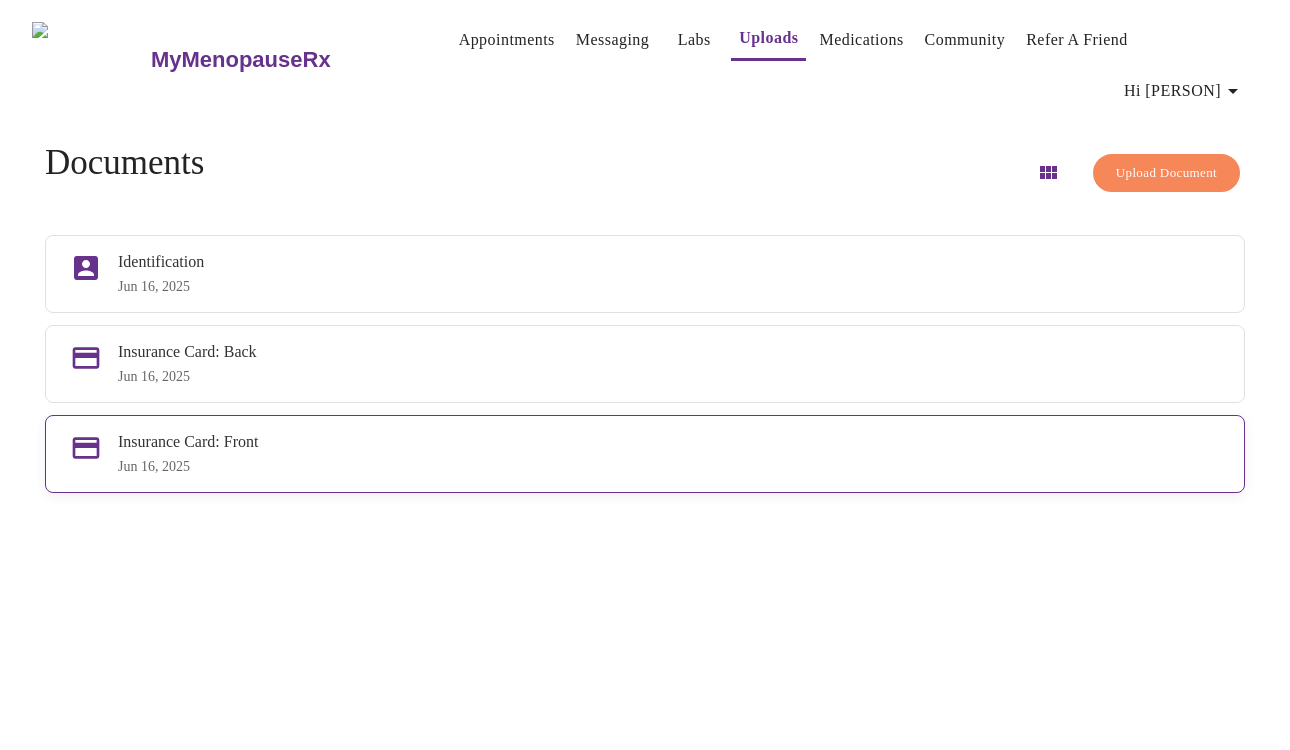 click at bounding box center [86, 268] 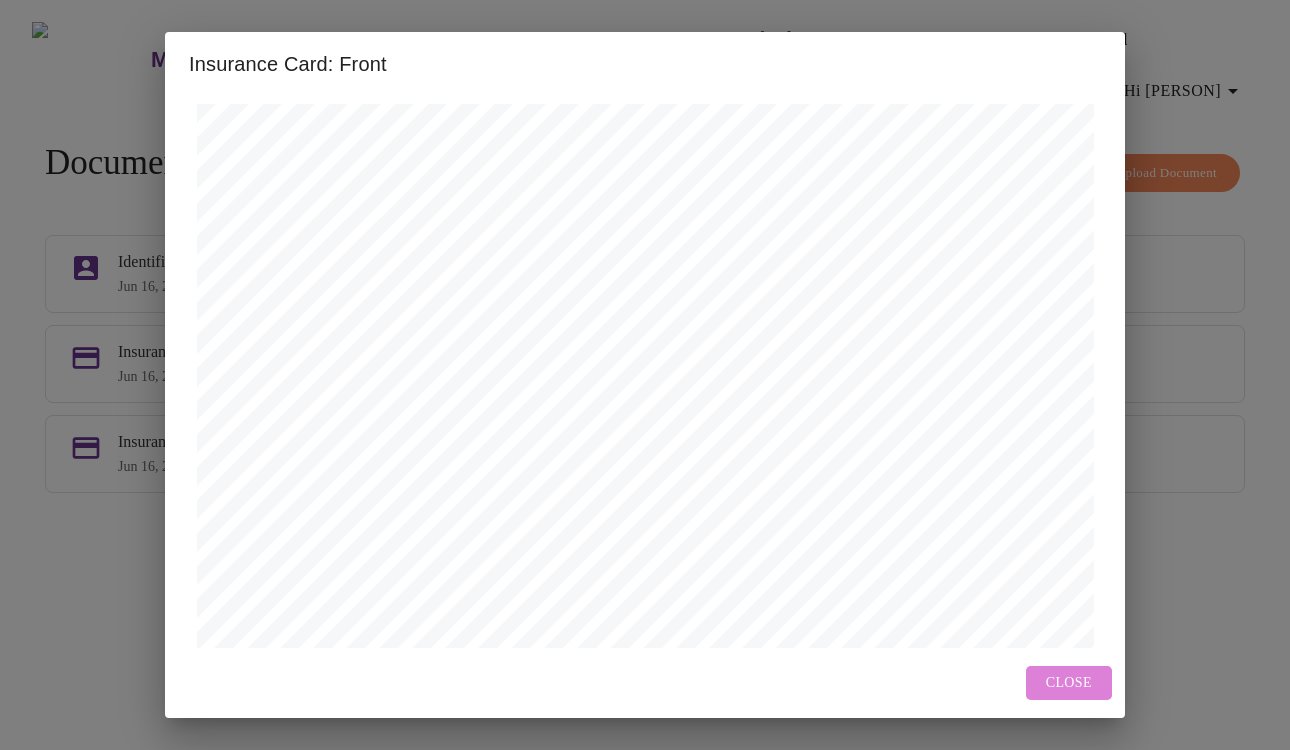 click on "Close" at bounding box center (1069, 683) 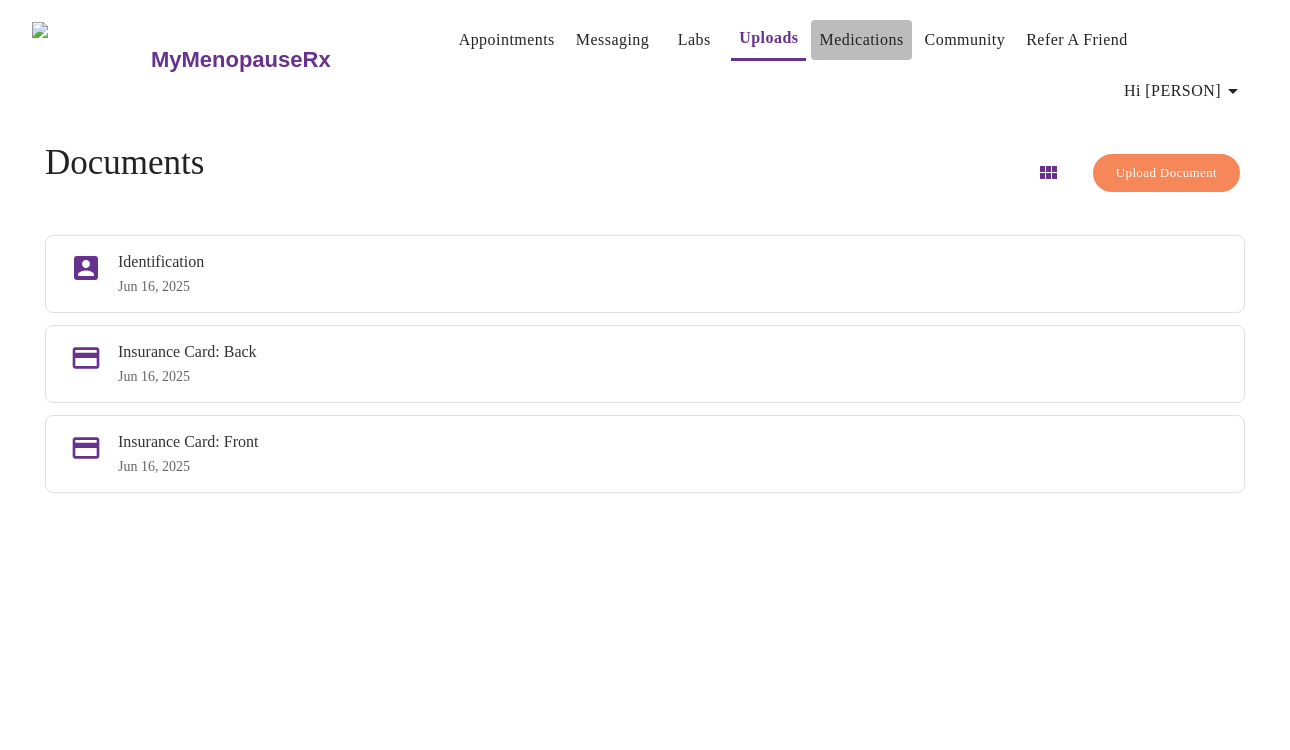 click on "Medications" at bounding box center (861, 40) 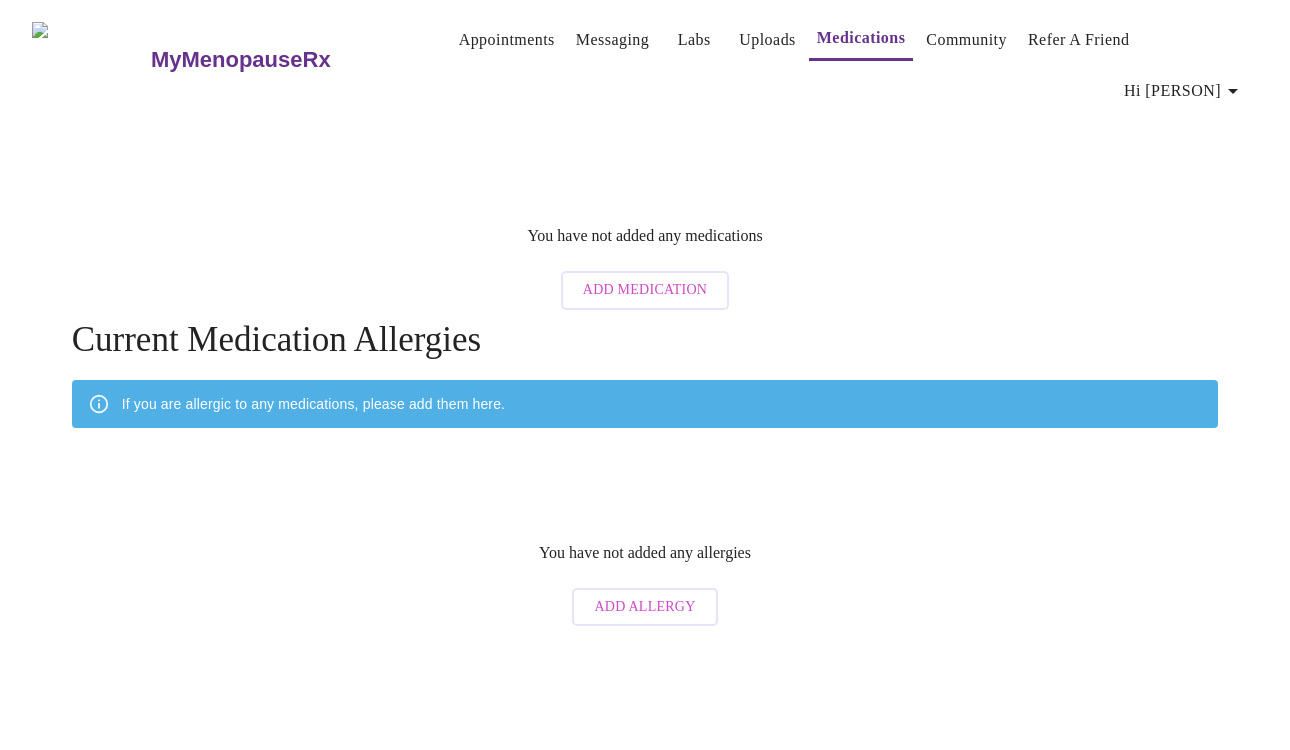 click on "Add Medication" at bounding box center (645, 290) 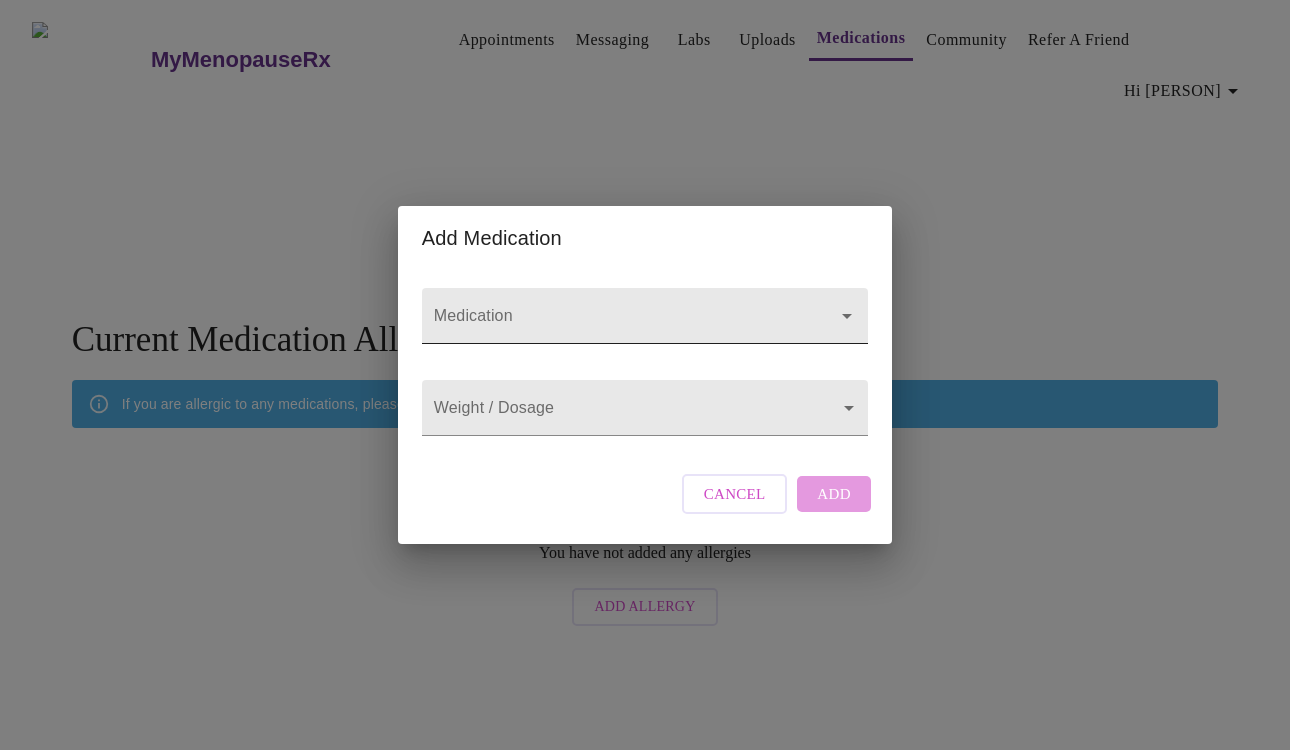 click on "Medication" at bounding box center (616, 325) 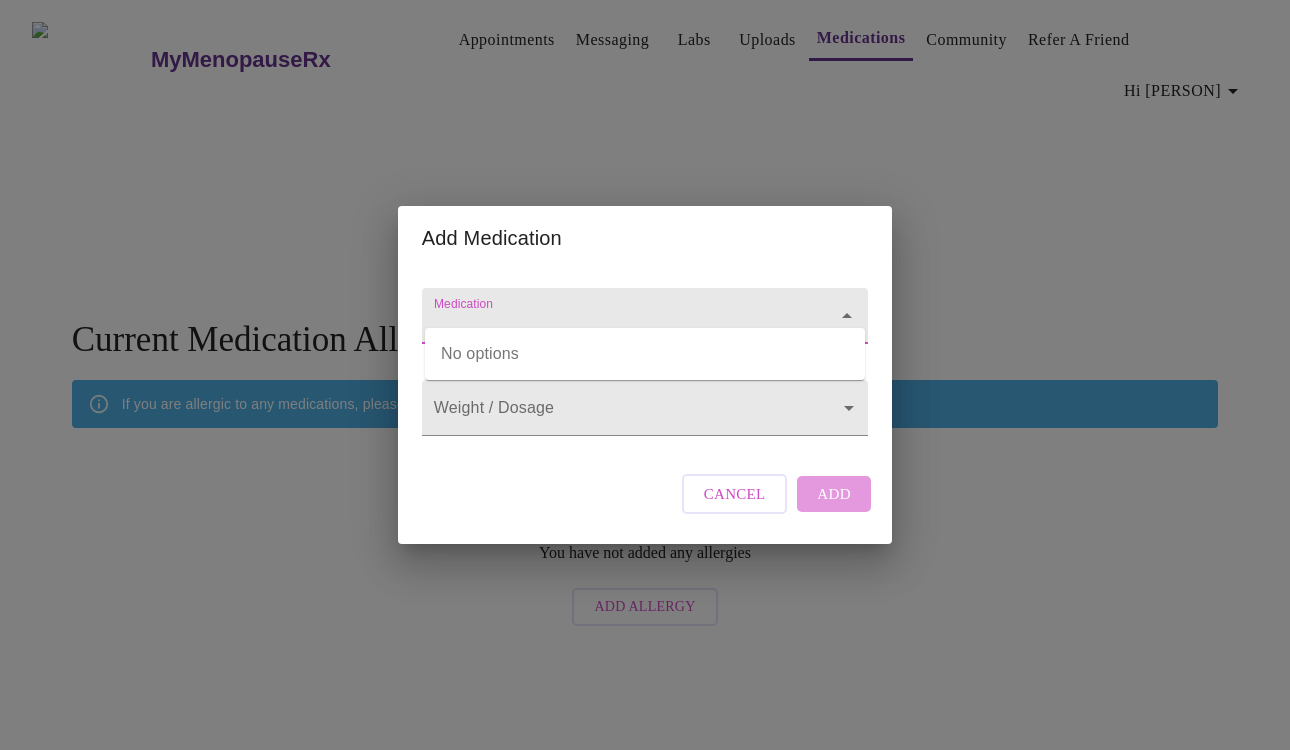 click on "Medication" at bounding box center [616, 325] 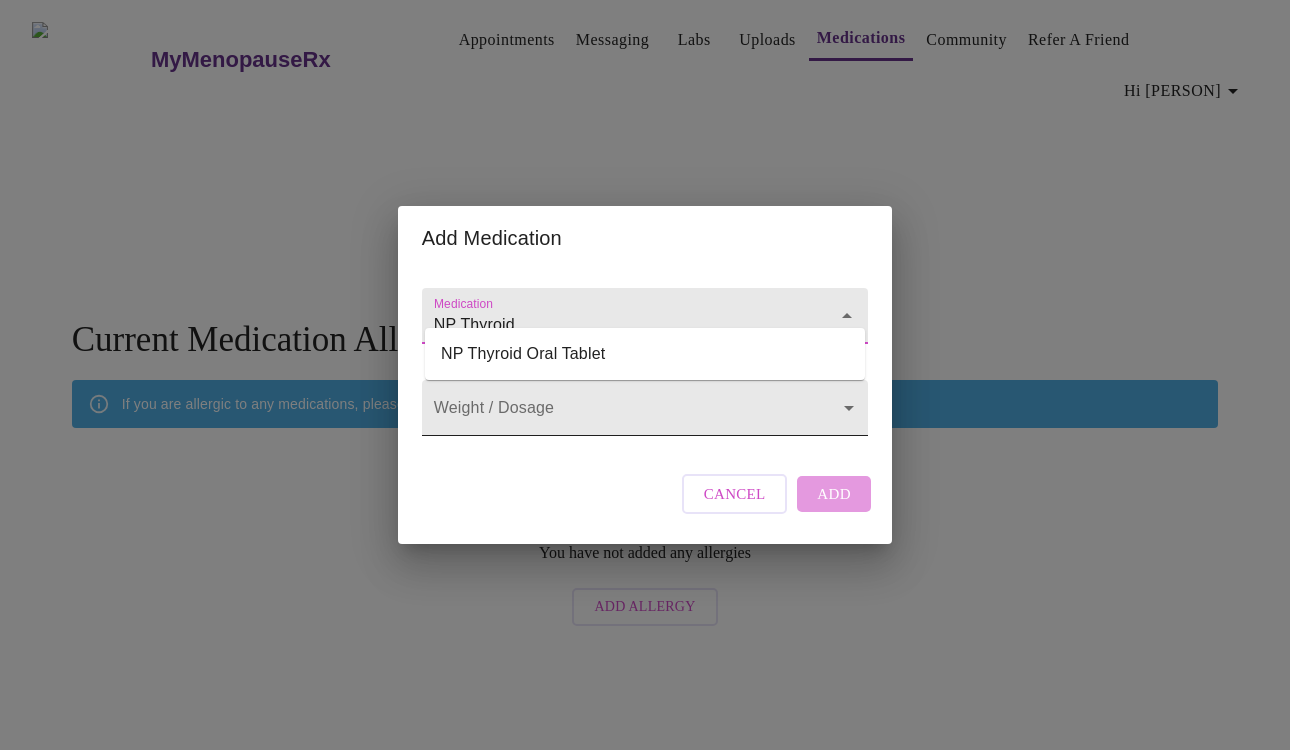 type on "NP Thyroid" 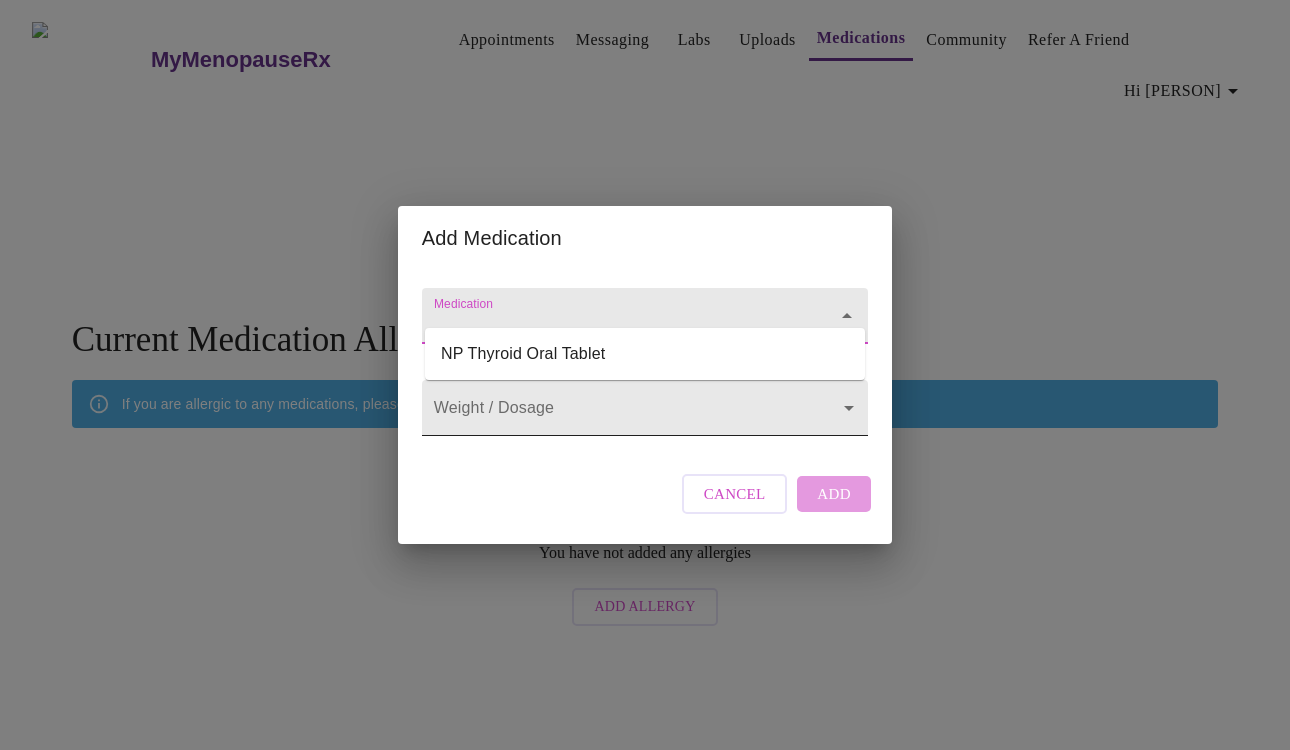 click on "MyMenopauseRx Appointments Messaging Labs Uploads Medications Community Refer a Friend Hi Sarah    You have not added any medications Add Medication Current Medication Allergies If you are allergic to any medications, please add them here. You have not added any allergies Add Allergy Settings Billing Invoices Log out Add Medication Medication Weight / Dosage ​ Cancel Add NP Thyroid Oral Tablet" at bounding box center [645, 322] 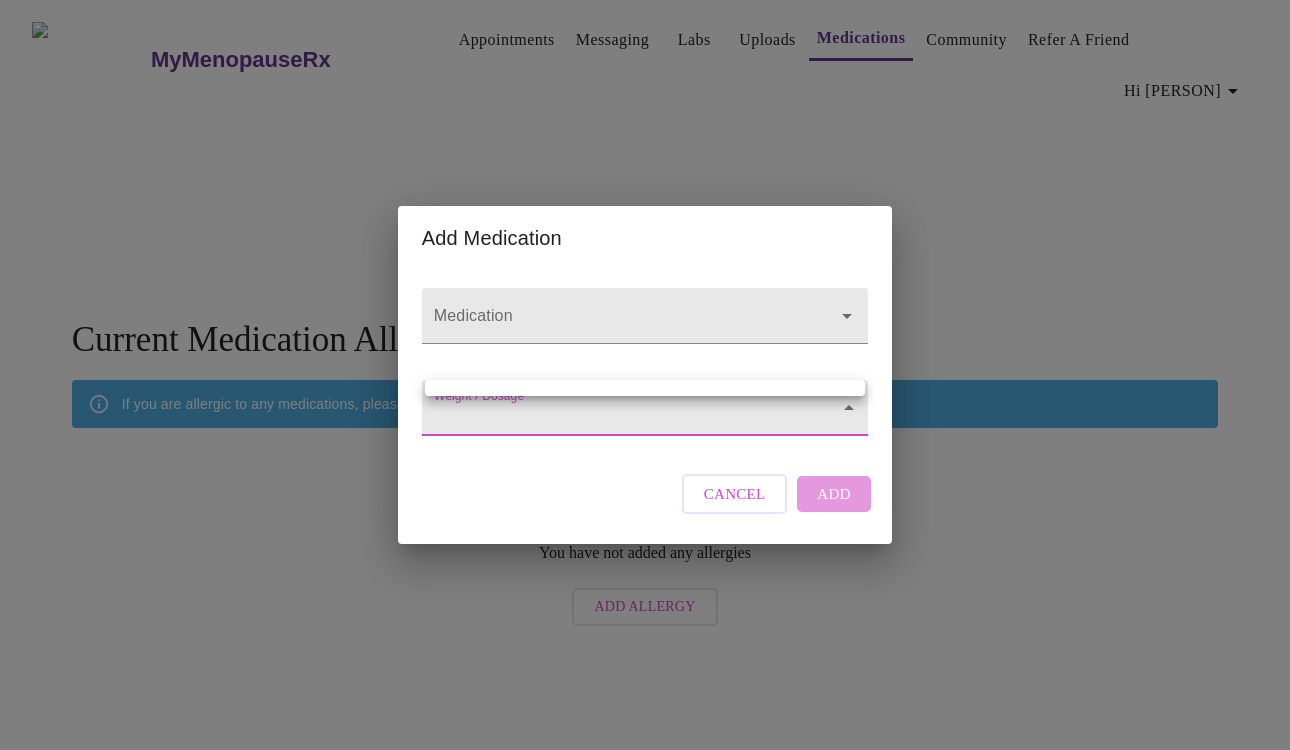 click at bounding box center [645, 375] 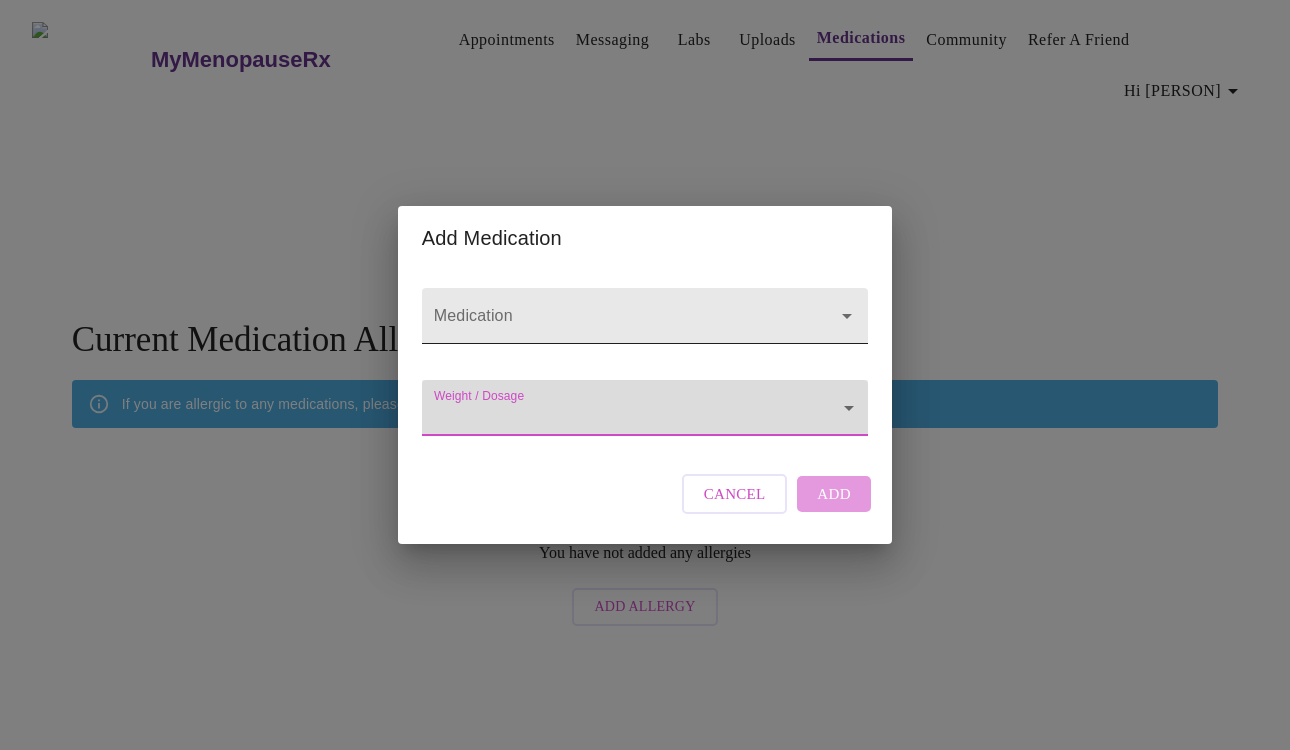 click at bounding box center [847, 316] 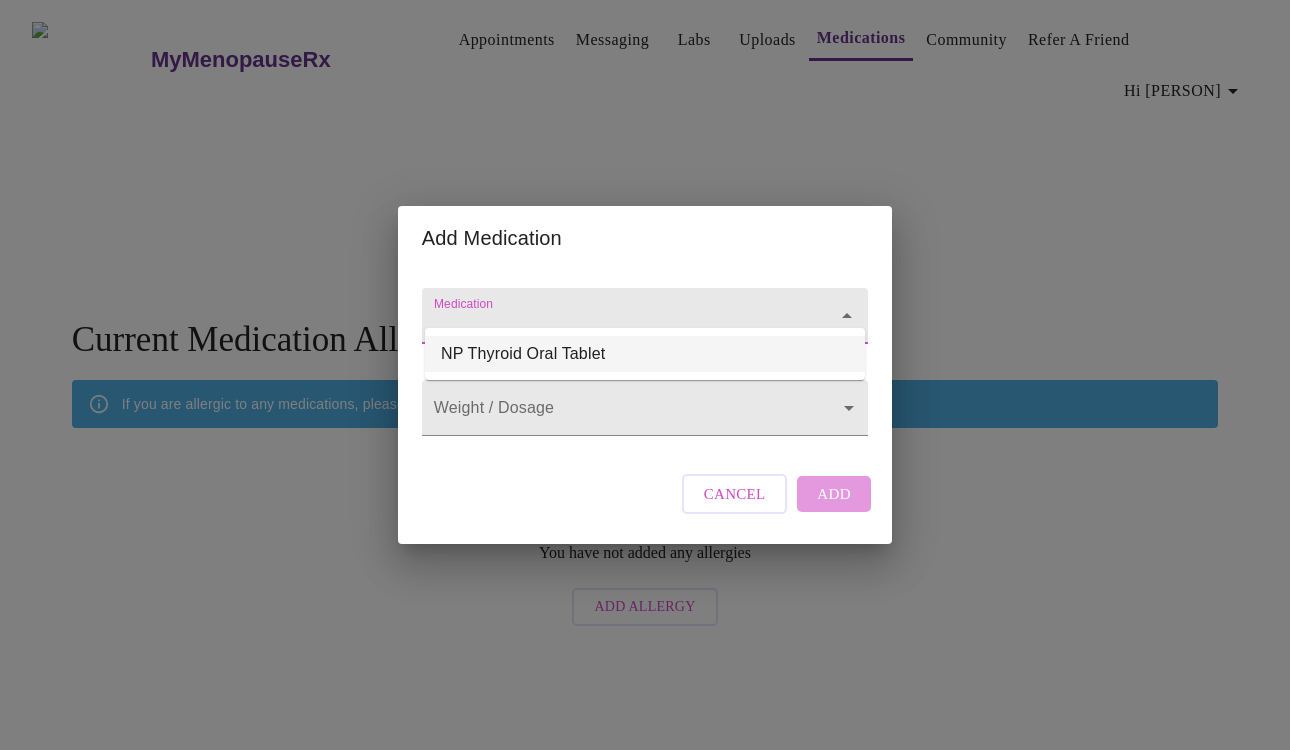 click on "NP Thyroid Oral Tablet" at bounding box center [645, 354] 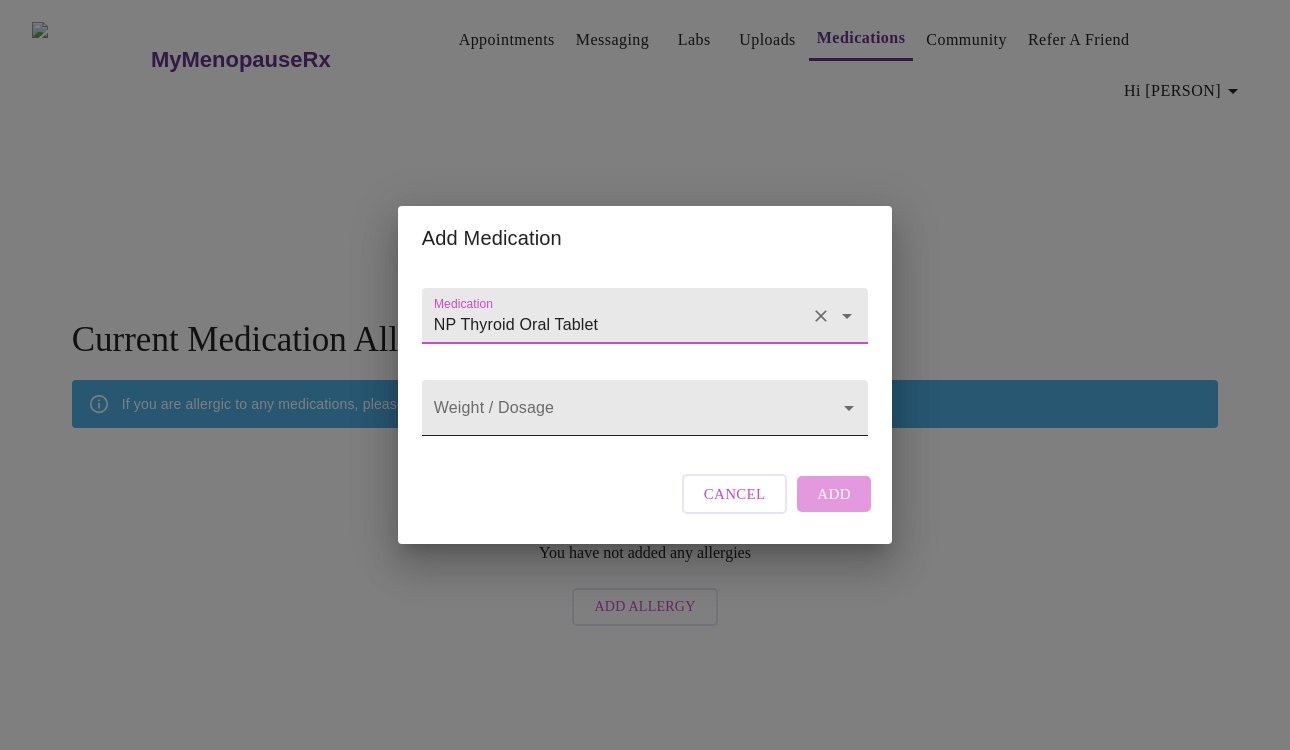 click on "MyMenopauseRx Appointments Messaging Labs Uploads Medications Community Refer a Friend Hi Sarah    You have not added any medications Add Medication Current Medication Allergies If you are allergic to any medications, please add them here. You have not added any allergies Add Allergy Settings Billing Invoices Log out Add Medication Medication NP Thyroid Oral Tablet Weight / Dosage ​ Cancel Add" at bounding box center (645, 322) 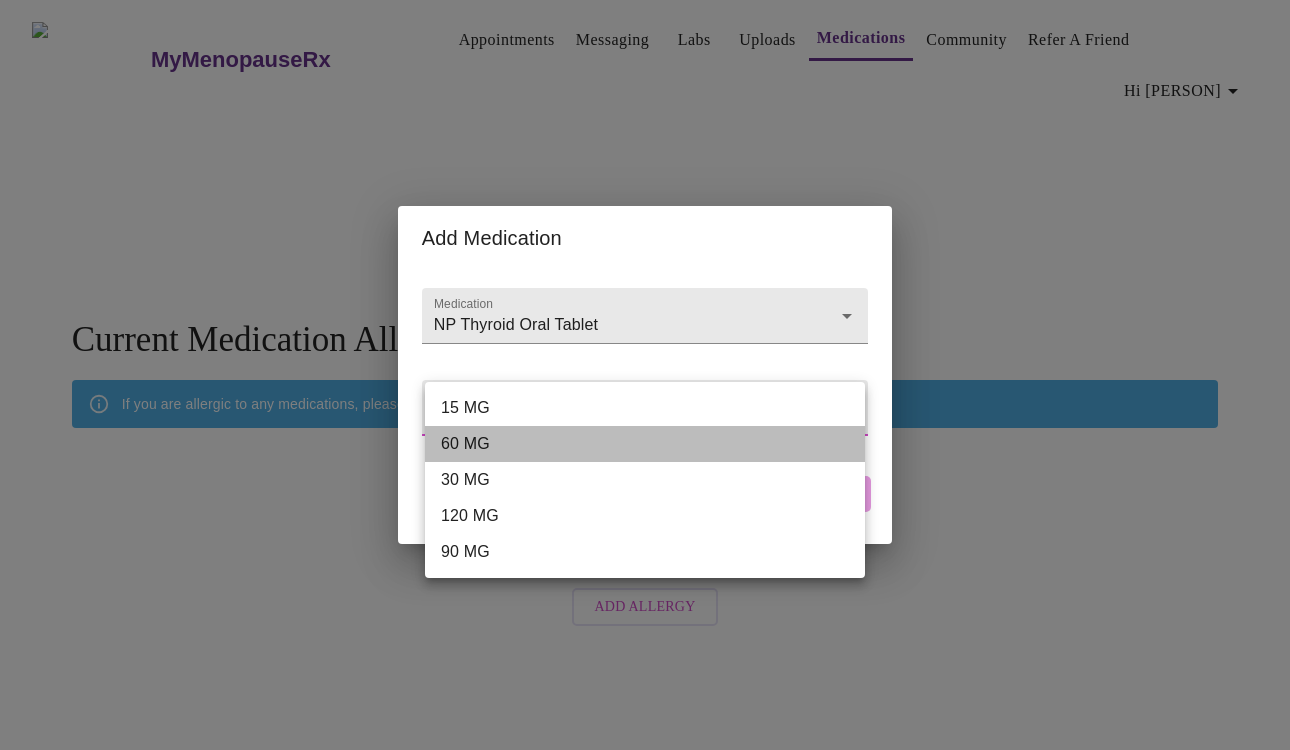 click on "60 MG" at bounding box center [645, 444] 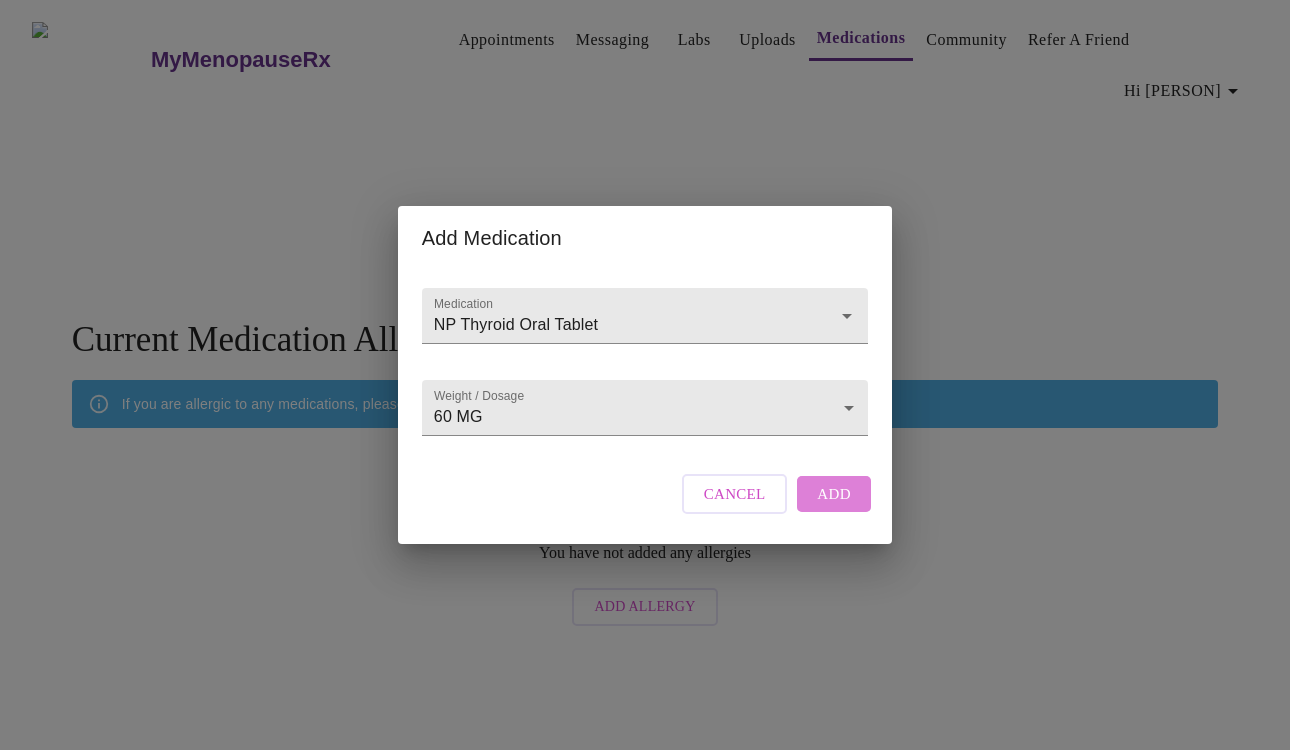 click on "Add" at bounding box center (735, 494) 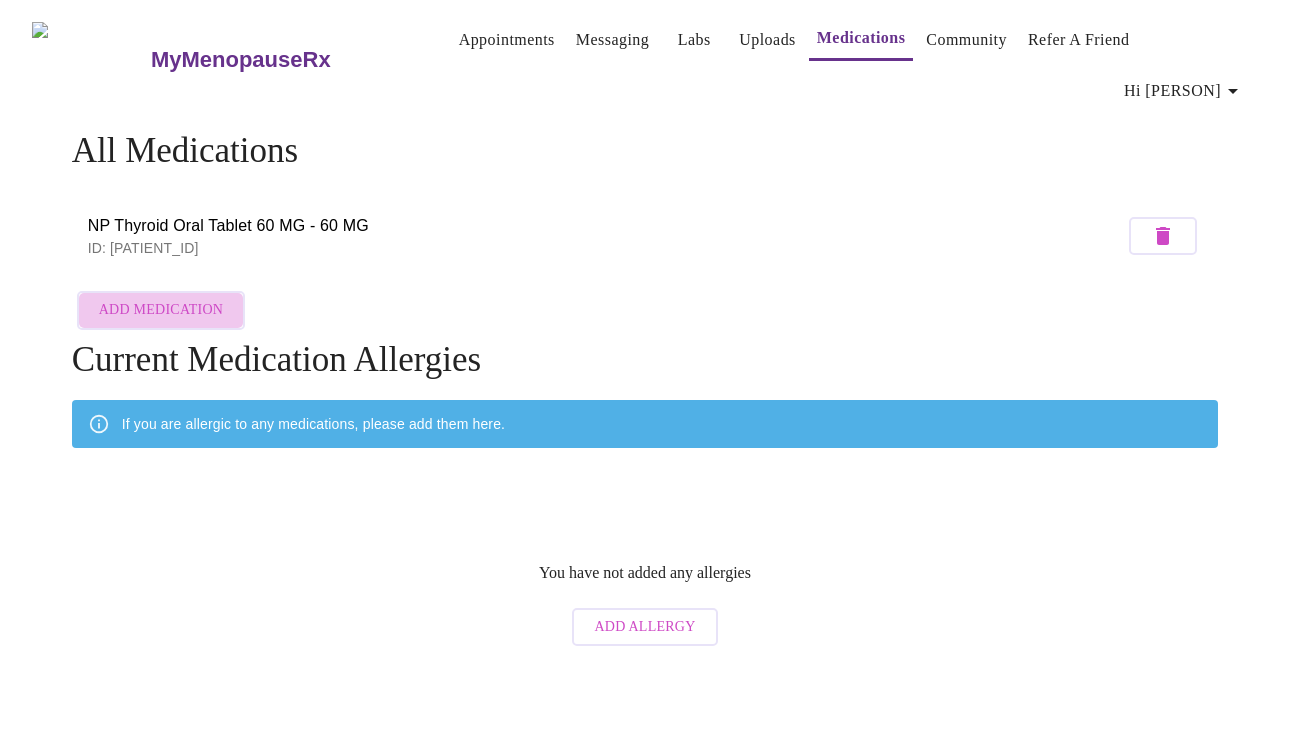 click on "Add Medication" at bounding box center (1163, 236) 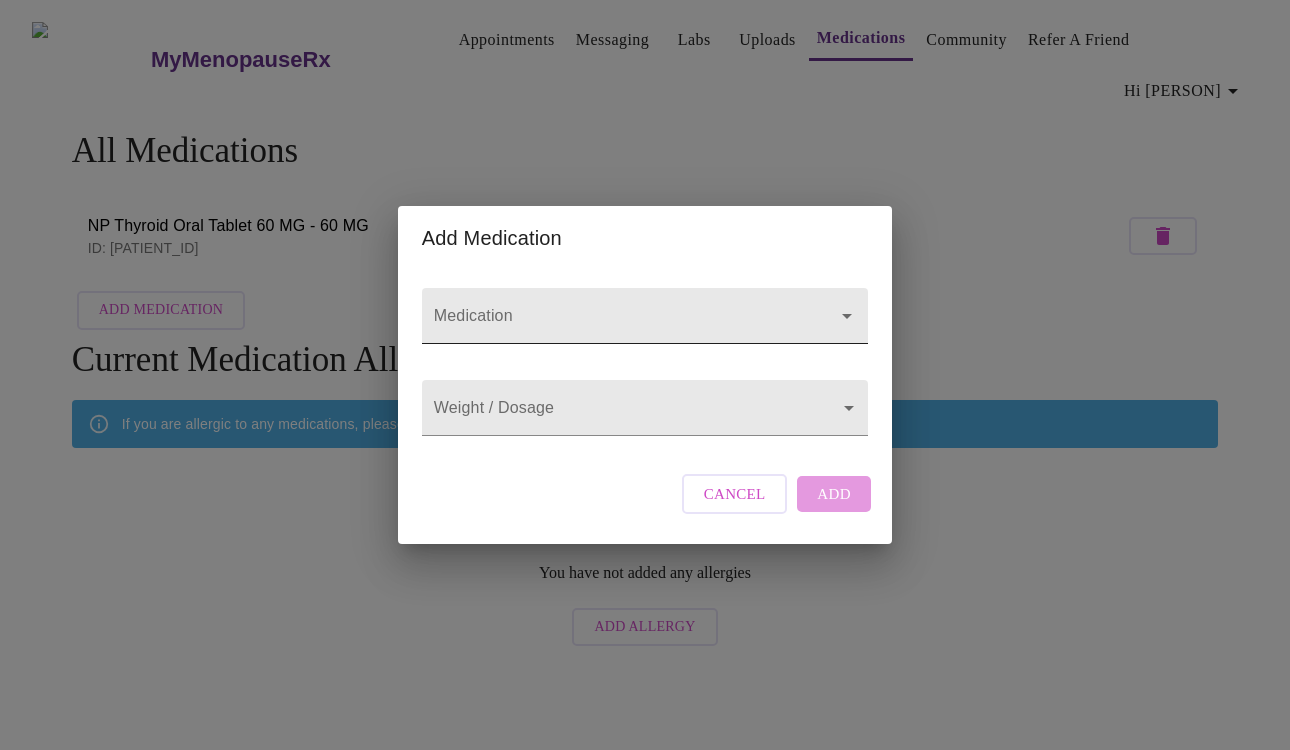 click on "Medication" at bounding box center (616, 325) 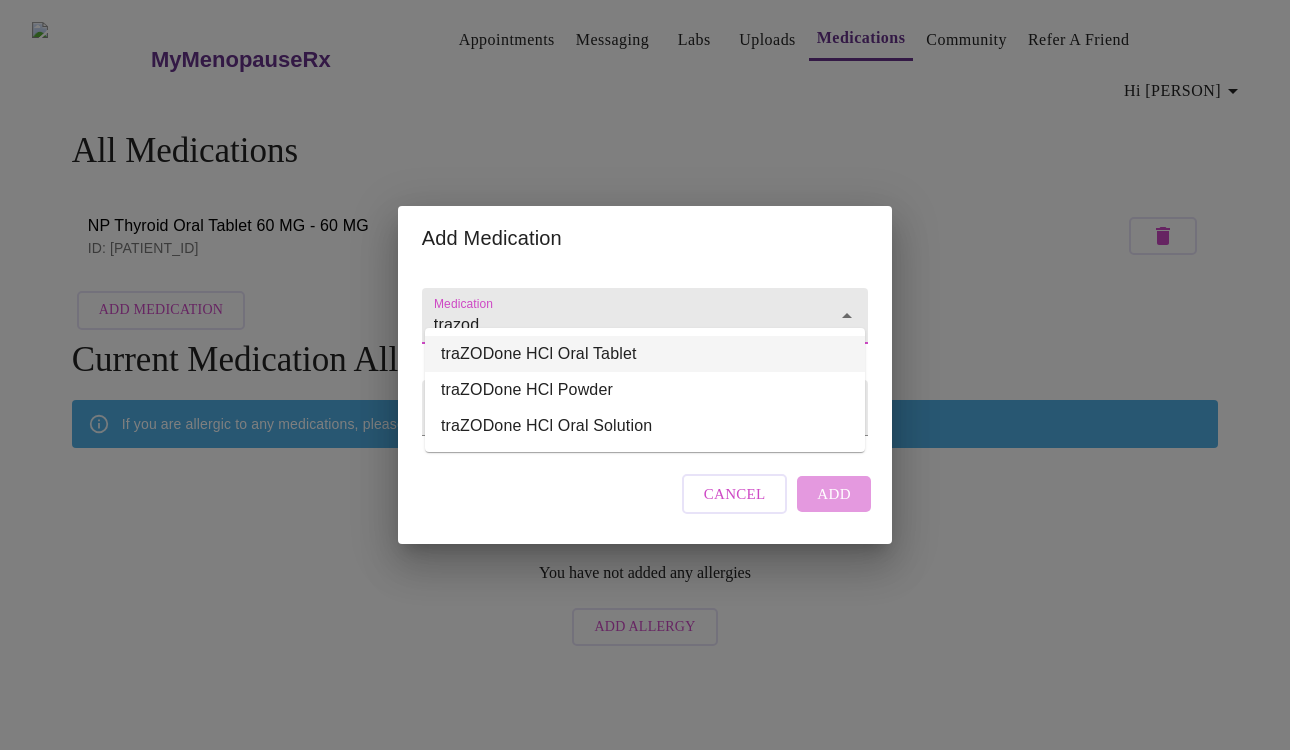 click on "traZODone HCl Oral Tablet" at bounding box center (645, 354) 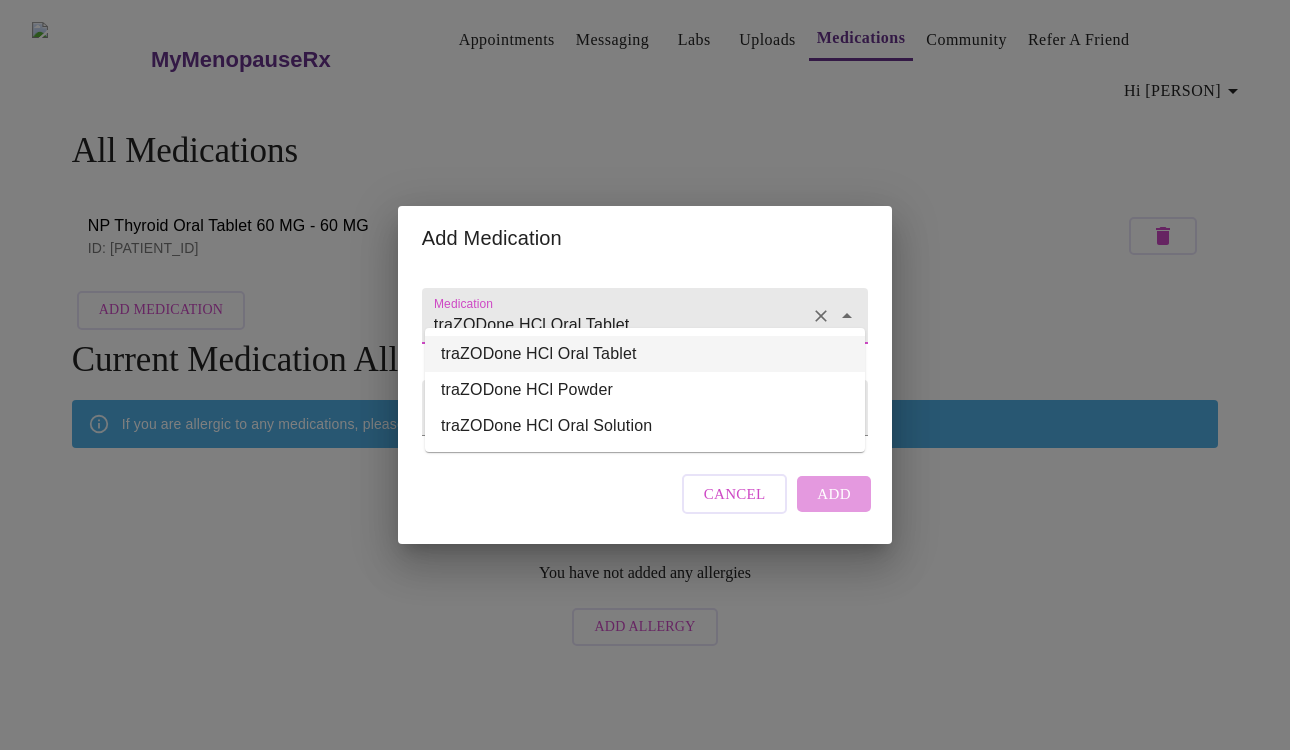 click on "traZODone HCl Oral Tablet" at bounding box center (616, 325) 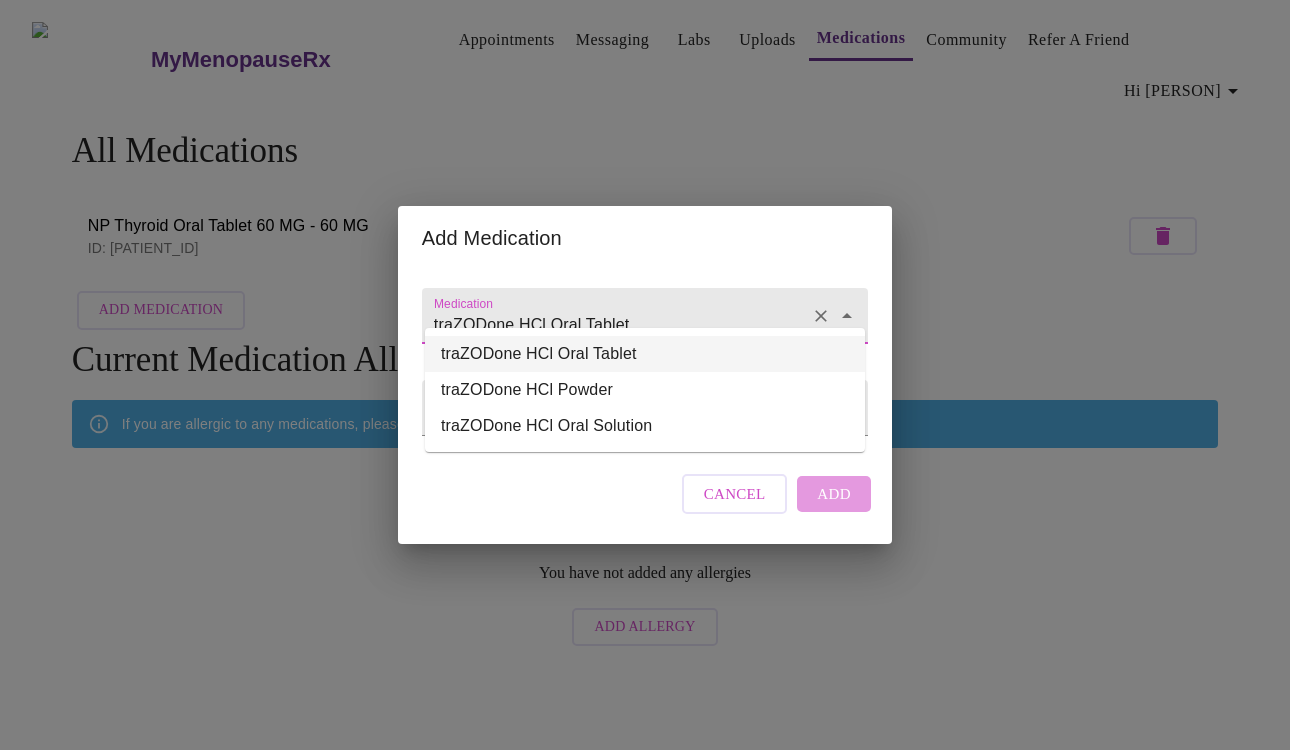 click on "traZODone HCl Oral Tablet" at bounding box center [616, 325] 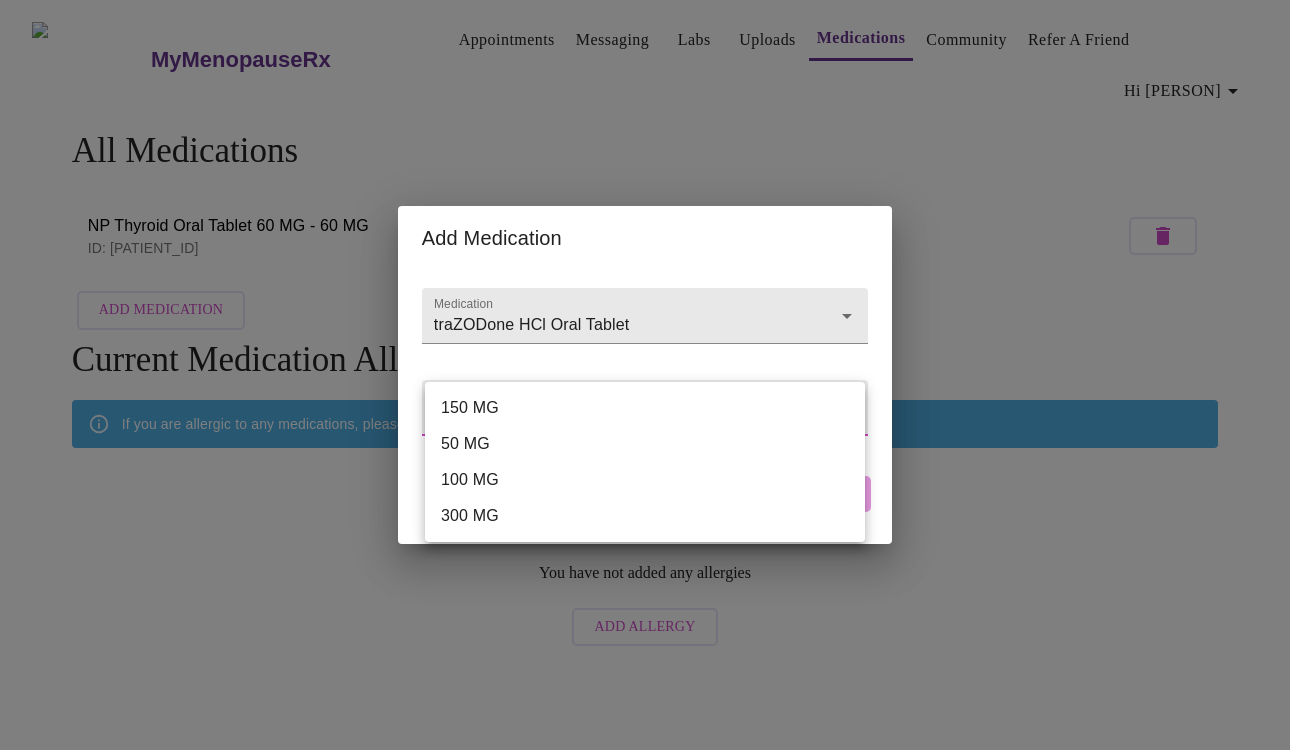 click on "MyMenopauseRx Appointments Messaging Labs Uploads Medications Community Refer a Friend Hi Sarah    All Medications NP Thyroid Oral Tablet 60 MG - 60 MG ID: 107927551 Add Medication Current Medication Allergies If you are allergic to any medications, please add them here. You have not added any allergies Add Allergy Settings Billing Invoices Log out Add Medication Medication traZODone HCl Oral Tablet Weight / Dosage ​ Cancel Add 150 MG 50 MG 100 MG 300 MG" at bounding box center [645, 332] 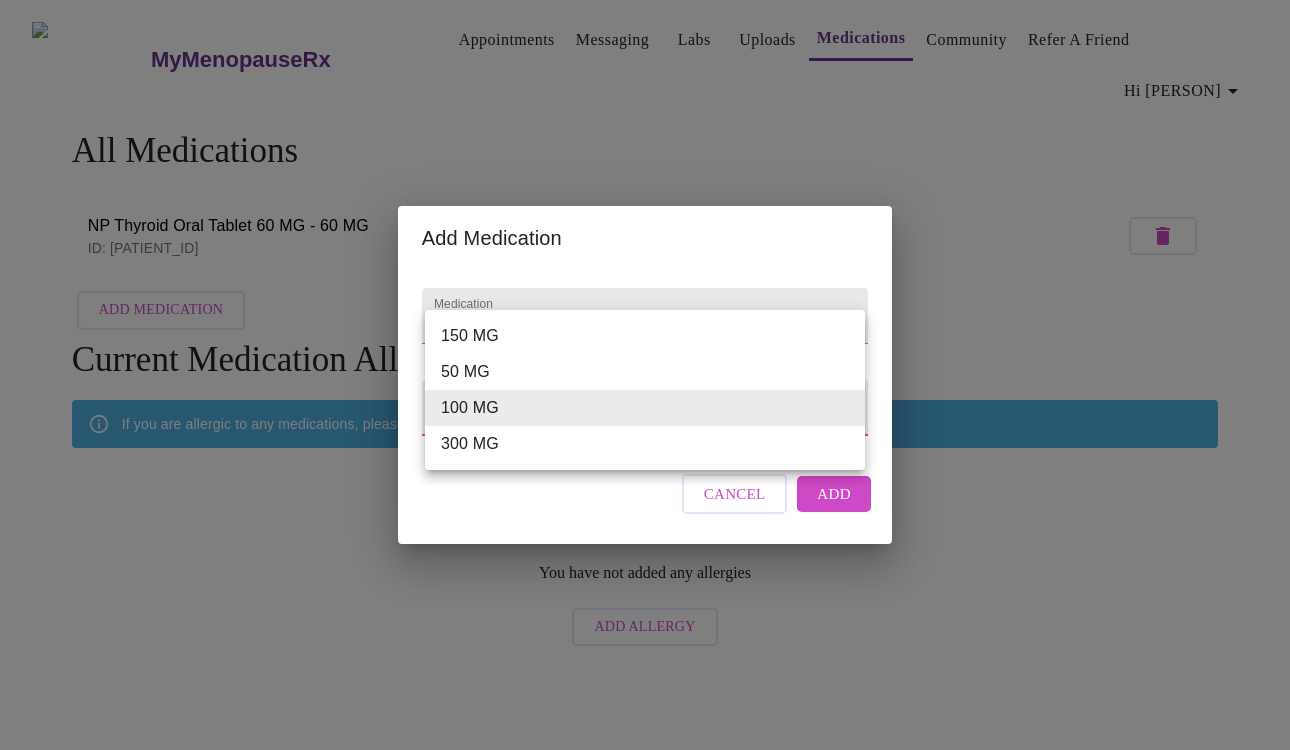 click on "MyMenopauseRx Appointments Messaging Labs Uploads Medications Community Refer a Friend Hi Sarah    All Medications NP Thyroid Oral Tablet 60 MG - 60 MG ID: 107927551 Add Medication Current Medication Allergies If you are allergic to any medications, please add them here. You have not added any allergies Add Allergy Settings Billing Invoices Log out Add Medication Medication traZODone HCl Oral Tablet Weight / Dosage 100 MG 100 MG Cancel Add 150 MG 50 MG 100 MG 300 MG" at bounding box center [645, 332] 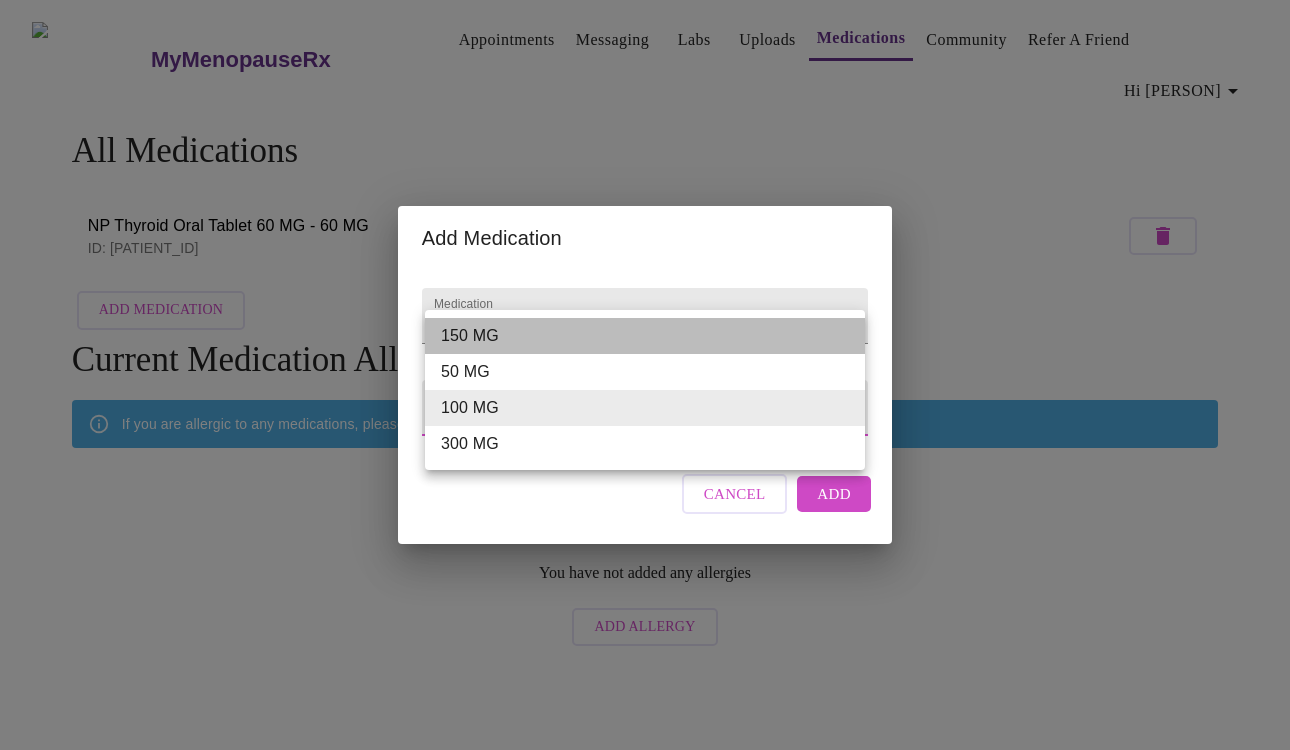 click on "150 MG" at bounding box center (645, 336) 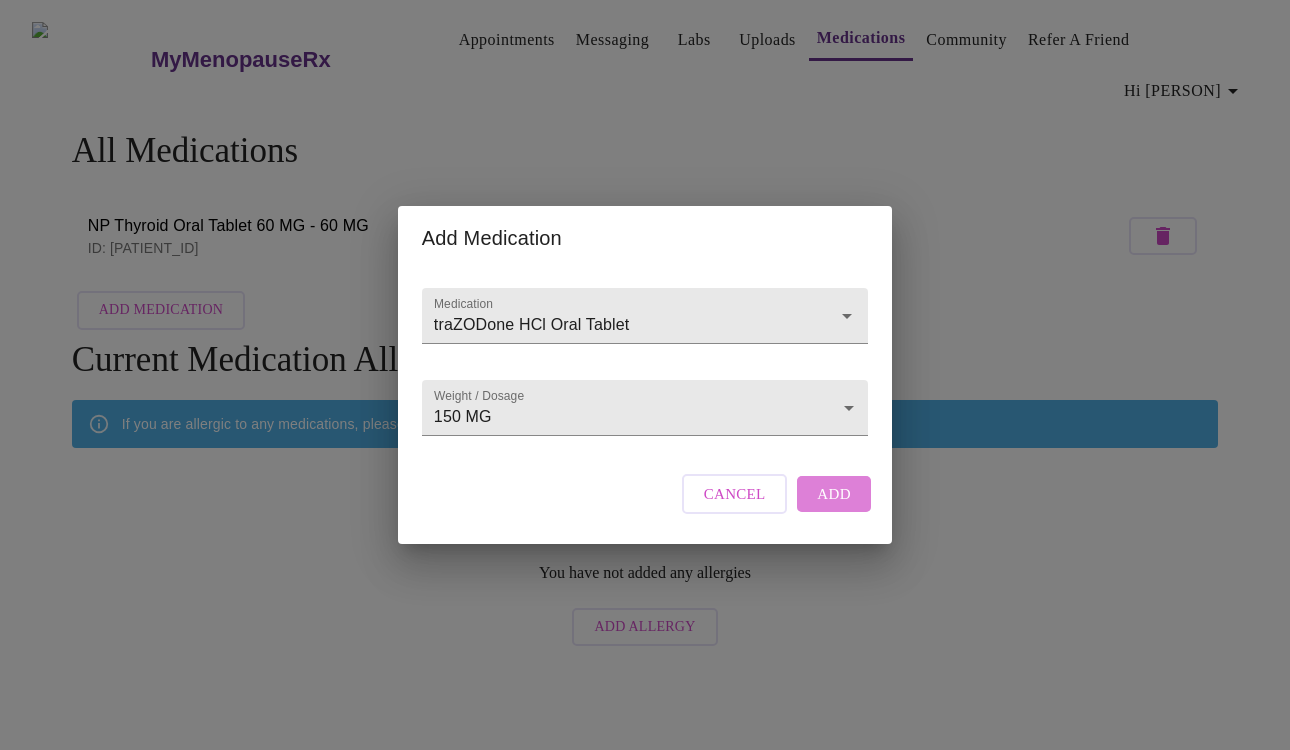 click on "Add" at bounding box center [735, 494] 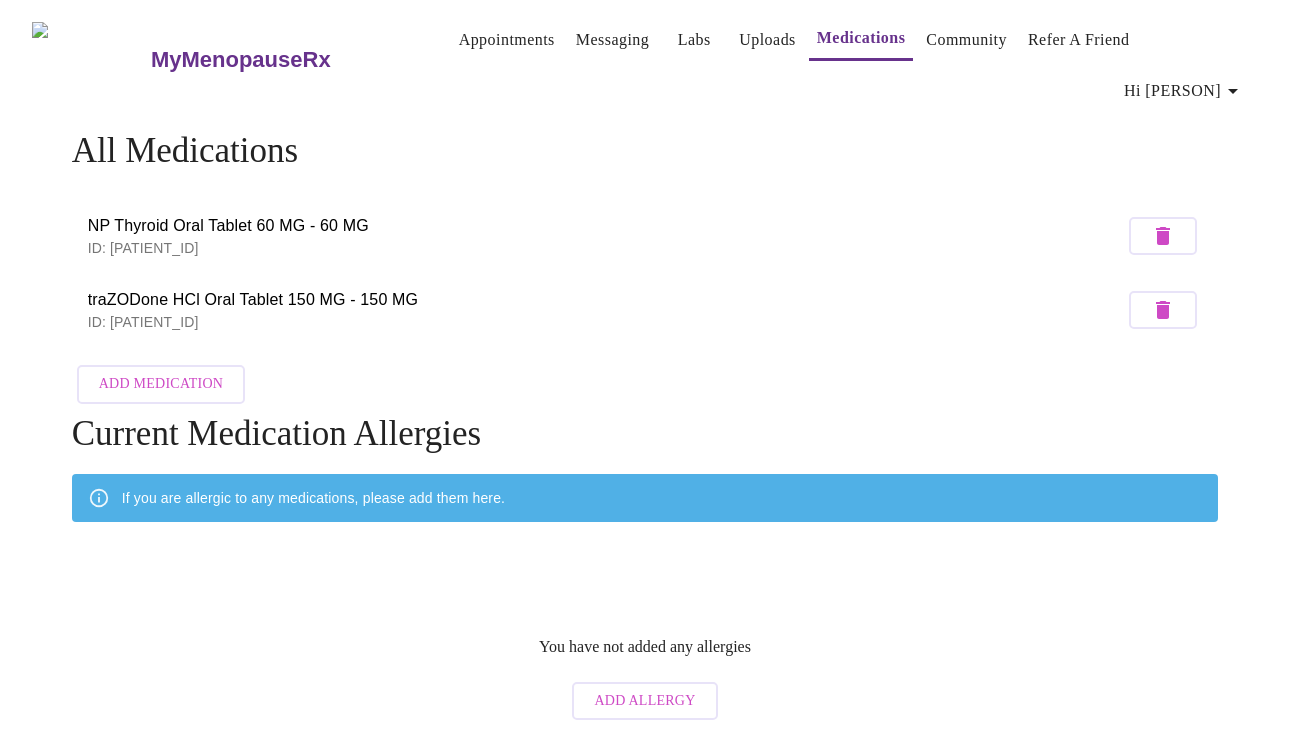 click on "Appointments" at bounding box center (507, 40) 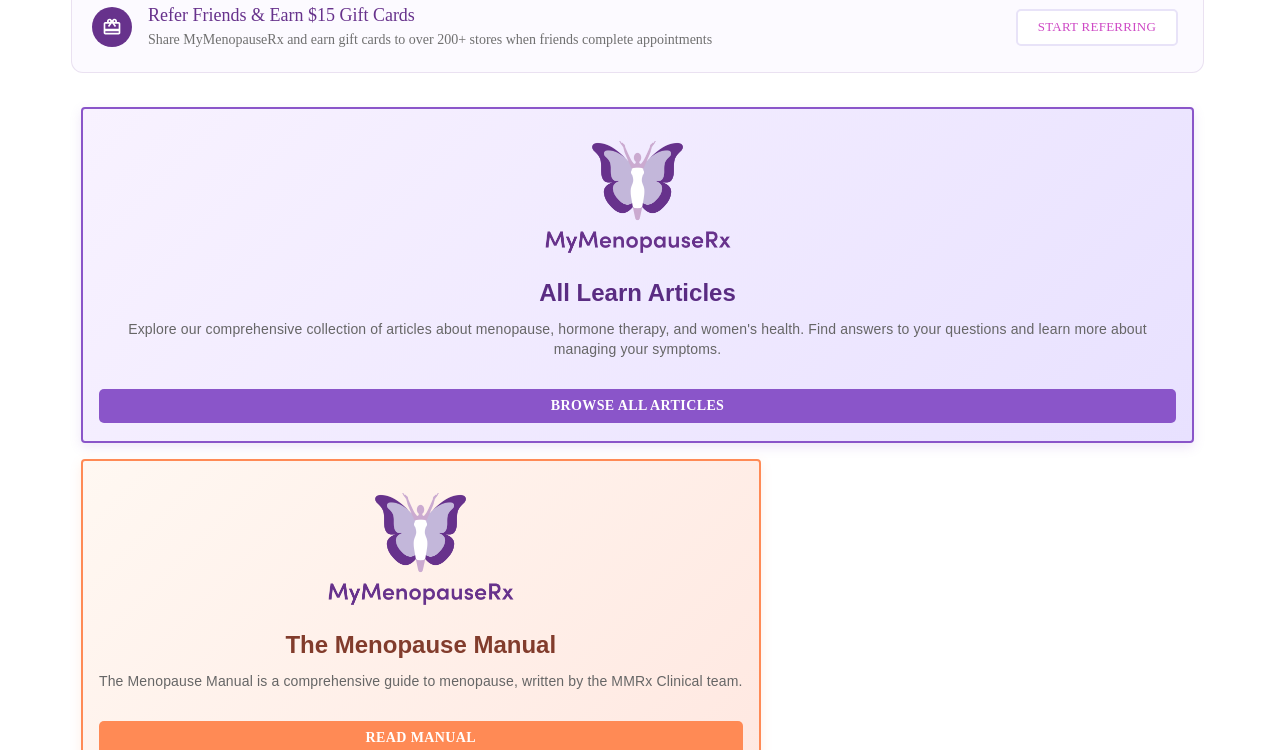 scroll, scrollTop: 344, scrollLeft: 0, axis: vertical 